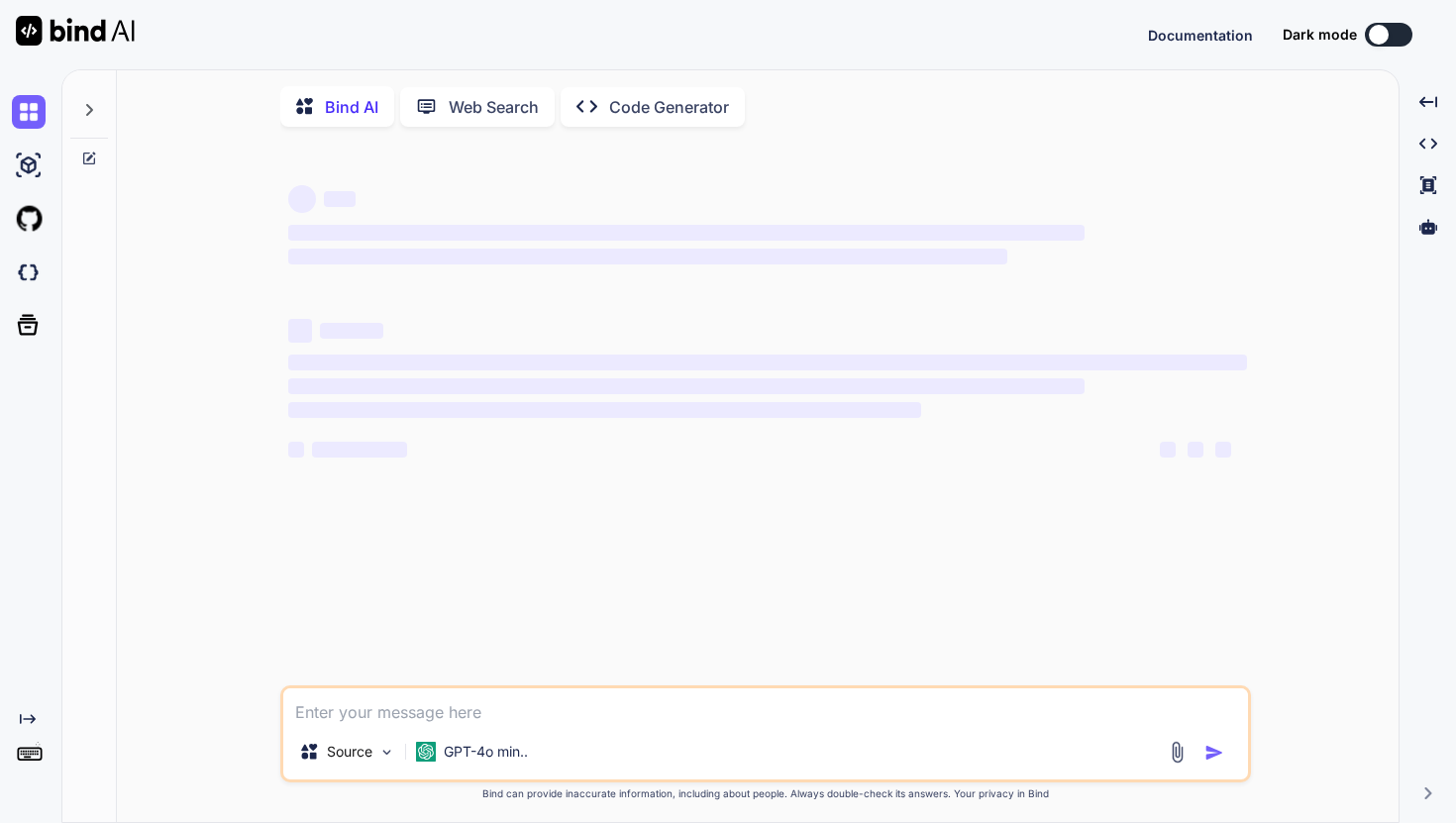 scroll, scrollTop: 0, scrollLeft: 0, axis: both 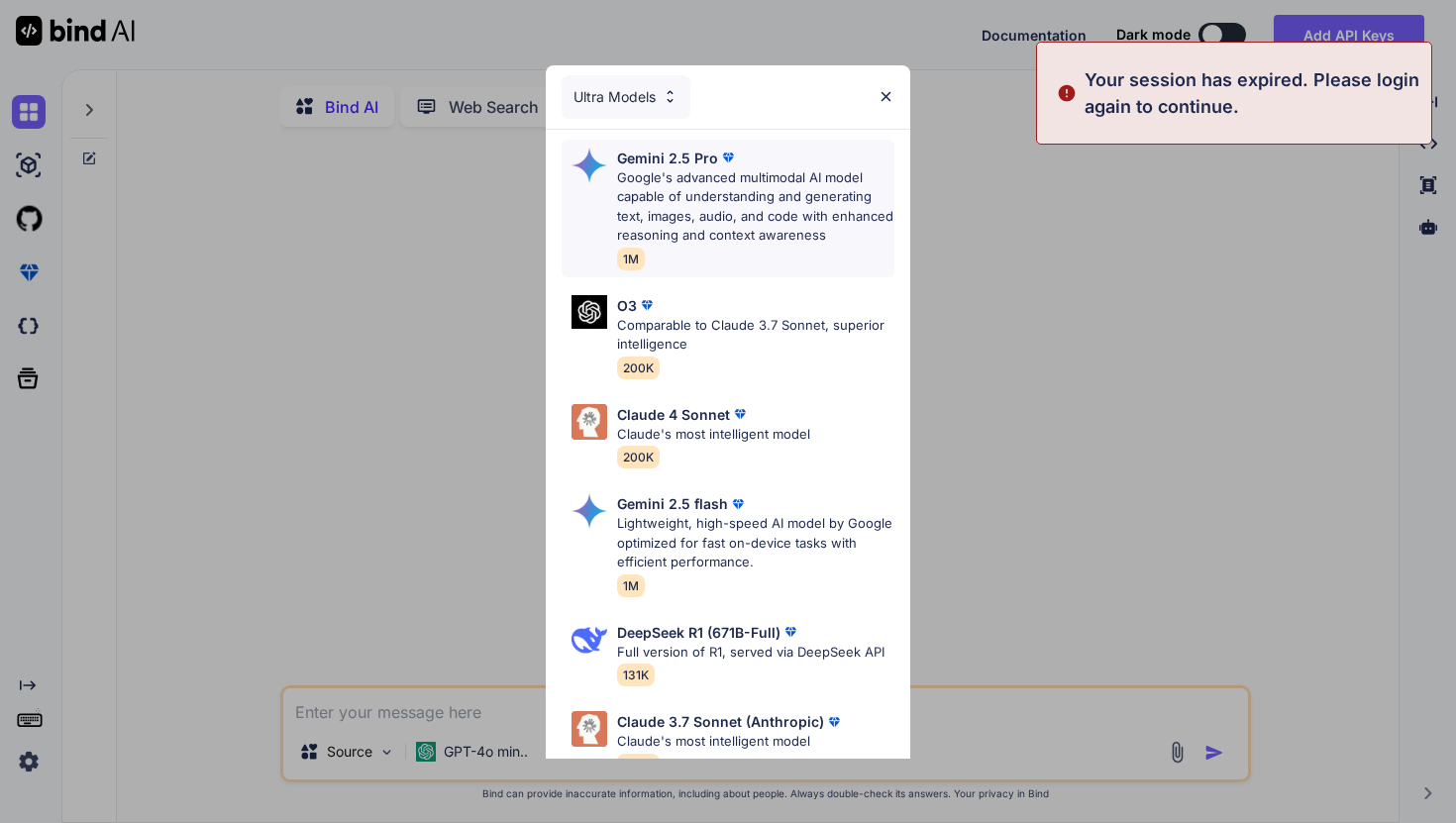 type on "x" 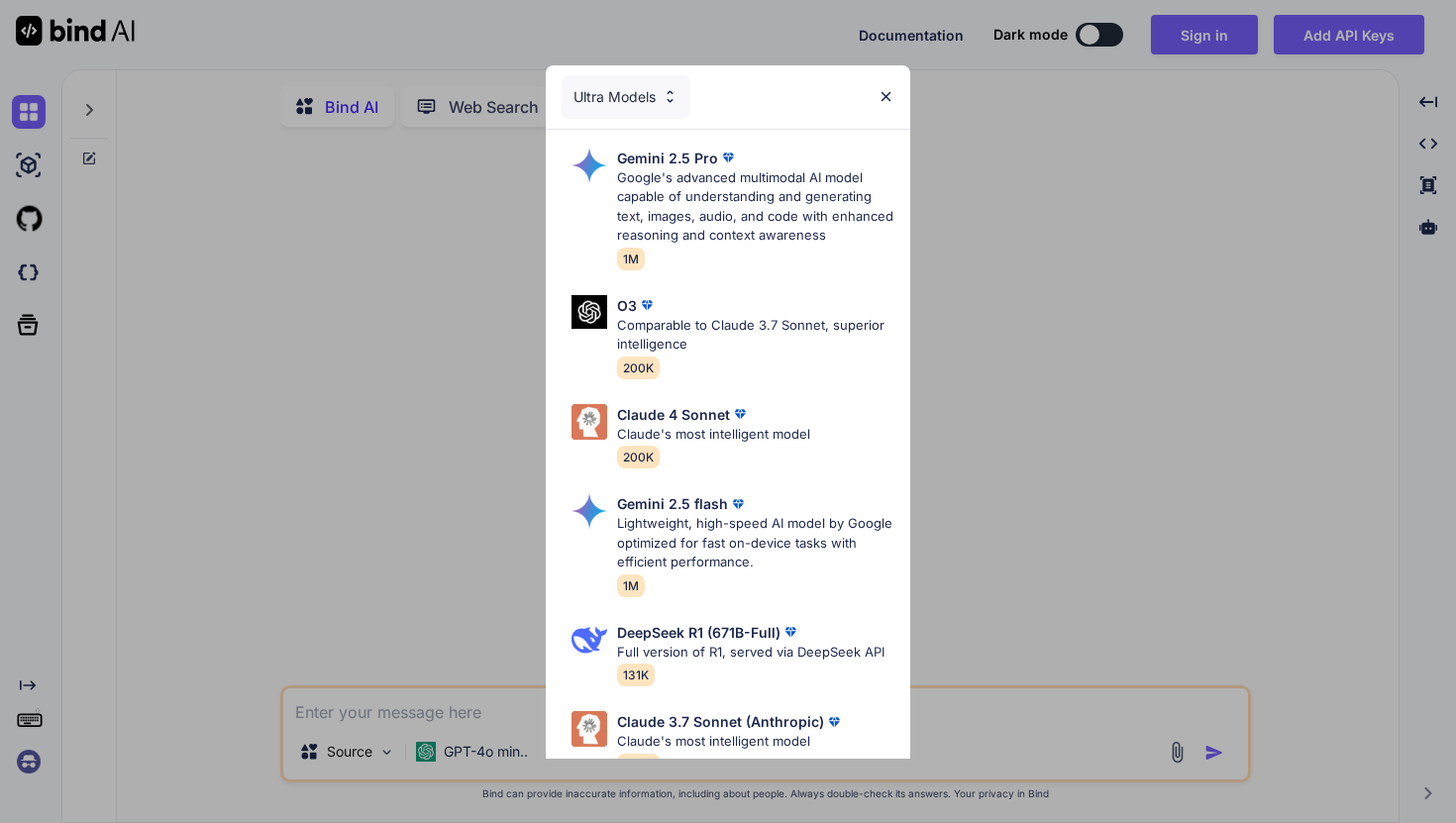 click at bounding box center (885, 96) 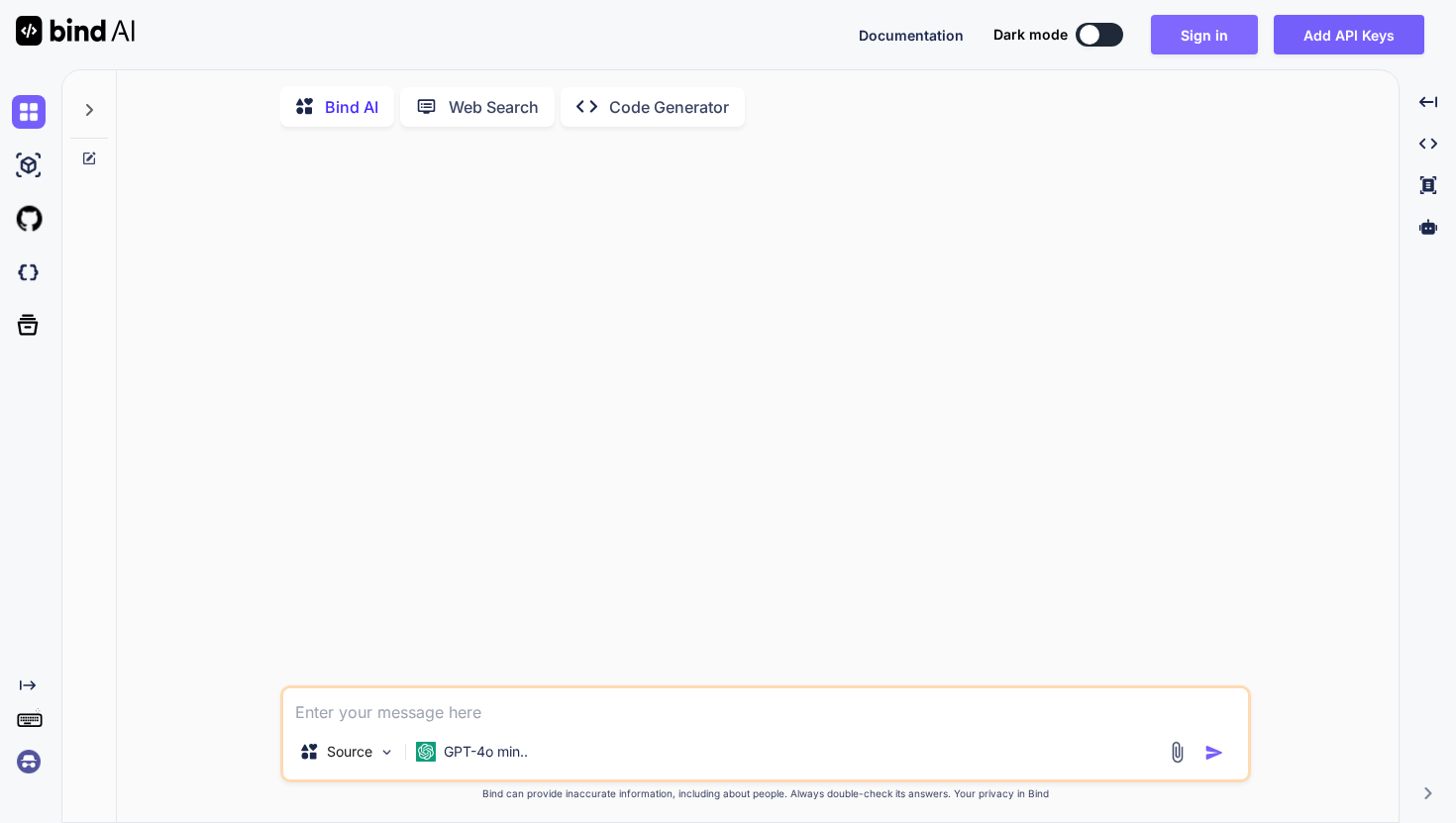 click on "Sign in" at bounding box center [1204, 35] 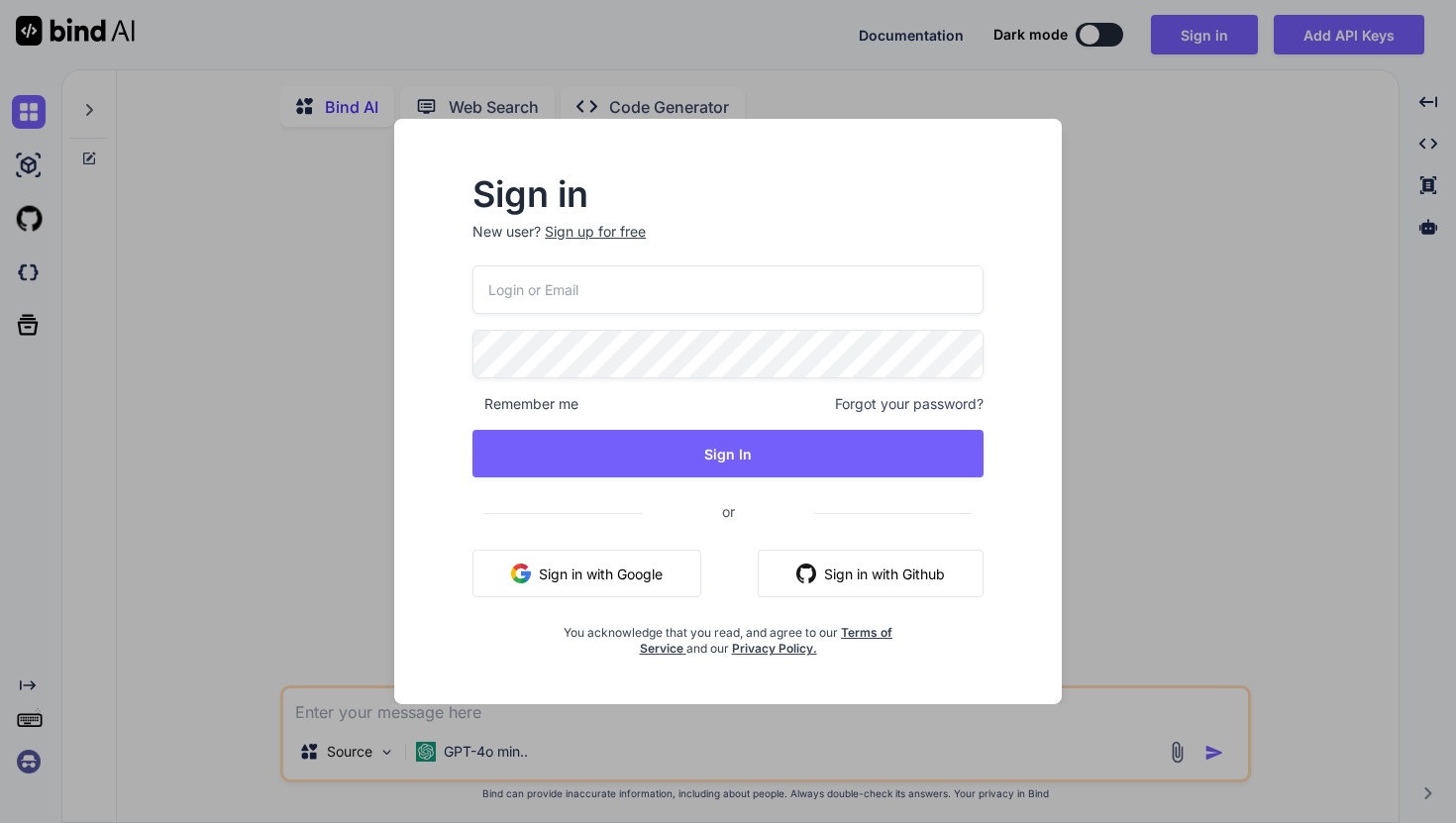 click on "Sign in with Google" at bounding box center [586, 573] 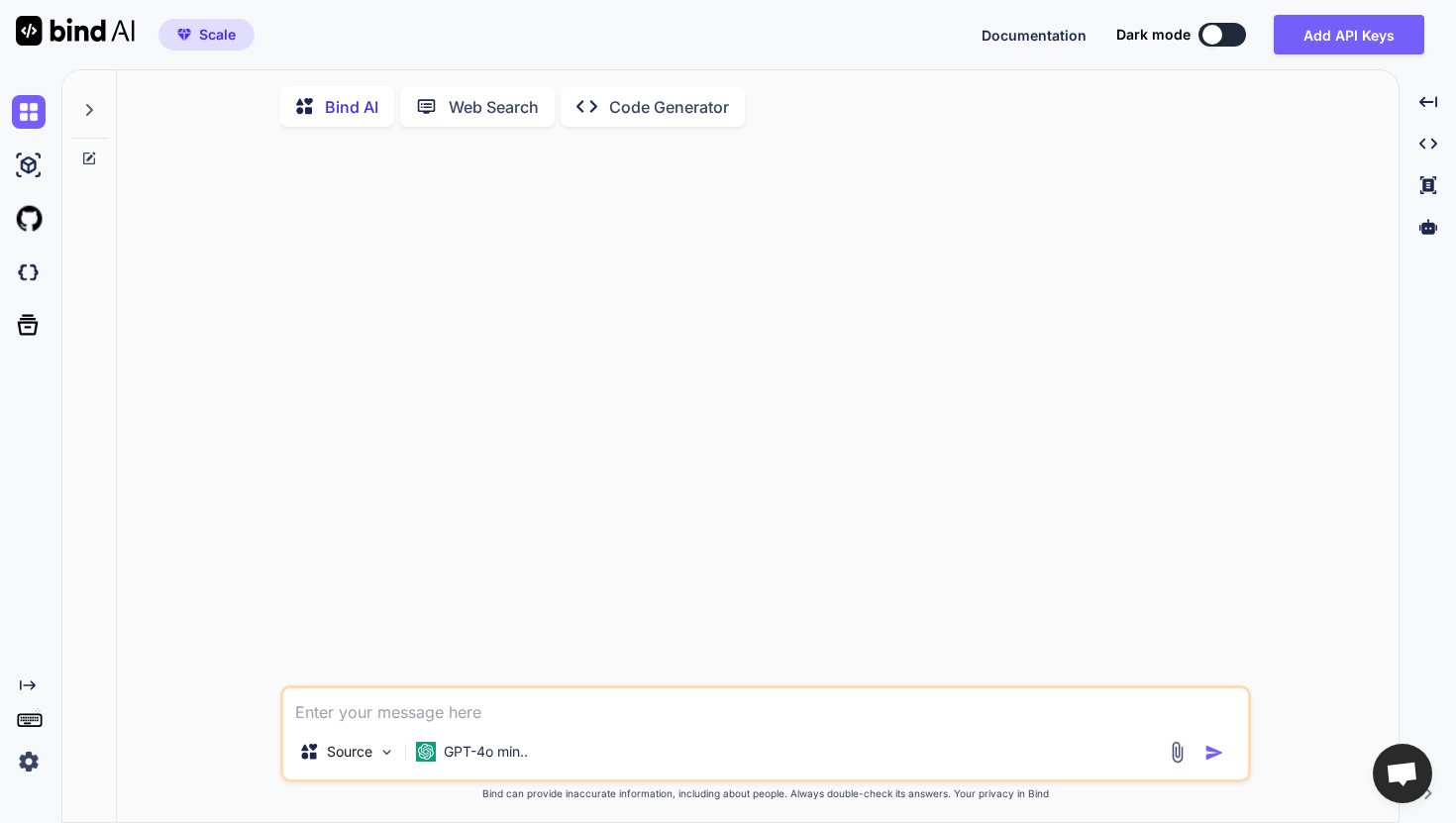 click at bounding box center [766, 706] 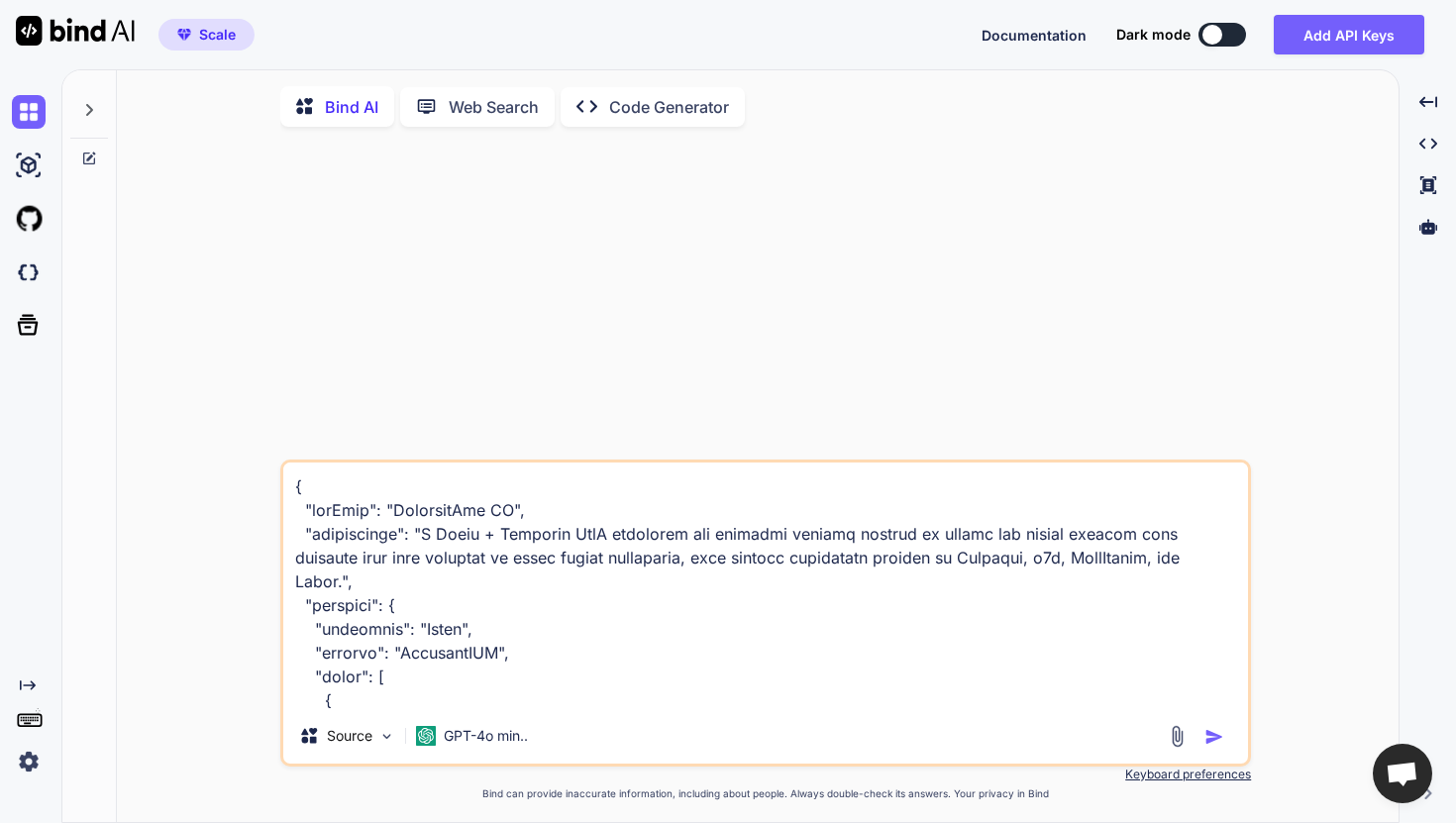 scroll, scrollTop: 2925, scrollLeft: 0, axis: vertical 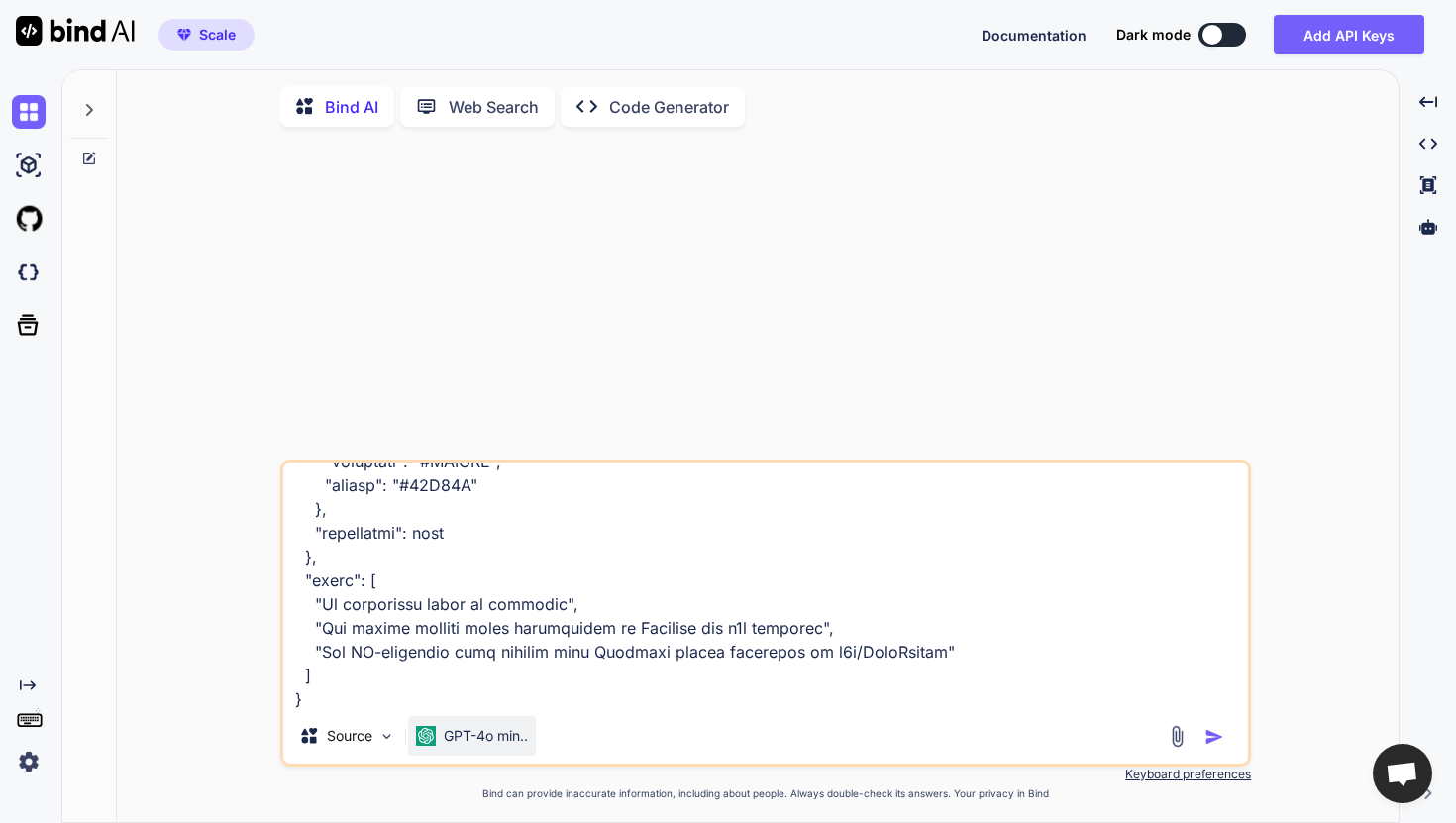 type on "{
"appName": "PipelinePro OS",
"description": "A React + Tailwind SaaS dashboard for business funding brokers to manage the entire funding deal pipeline from lead research to final lender submission, with backend automation handled by Supabase, n8n, OpenRouter, and Apify.",
"frontend": {
"framework": "React",
"styling": "TailwindCSS",
"pages": [
{
"name": "Login",
"components": ["EmailPasswordForm", "ForgotPasswordLink"],
"auth": "SupabaseAuth"
},
{
"name": "Dashboard",
"components": [
"SummaryPanel",
"MetricCards",
"AITopActionCard"
],
"data": "Supabase"
},
{
"name": "PipelineView",
"layout": "Kanban",
"columns": [
"Research",
"Outreach Sent",
"Engaged",
"App Sent",
"Docs Received",
"Ready for Submission",
"Submitted",
"Funded"
],
"cardFields": [
..." 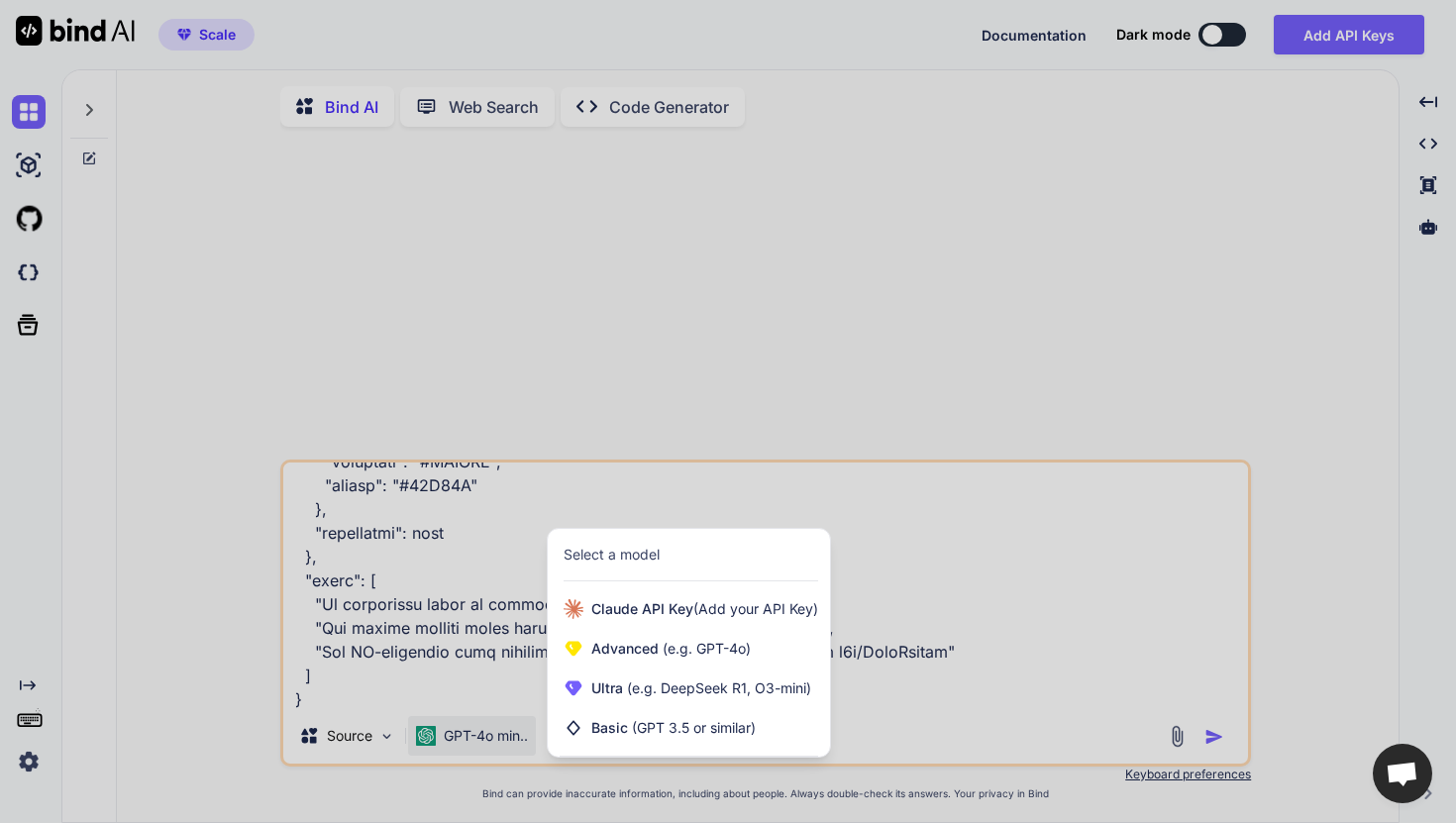 click at bounding box center [728, 411] 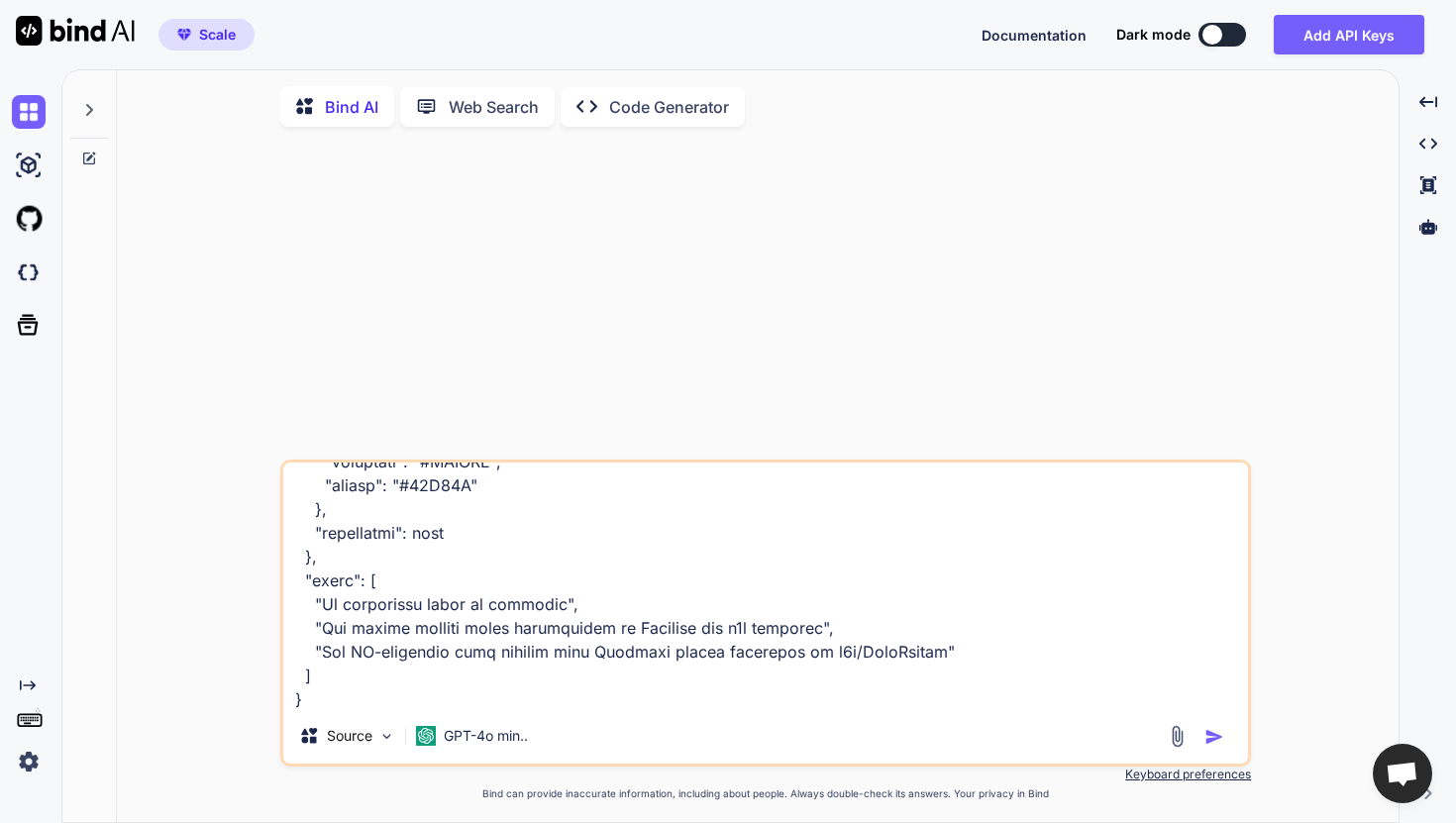click at bounding box center (1214, 737) 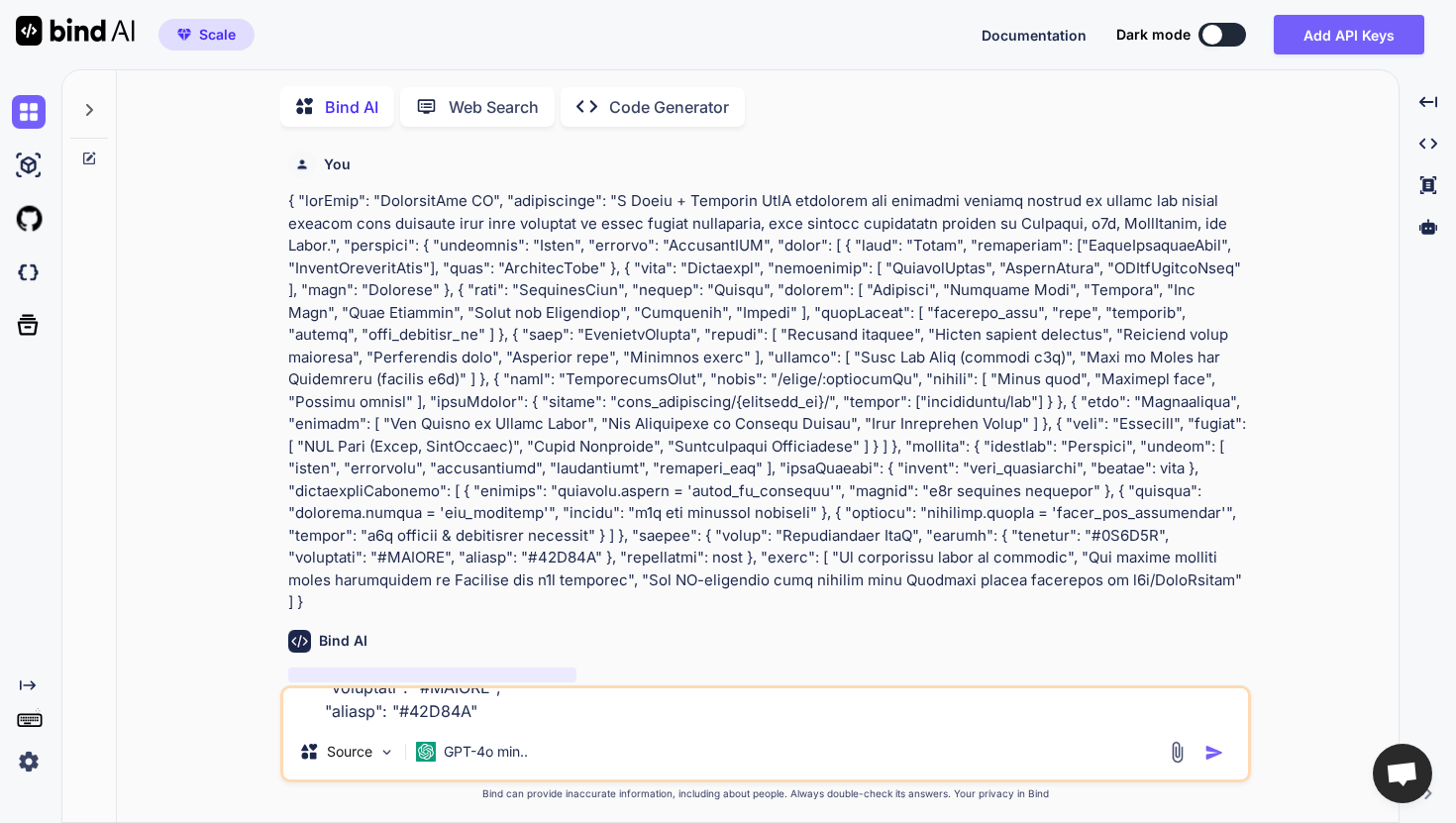scroll, scrollTop: 0, scrollLeft: 0, axis: both 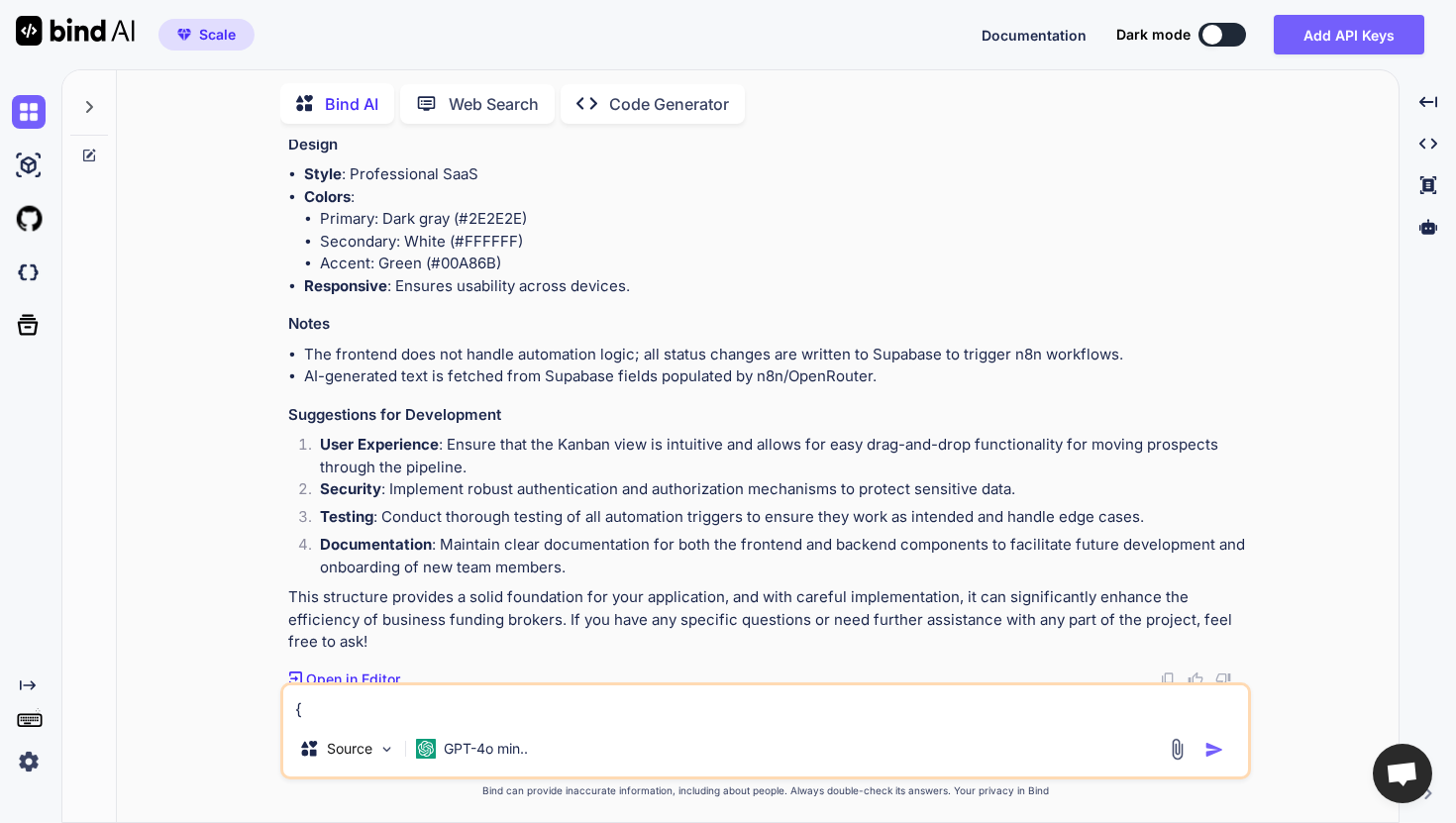 click on "Open in Editor" at bounding box center [353, 679] 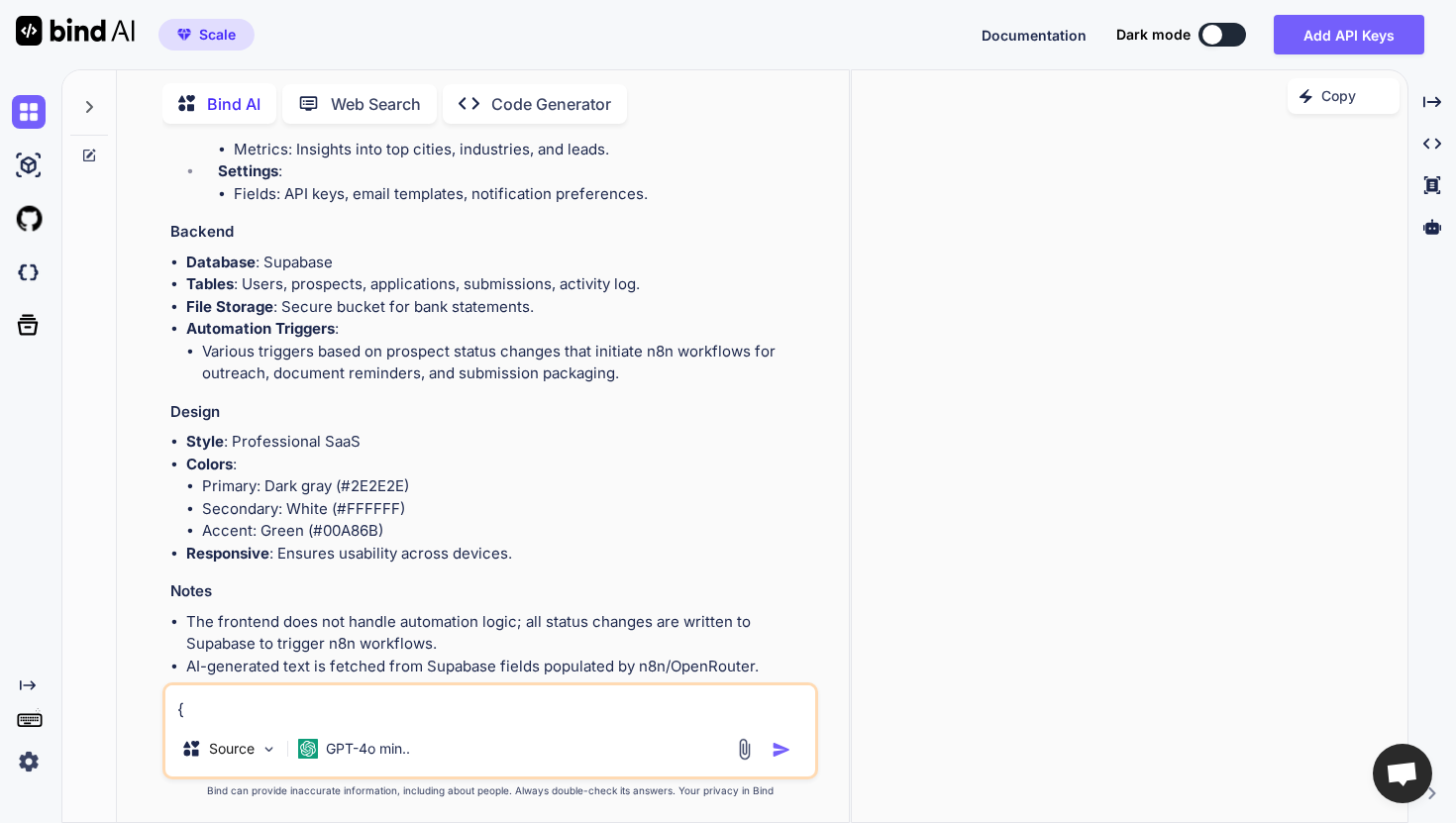scroll, scrollTop: 1735, scrollLeft: 0, axis: vertical 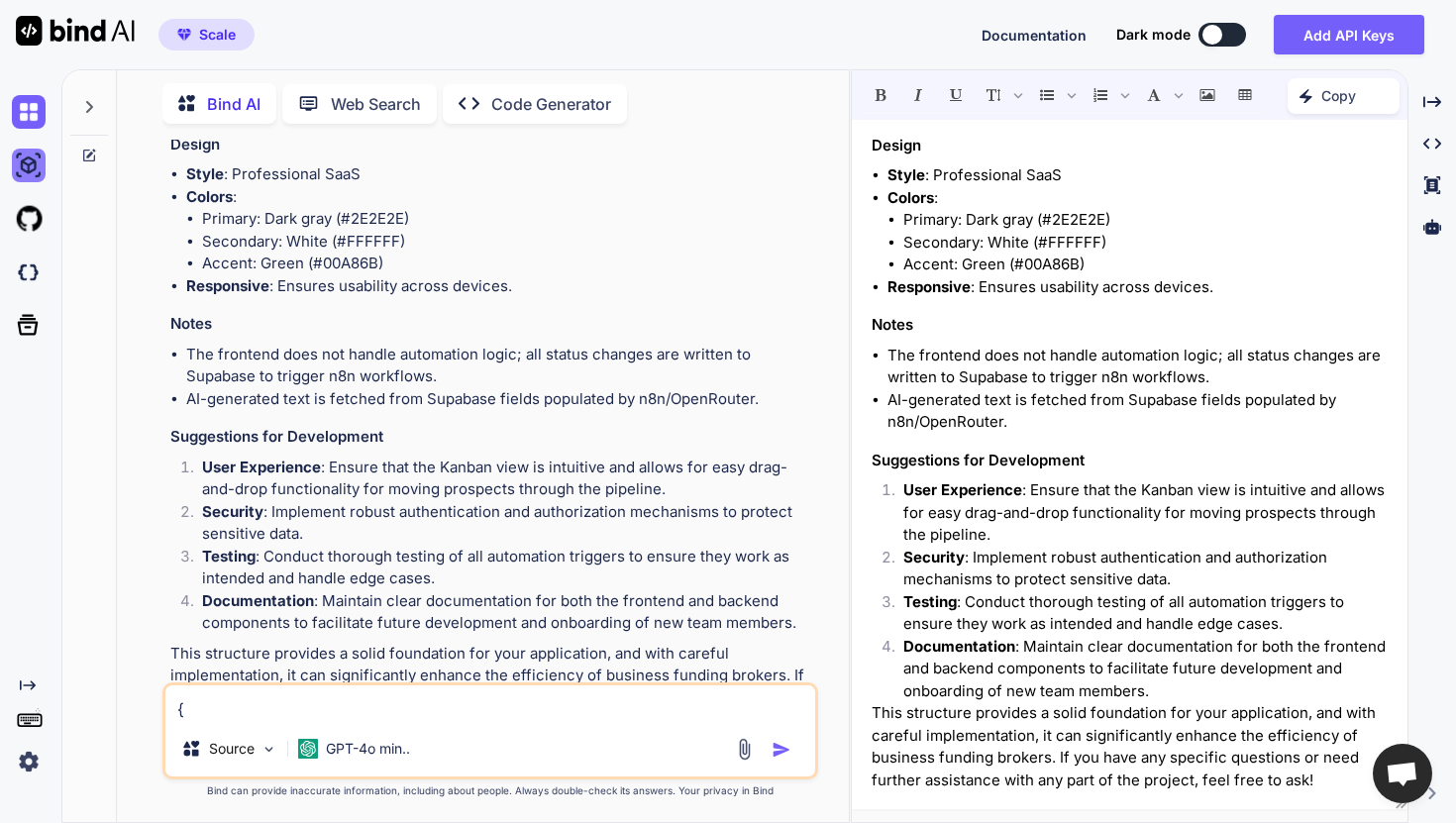 click at bounding box center [29, 165] 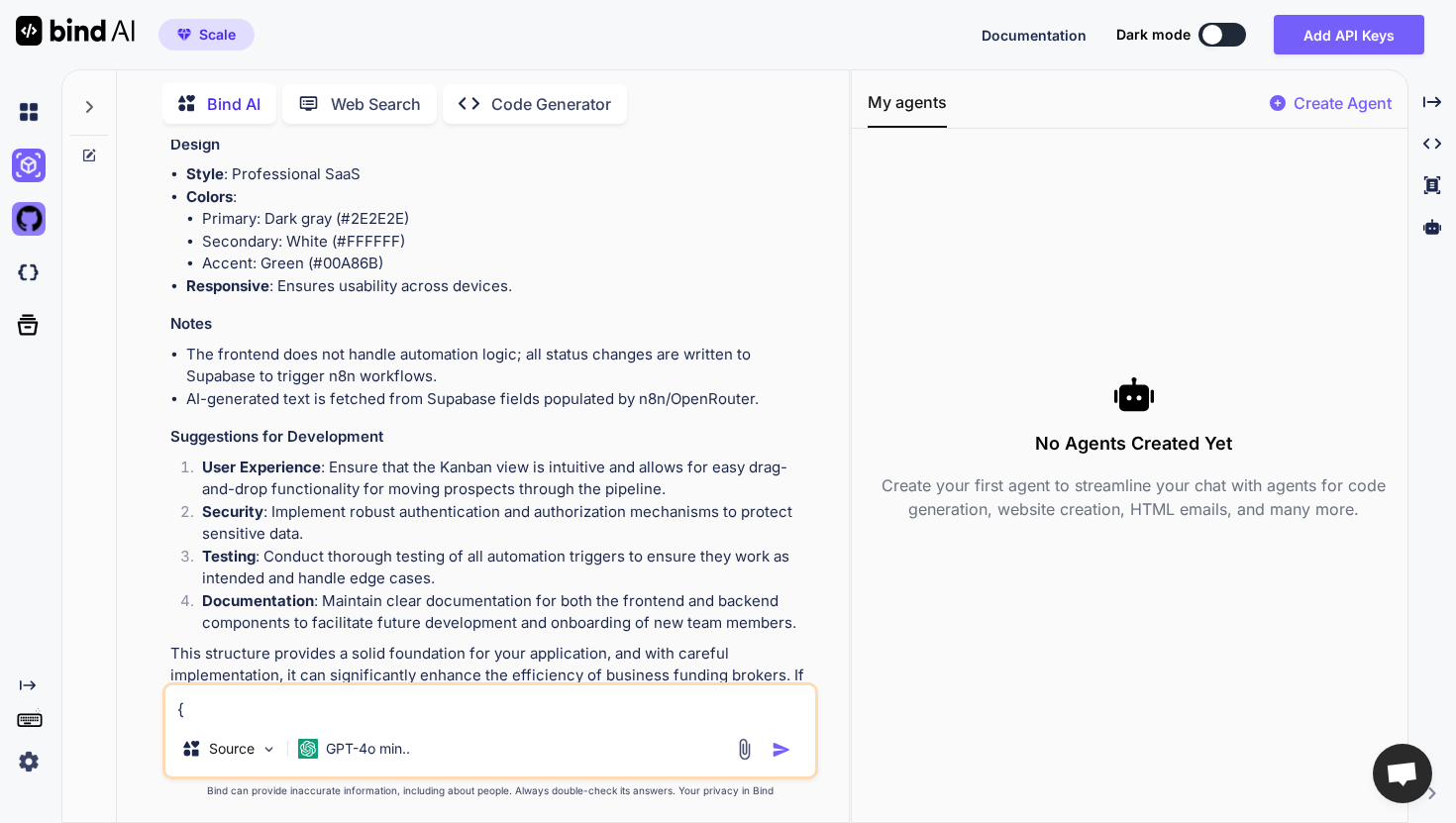 click at bounding box center (29, 219) 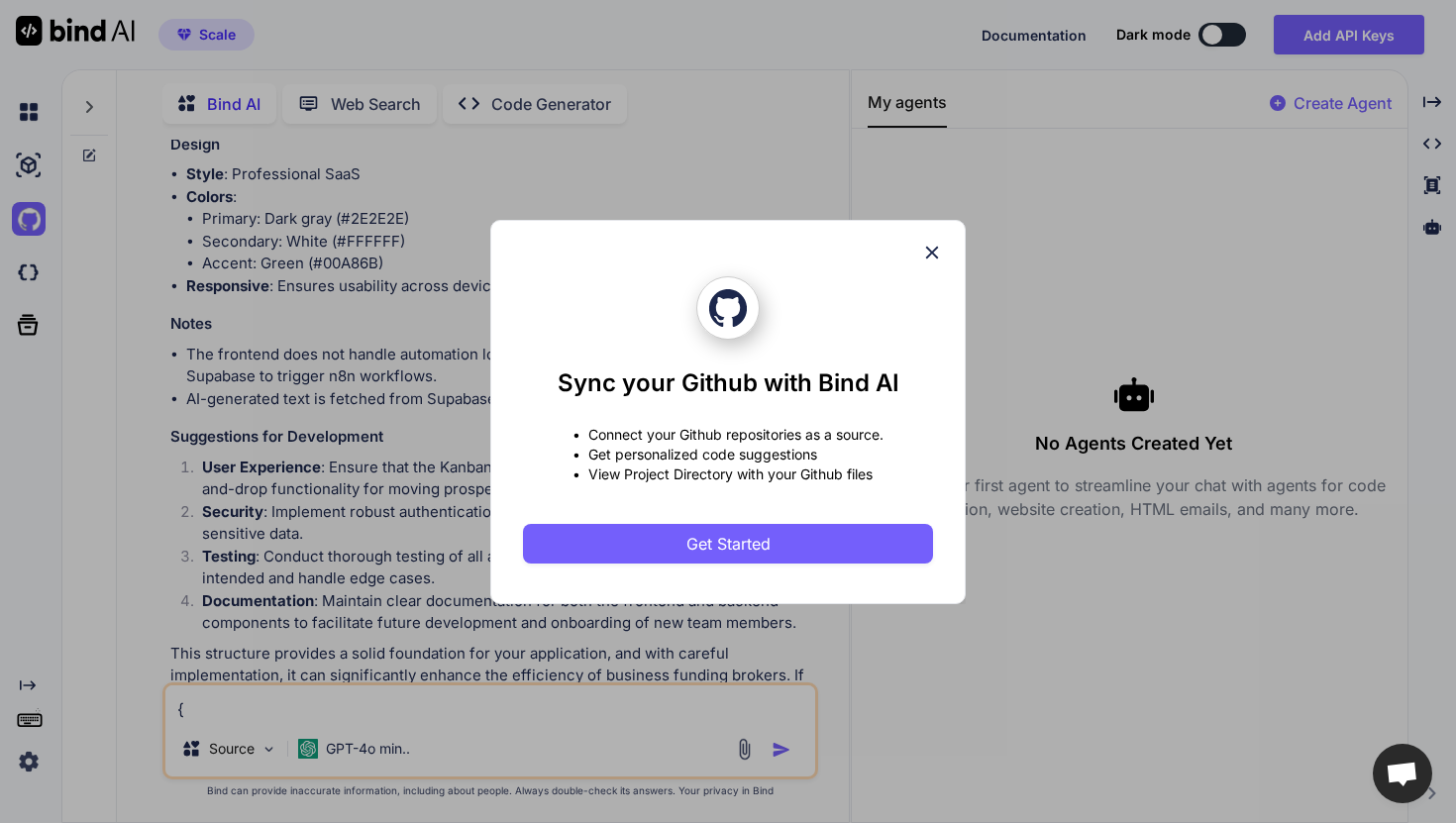 click on "Sync your Github with Bind AI •  Connect your Github repositories as a source. •  Get personalized code suggestions •  View Project Directory with your Github files Get Started" at bounding box center [728, 411] 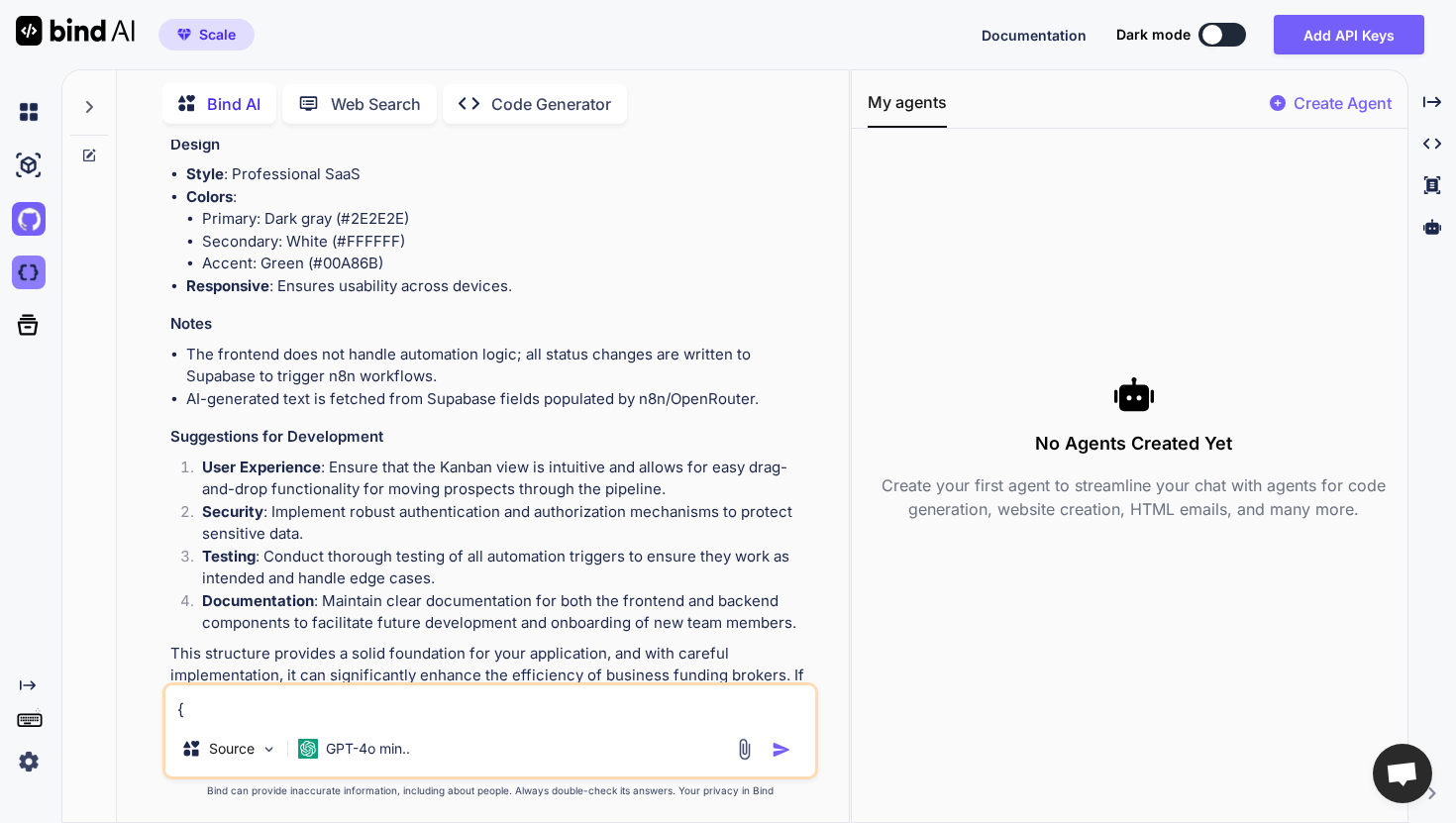 click at bounding box center (29, 272) 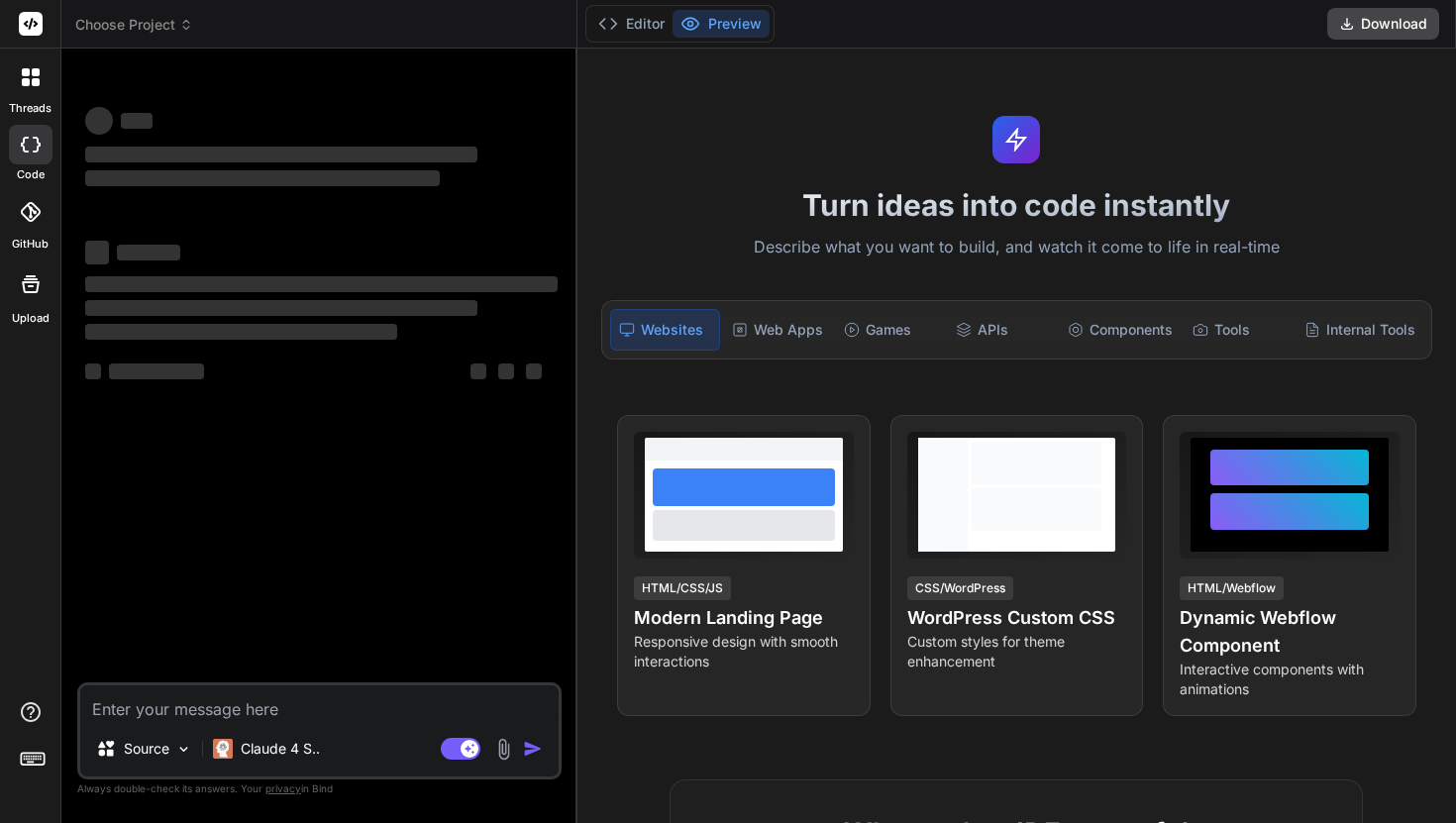 scroll, scrollTop: 0, scrollLeft: 0, axis: both 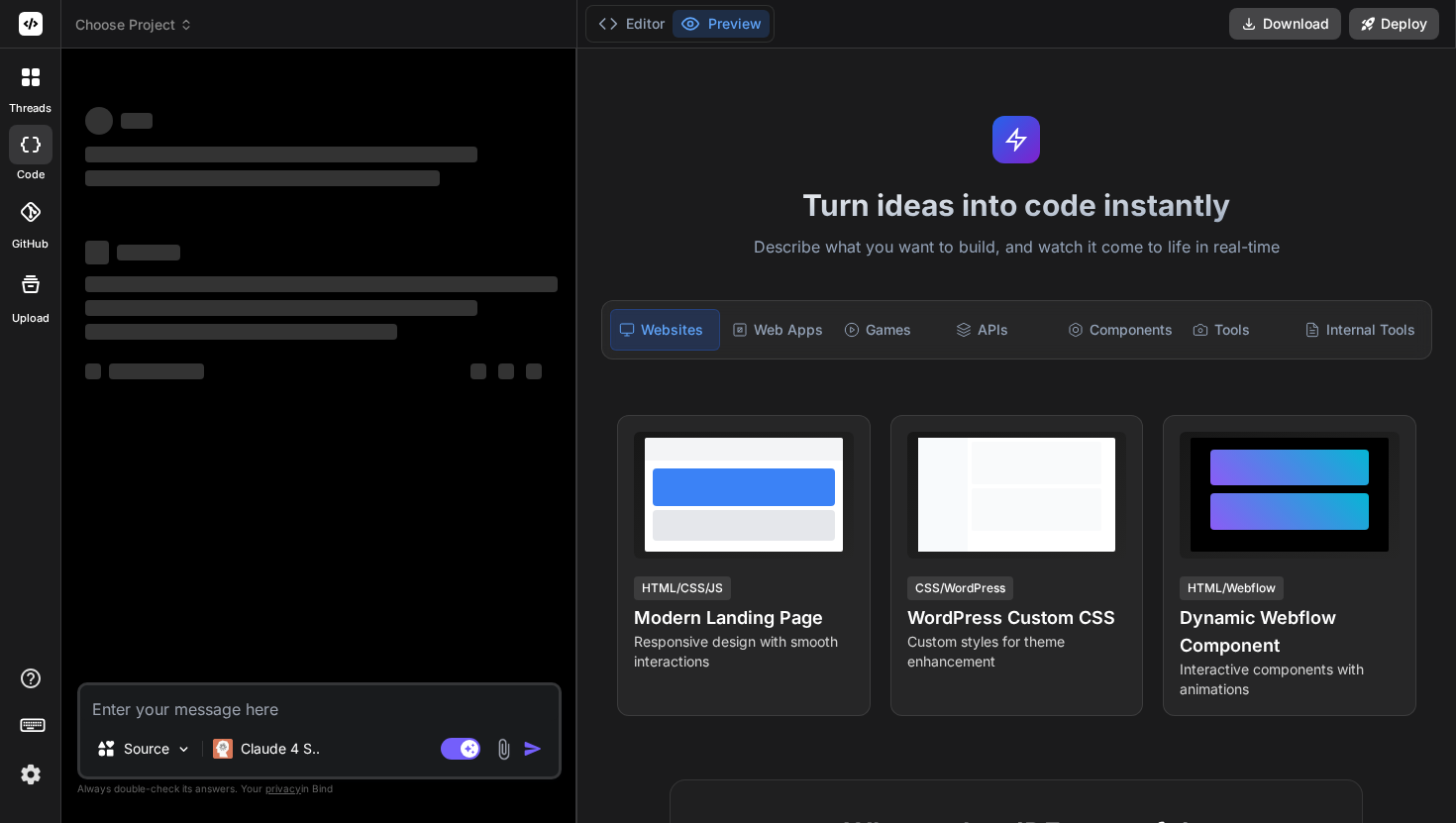 type on "x" 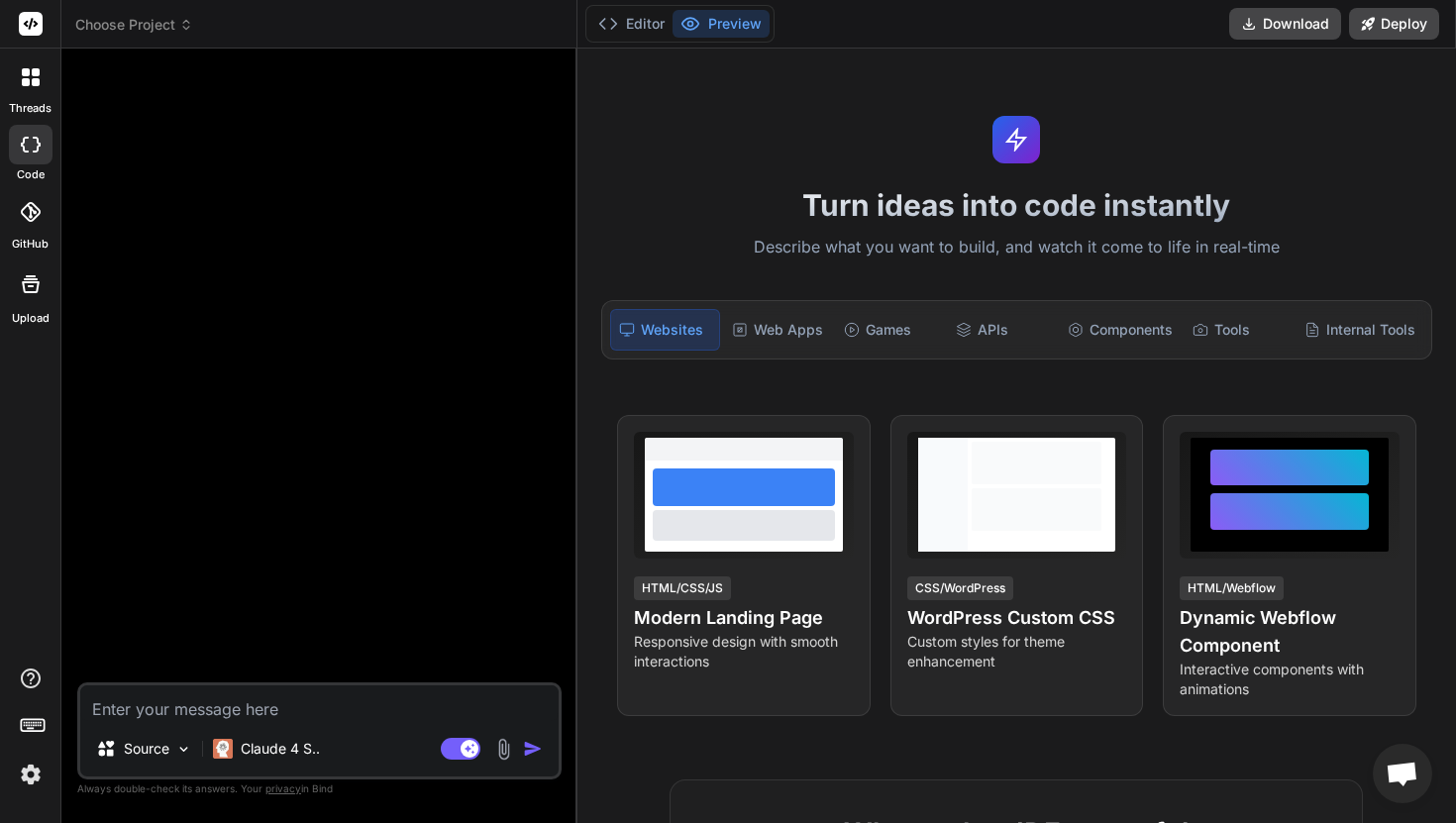 type on "{
"appName": "PipelinePro OS",
"description": "A React + Tailwind SaaS dashboard for business funding brokers to manage the entire funding deal pipeline from lead research to final lender submission, with backend automation handled by Supabase, n8n, OpenRouter, and Apify.",
"frontend": {
"framework": "React",
"styling": "TailwindCSS",
"pages": [
{
"name": "Login",
"components": ["EmailPasswordForm", "ForgotPasswordLink"],
"auth": "SupabaseAuth"
},
{
"name": "Dashboard",
"components": [
"SummaryPanel",
"MetricCards",
"AITopActionCard"
],
"data": "Supabase"
},
{
"name": "PipelineView",
"layout": "Kanban",
"columns": [
"Research",
"Outreach Sent",
"Engaged",
"App Sent",
"Docs Received",
"Ready for Submission",
"Submitted",
"Funded"
],
"cardFields": [
..." 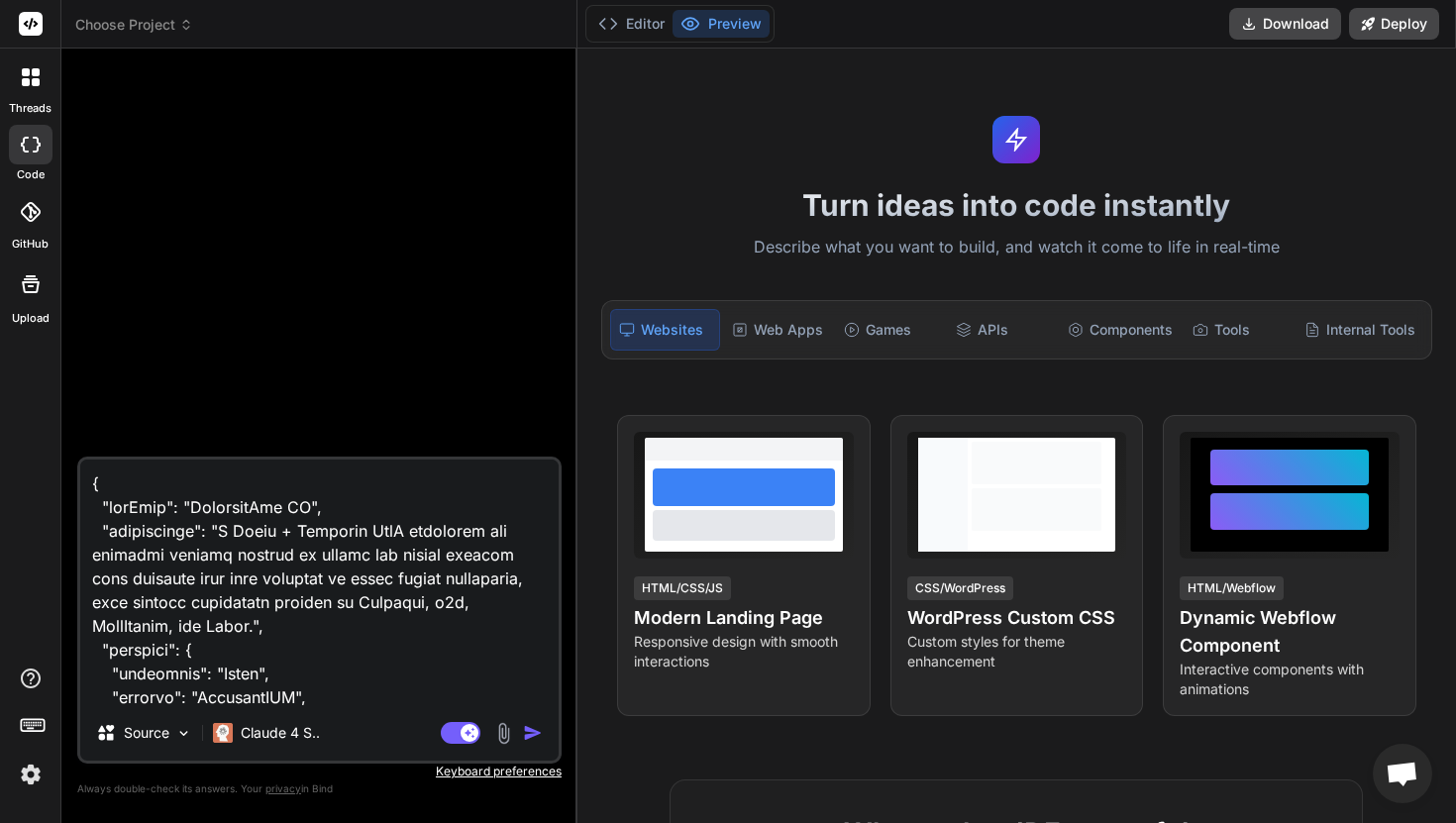 scroll, scrollTop: 3067, scrollLeft: 0, axis: vertical 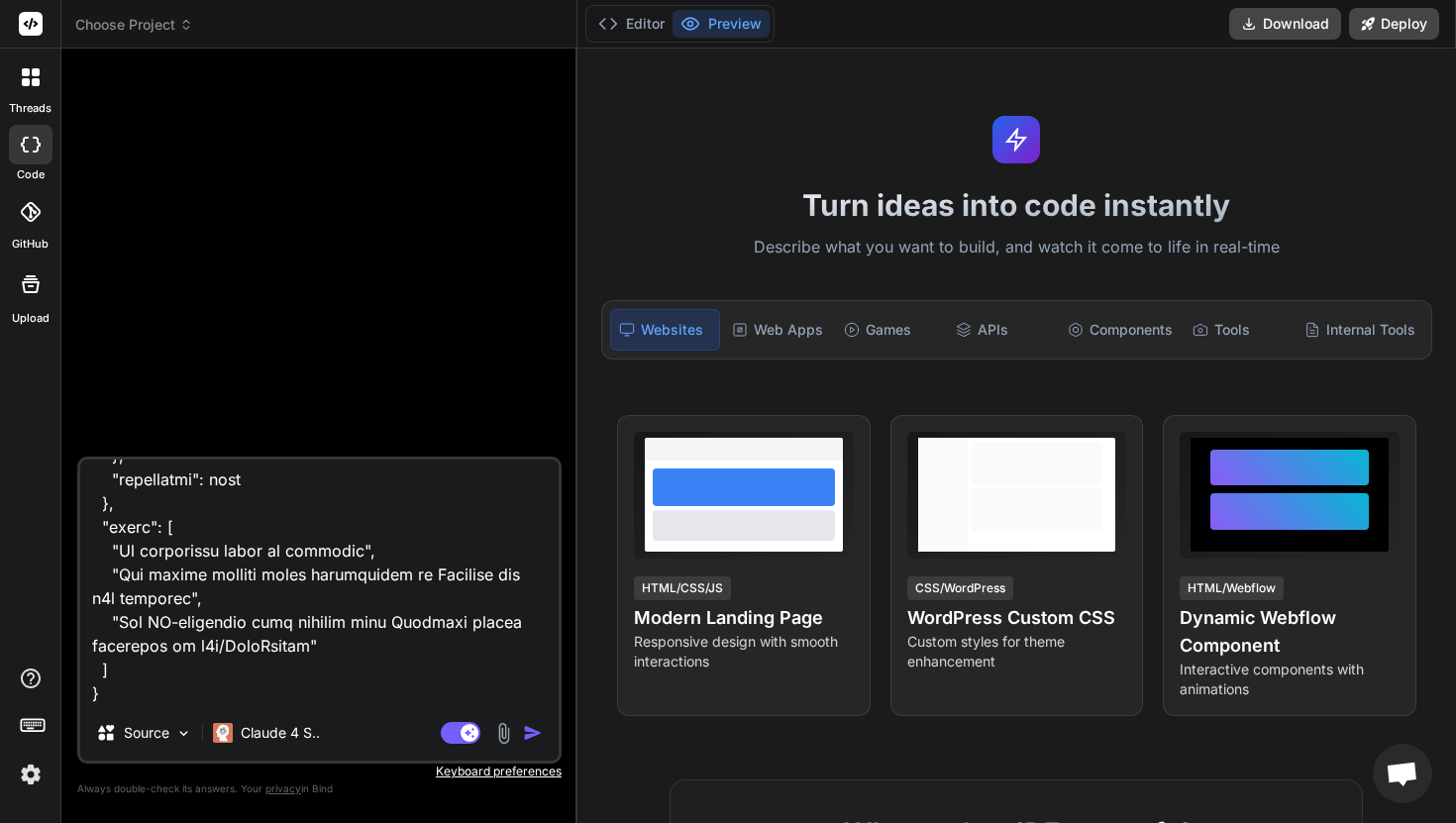type on "{
"appName": "PipelinePro OS",
"description": "A React + Tailwind SaaS dashboard for business funding brokers to manage the entire funding deal pipeline from lead research to final lender submission, with backend automation handled by Supabase, n8n, OpenRouter, and Apify.",
"frontend": {
"framework": "React",
"styling": "TailwindCSS",
"pages": [
{
"name": "Login",
"components": ["EmailPasswordForm", "ForgotPasswordLink"],
"auth": "SupabaseAuth"
},
{
"name": "Dashboard",
"components": [
"SummaryPanel",
"MetricCards",
"AITopActionCard"
],
"data": "Supabase"
},
{
"name": "PipelineView",
"layout": "Kanban",
"columns": [
"Research",
"Outreach Sent",
"Engaged",
"App Sent",
"Docs Received",
"Ready for Submission",
"Submitted",
"Funded"
],
"cardFields": [
..." 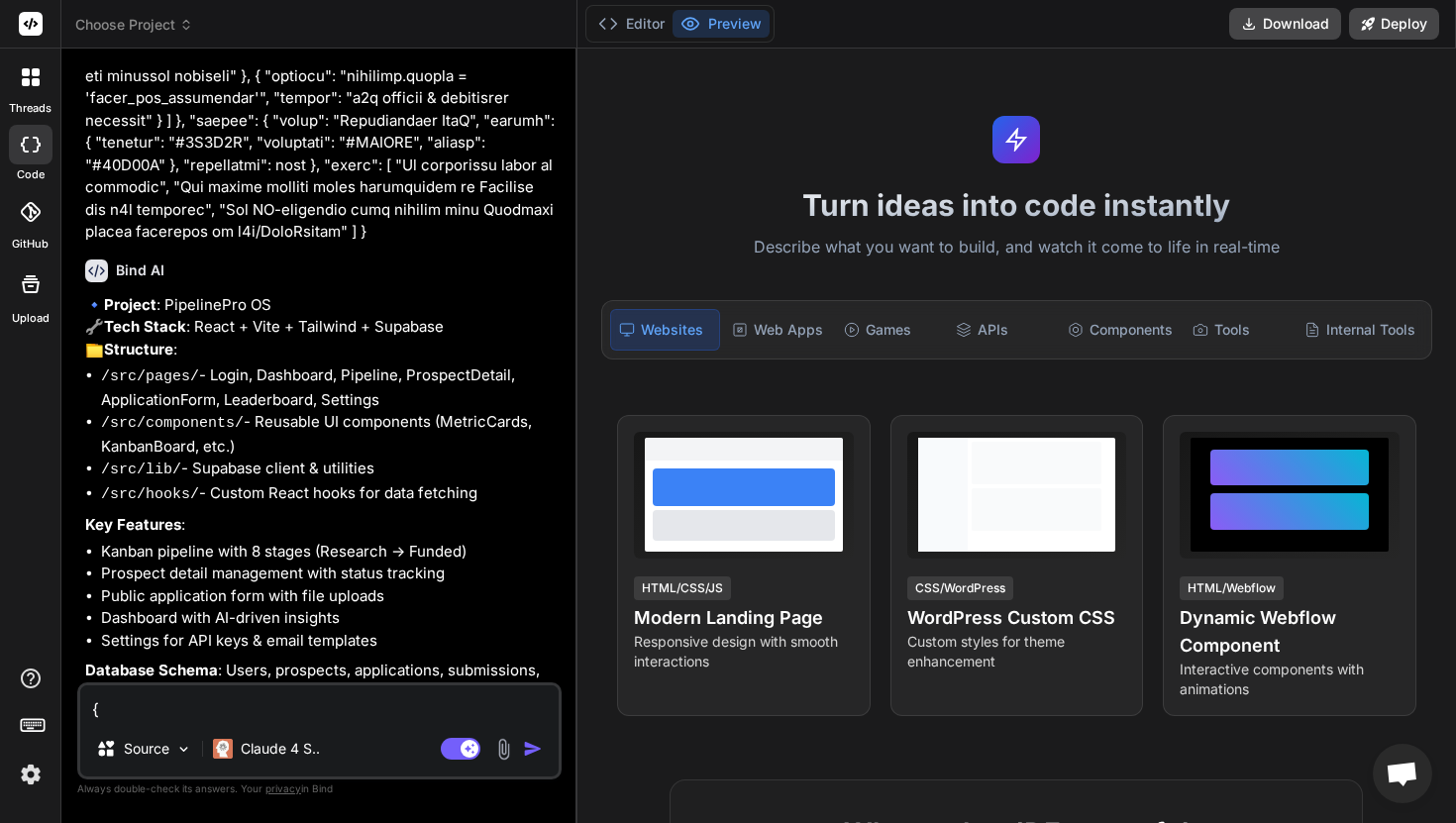 scroll, scrollTop: 826, scrollLeft: 0, axis: vertical 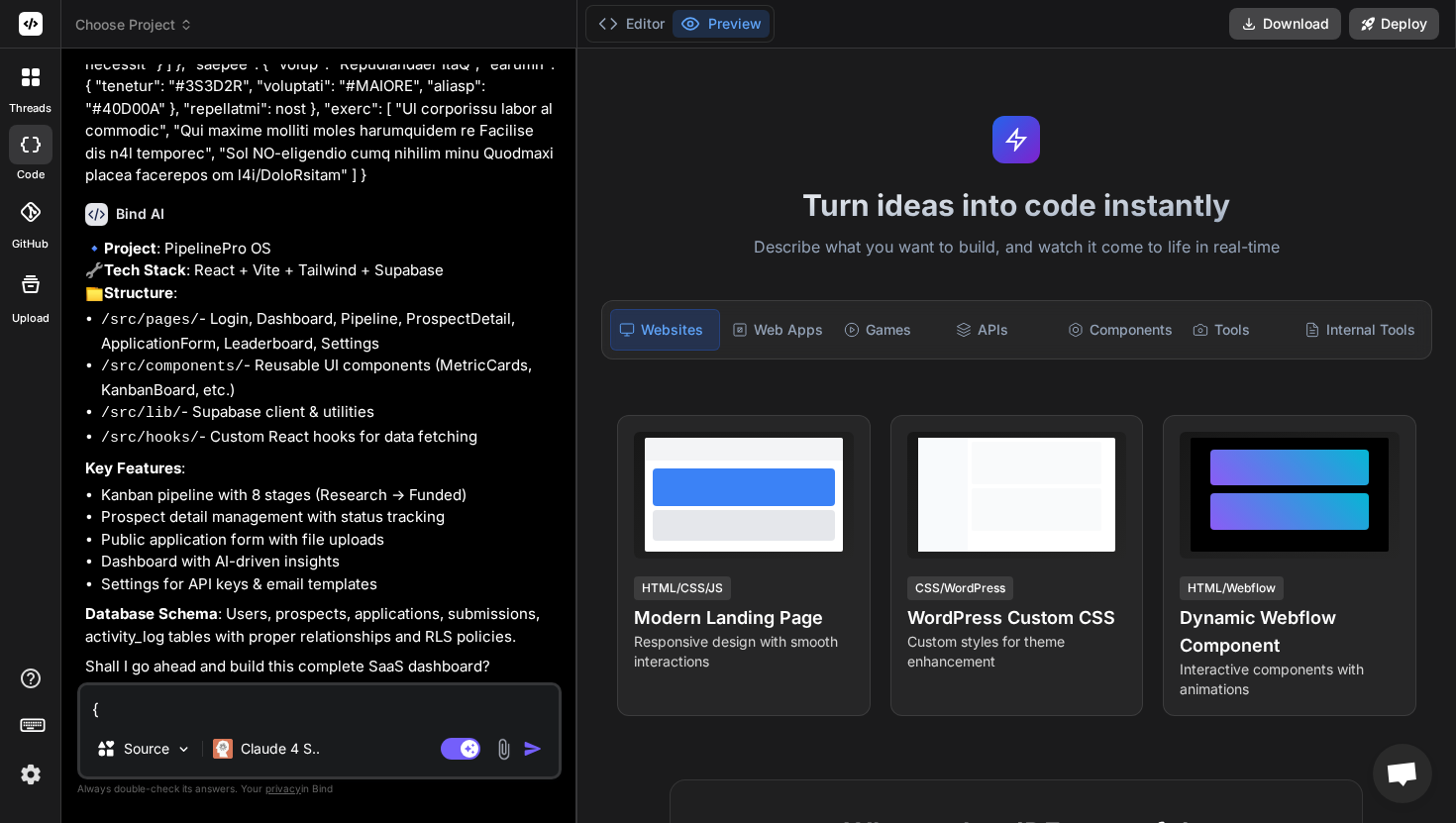 type on "x" 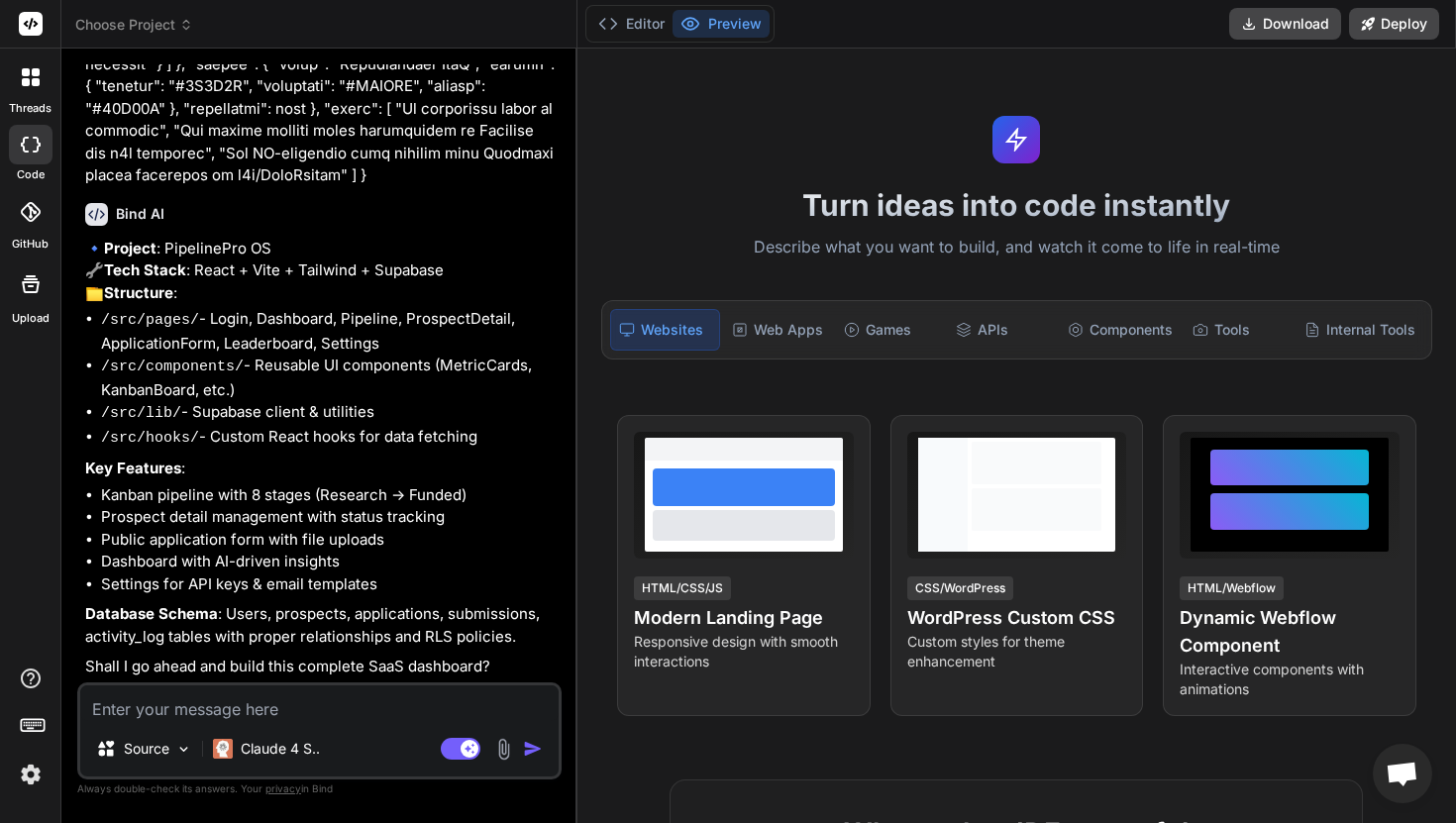 type on "y" 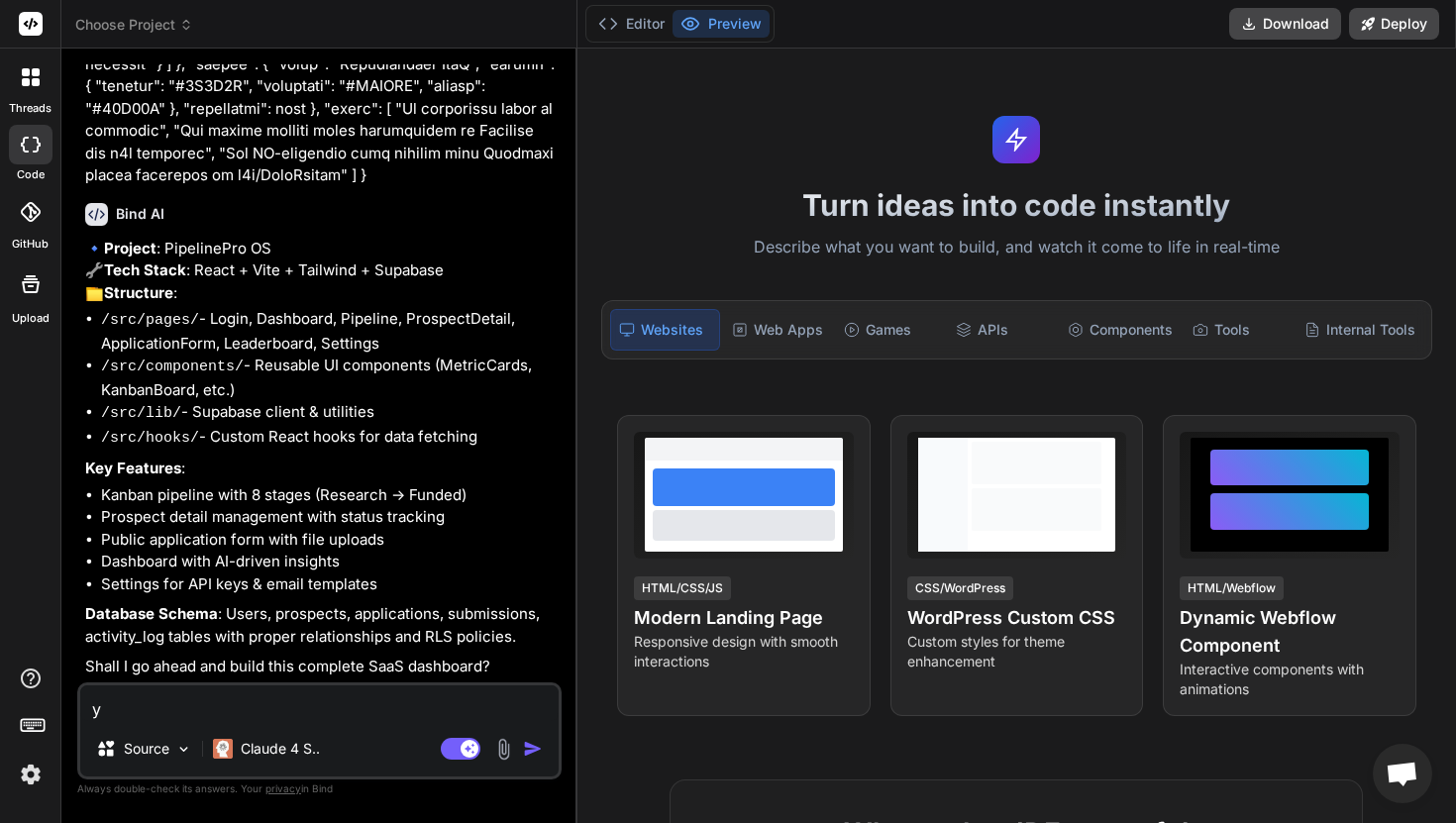 type on "ye" 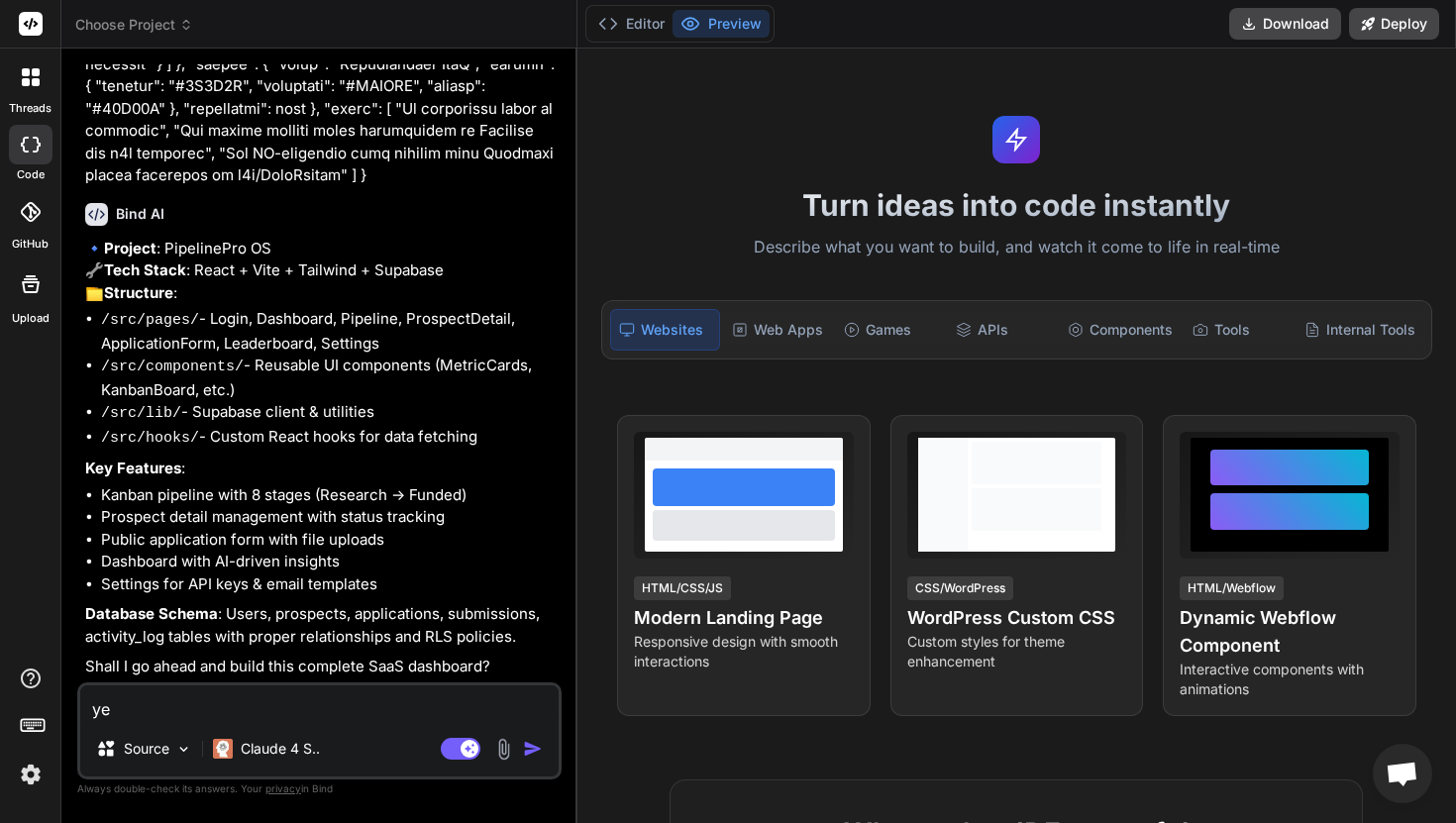 type on "yes" 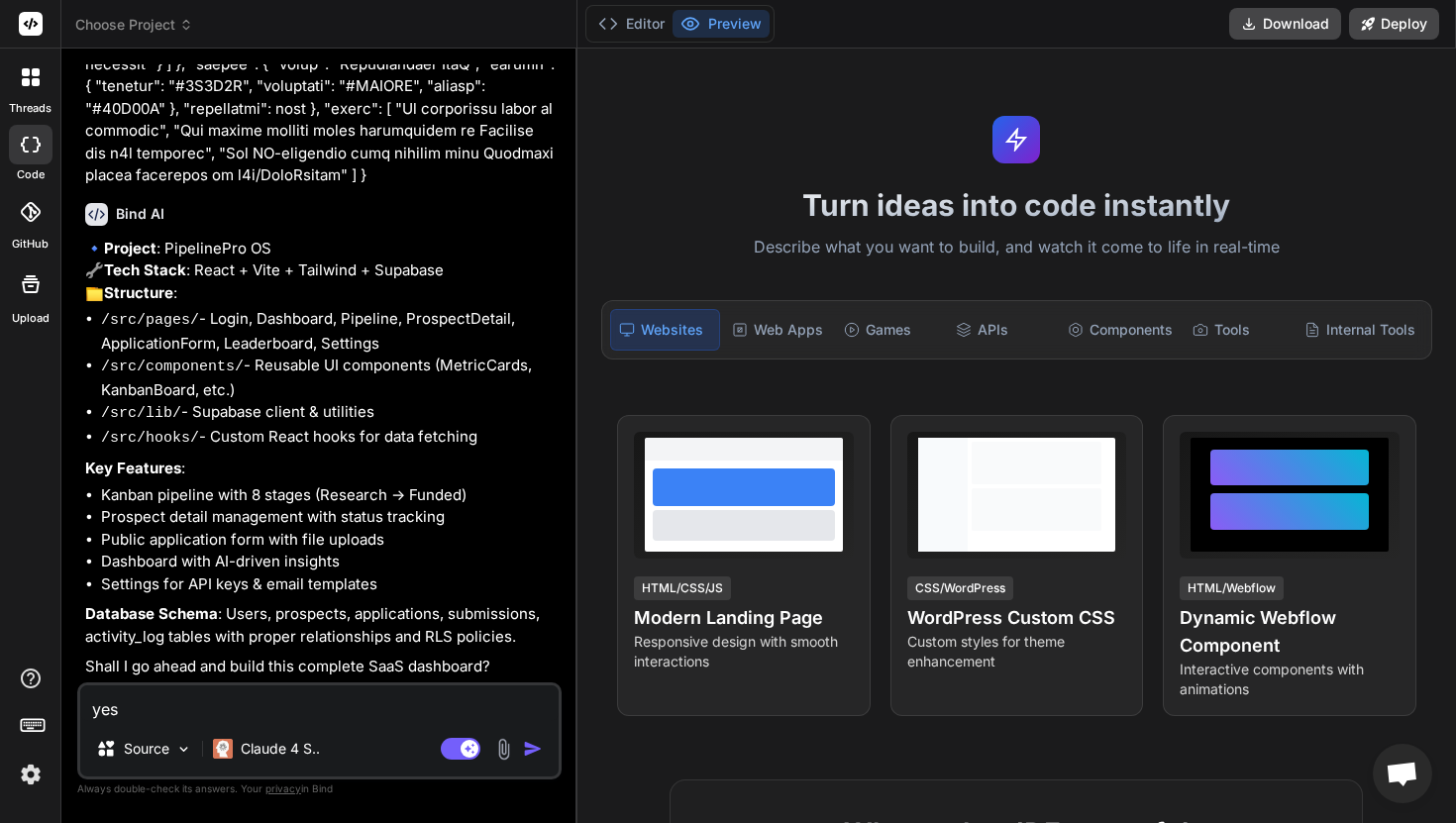 type on "x" 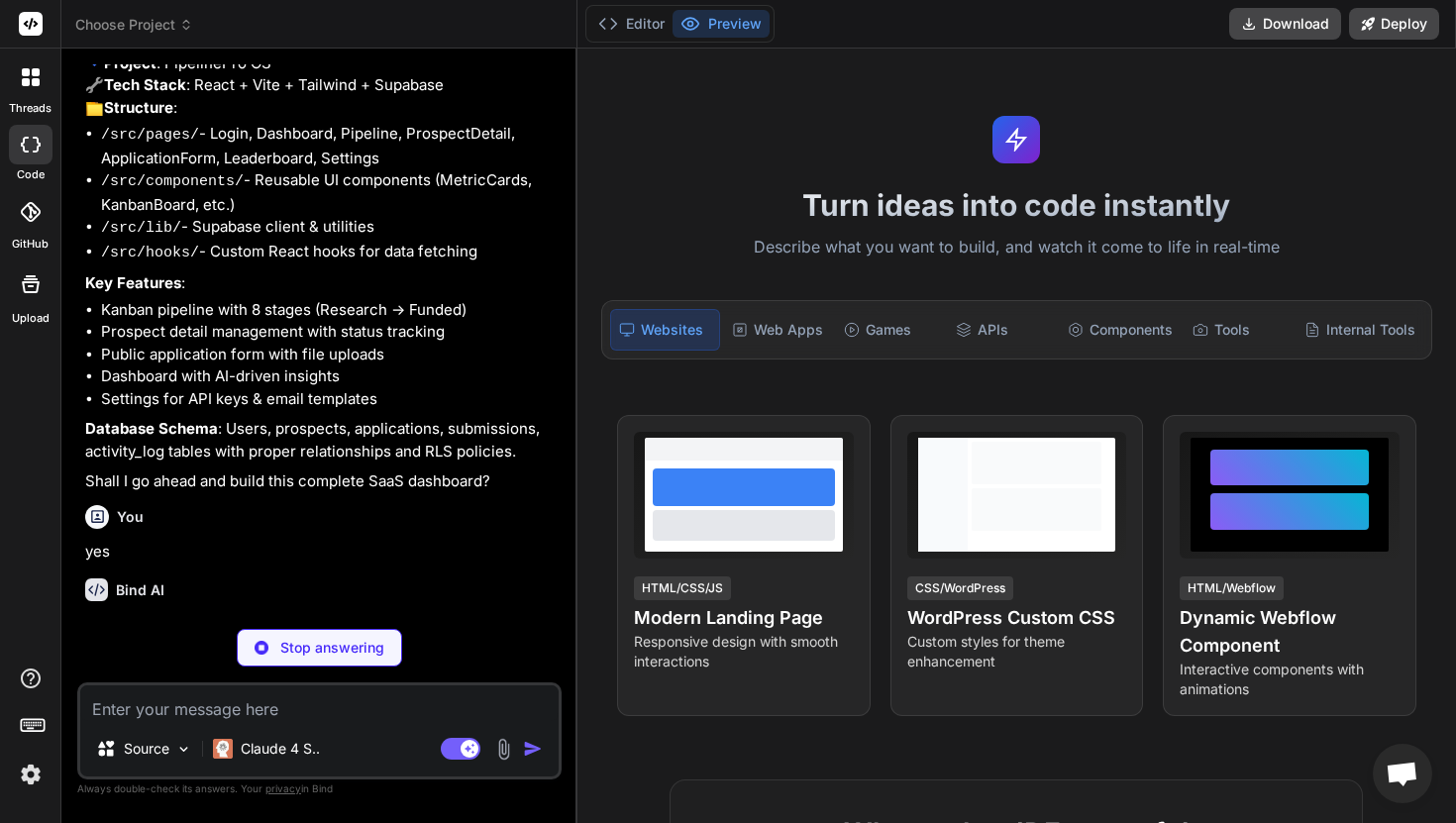 scroll, scrollTop: 1032, scrollLeft: 0, axis: vertical 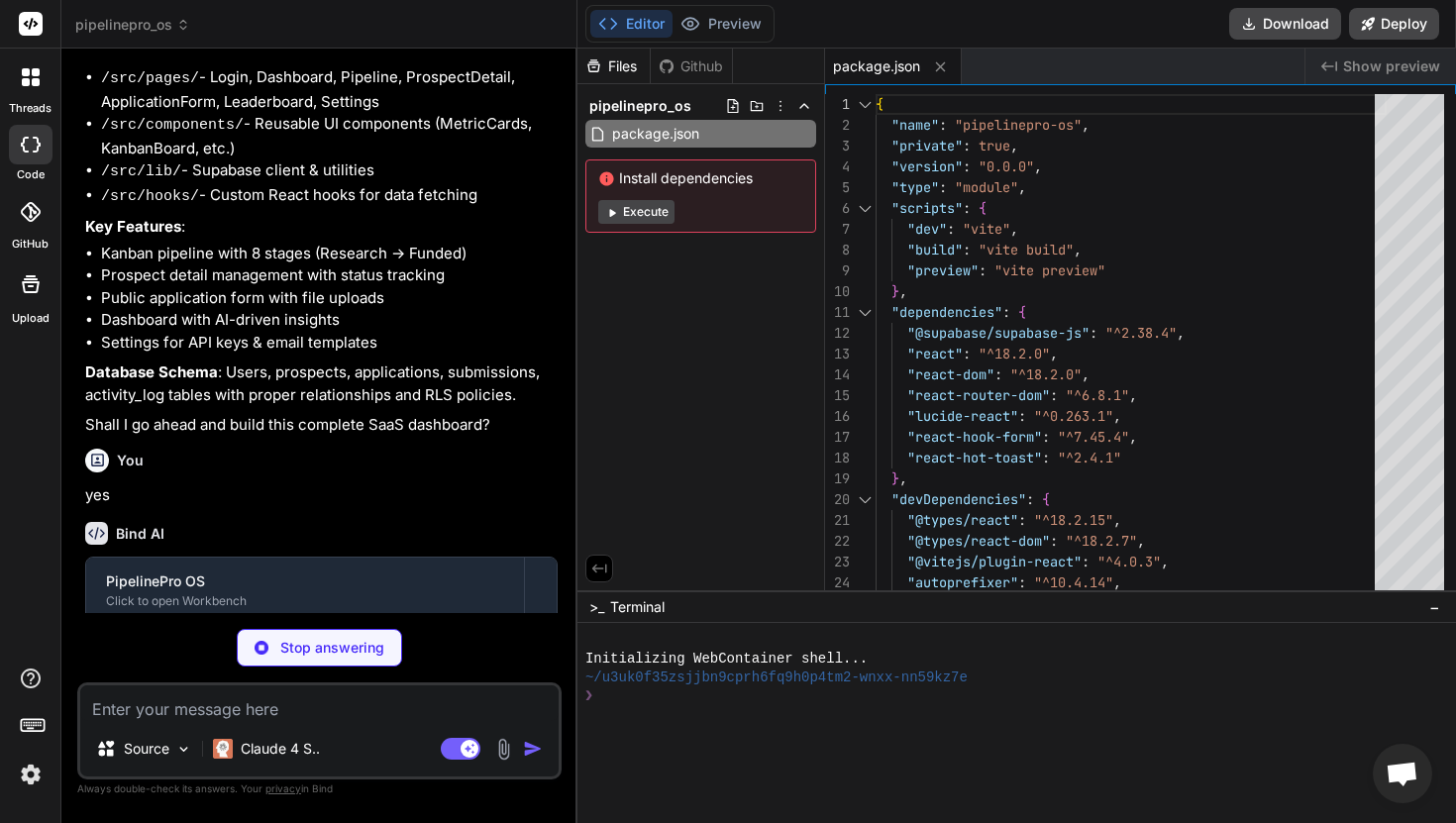 type on "x" 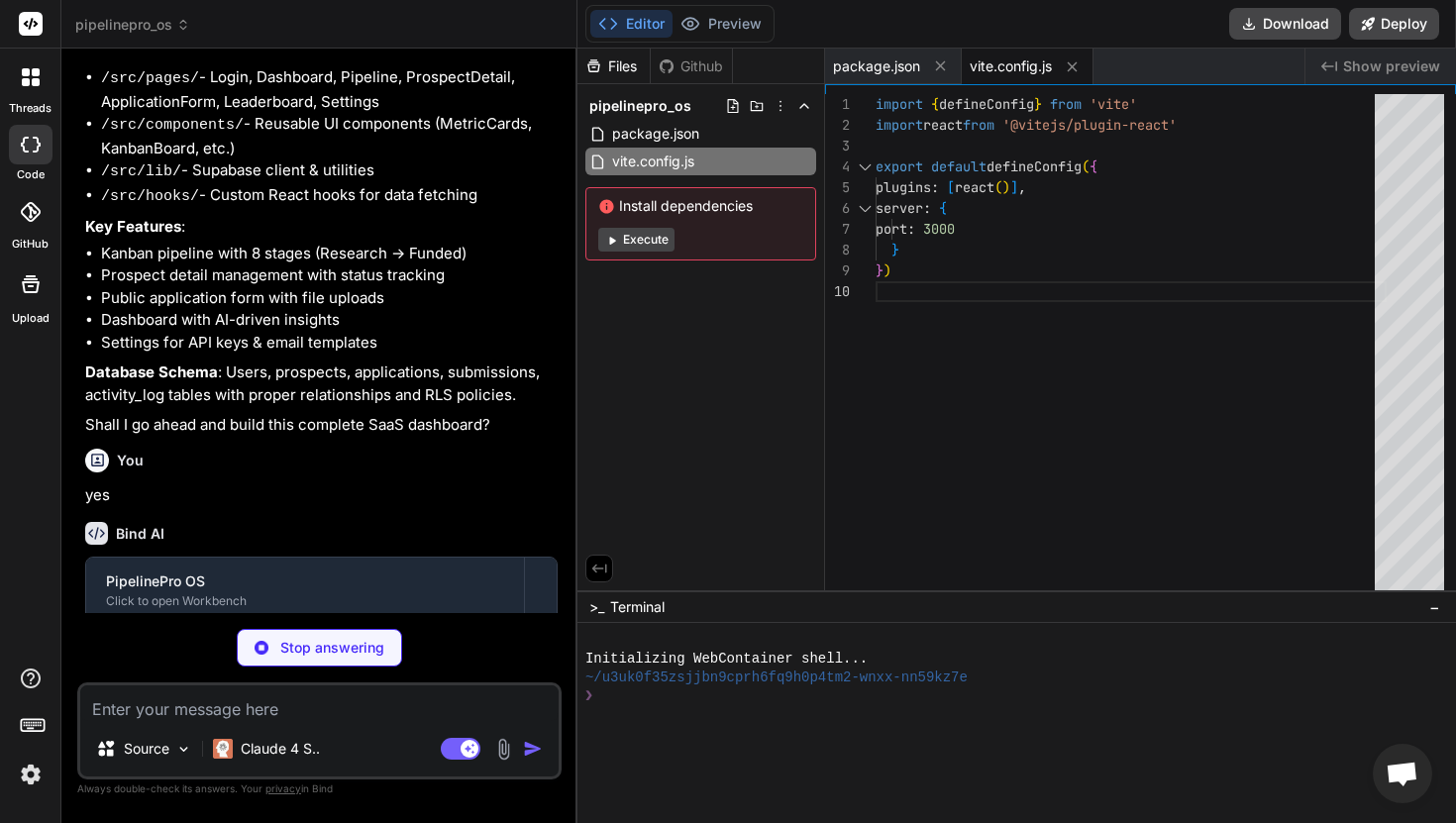 type on "x" 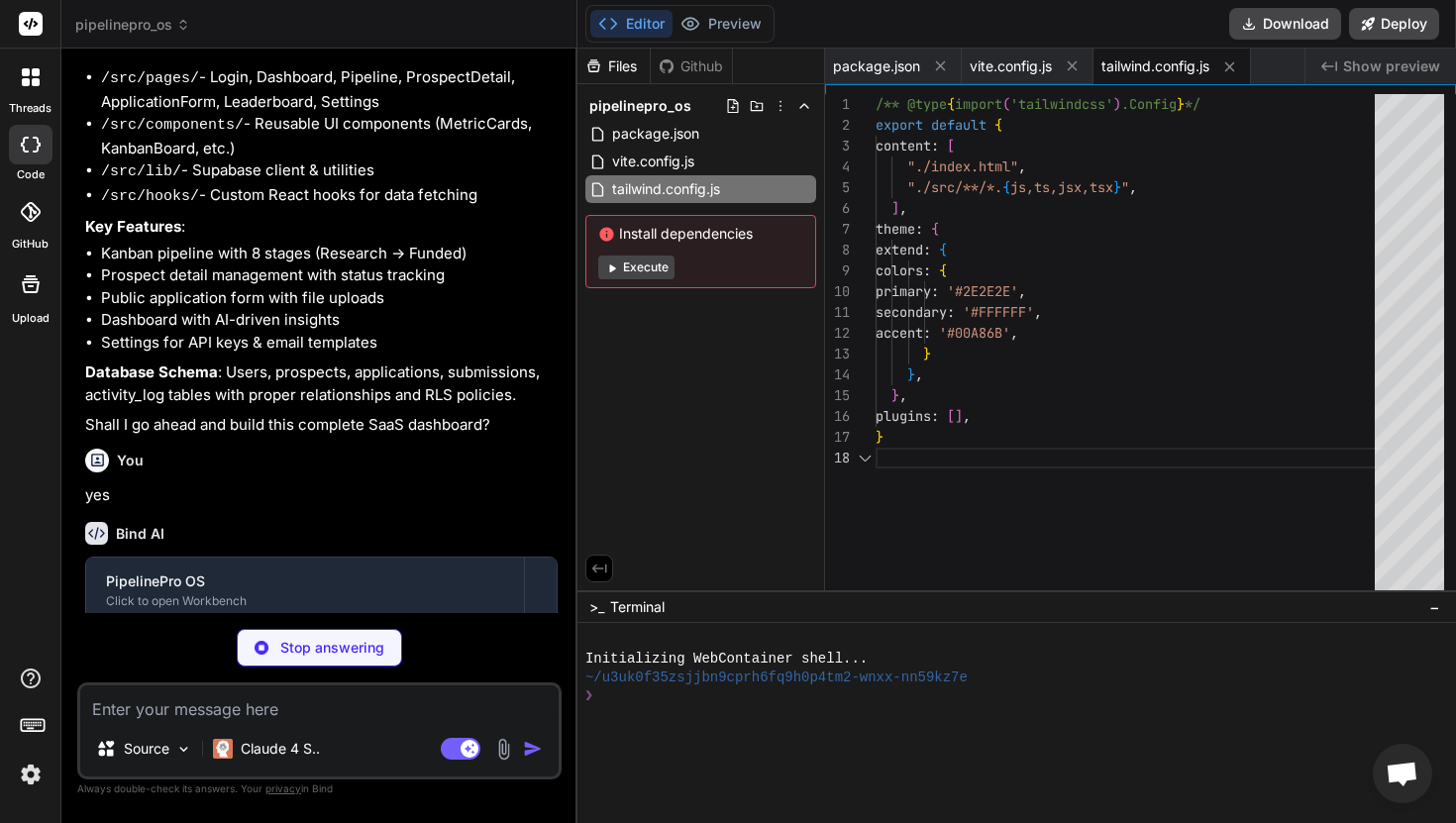 type on "x" 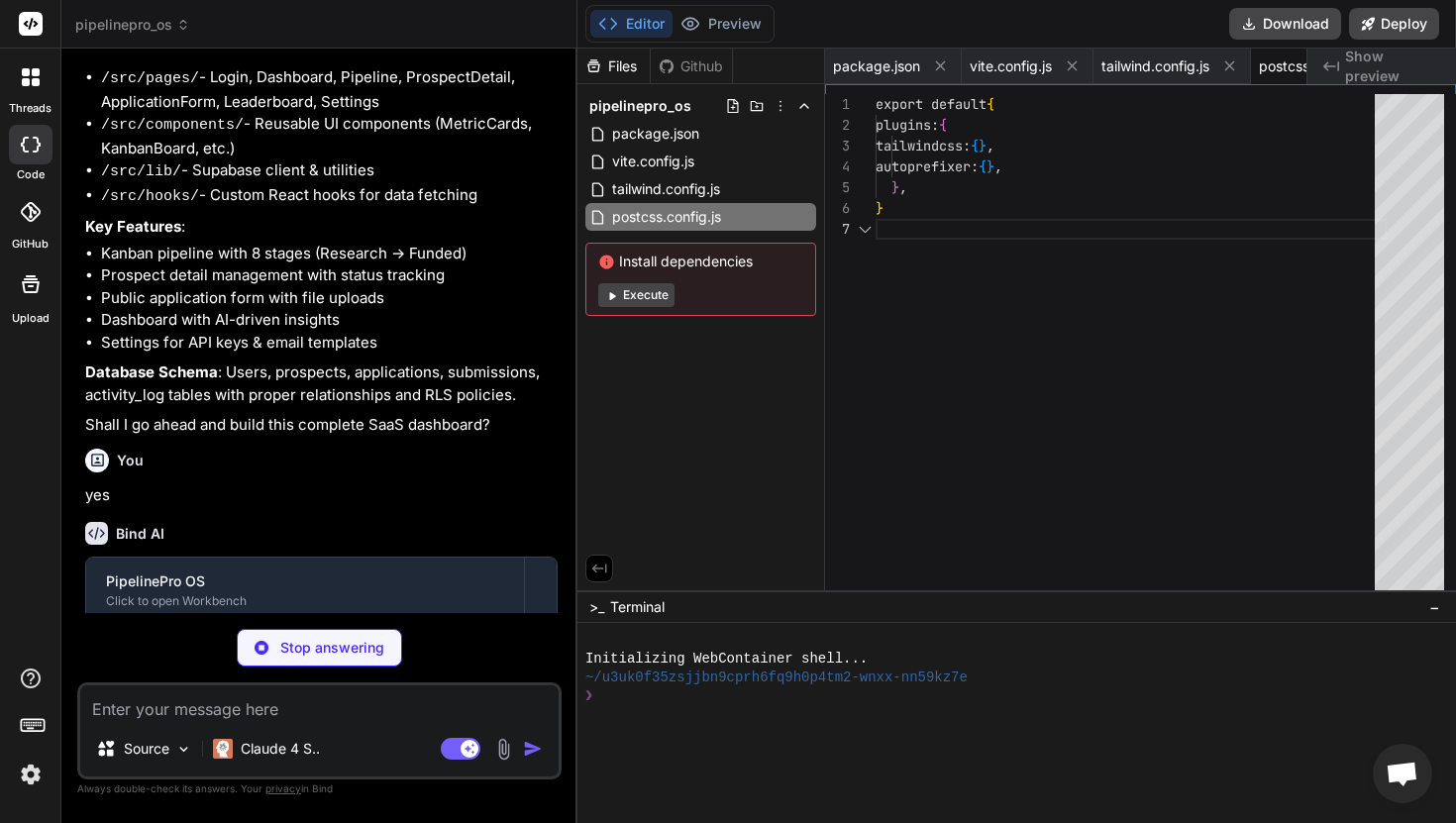 scroll, scrollTop: 0, scrollLeft: 110, axis: horizontal 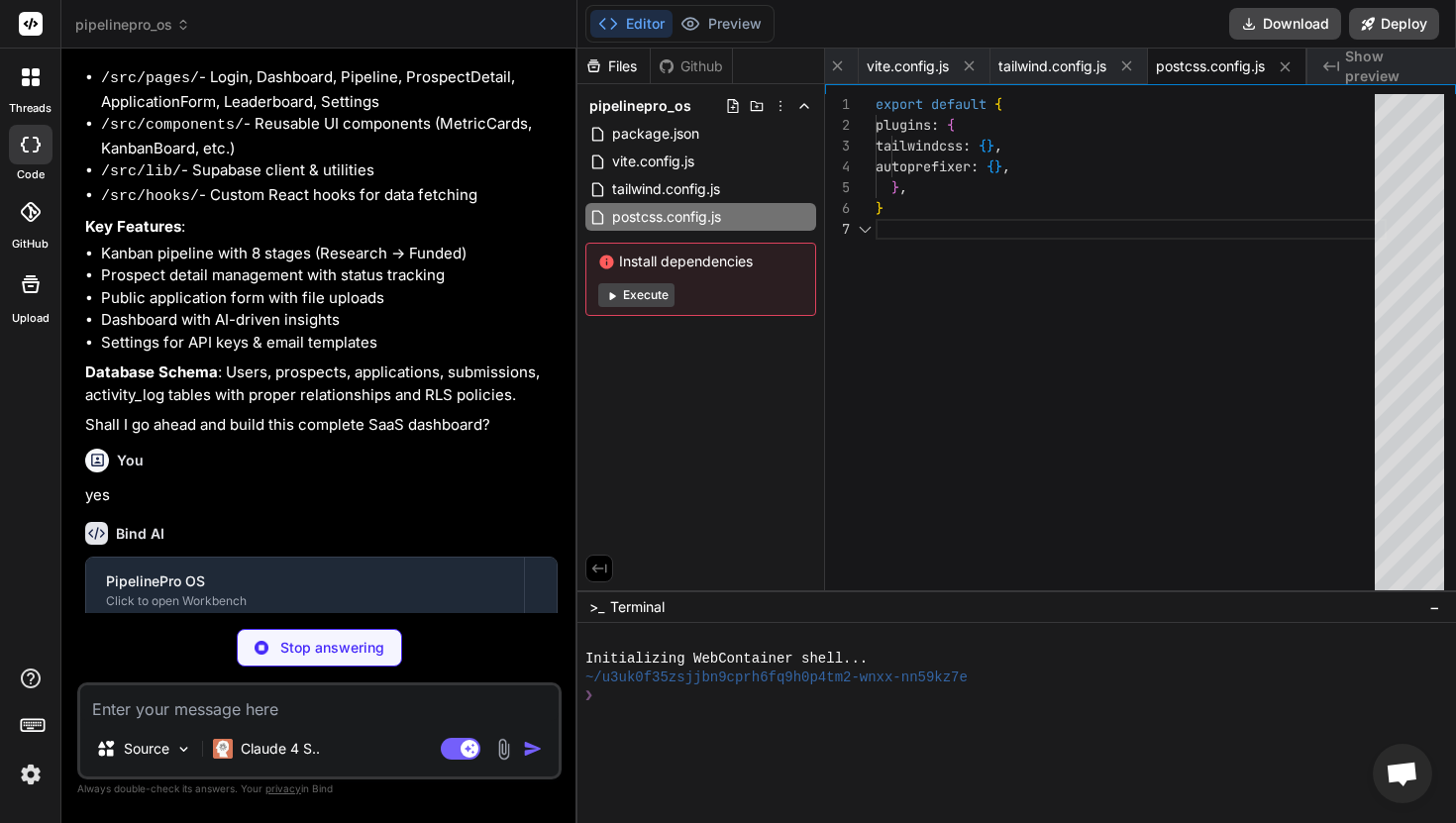 type on "x" 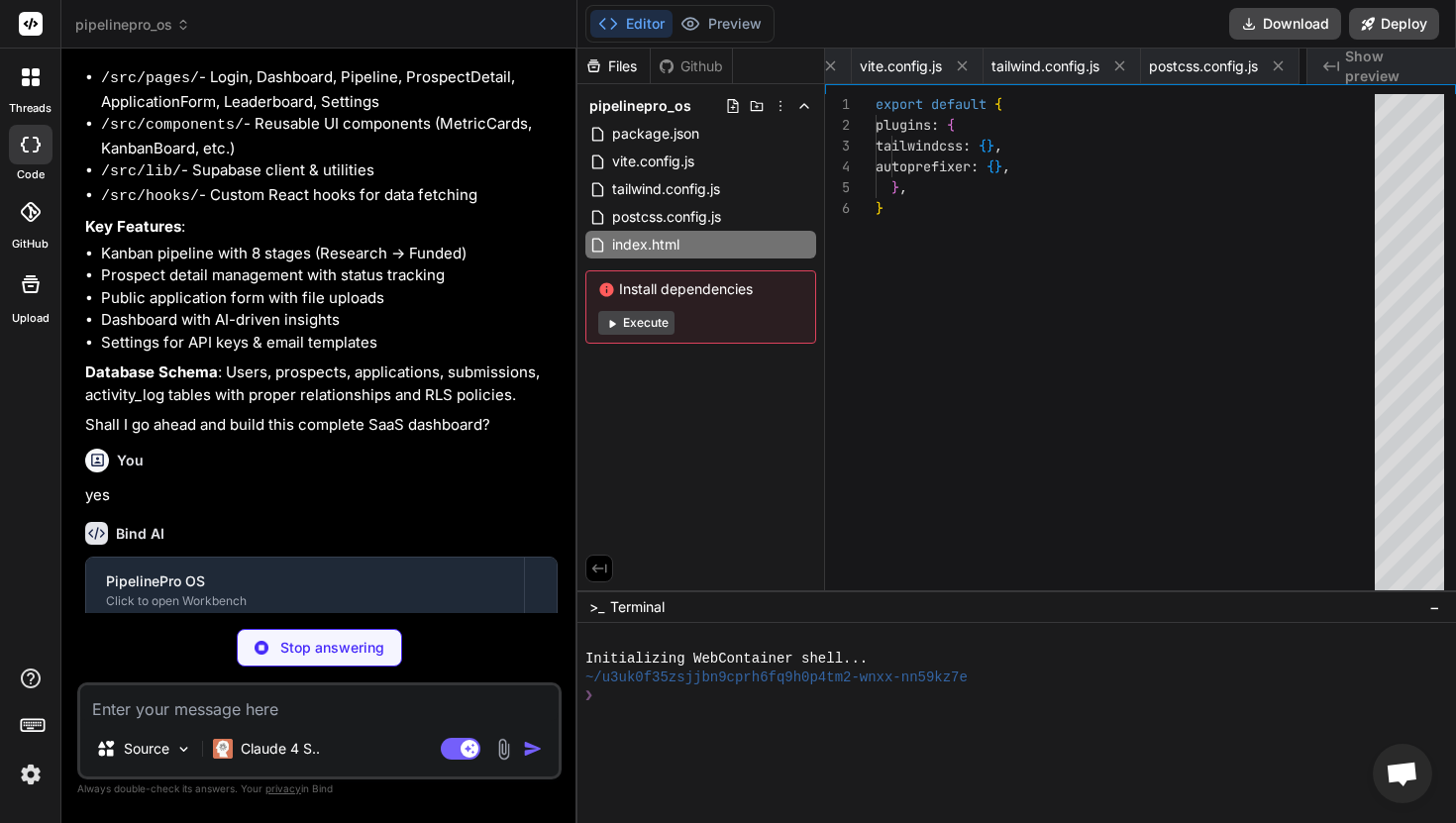 type on "x" 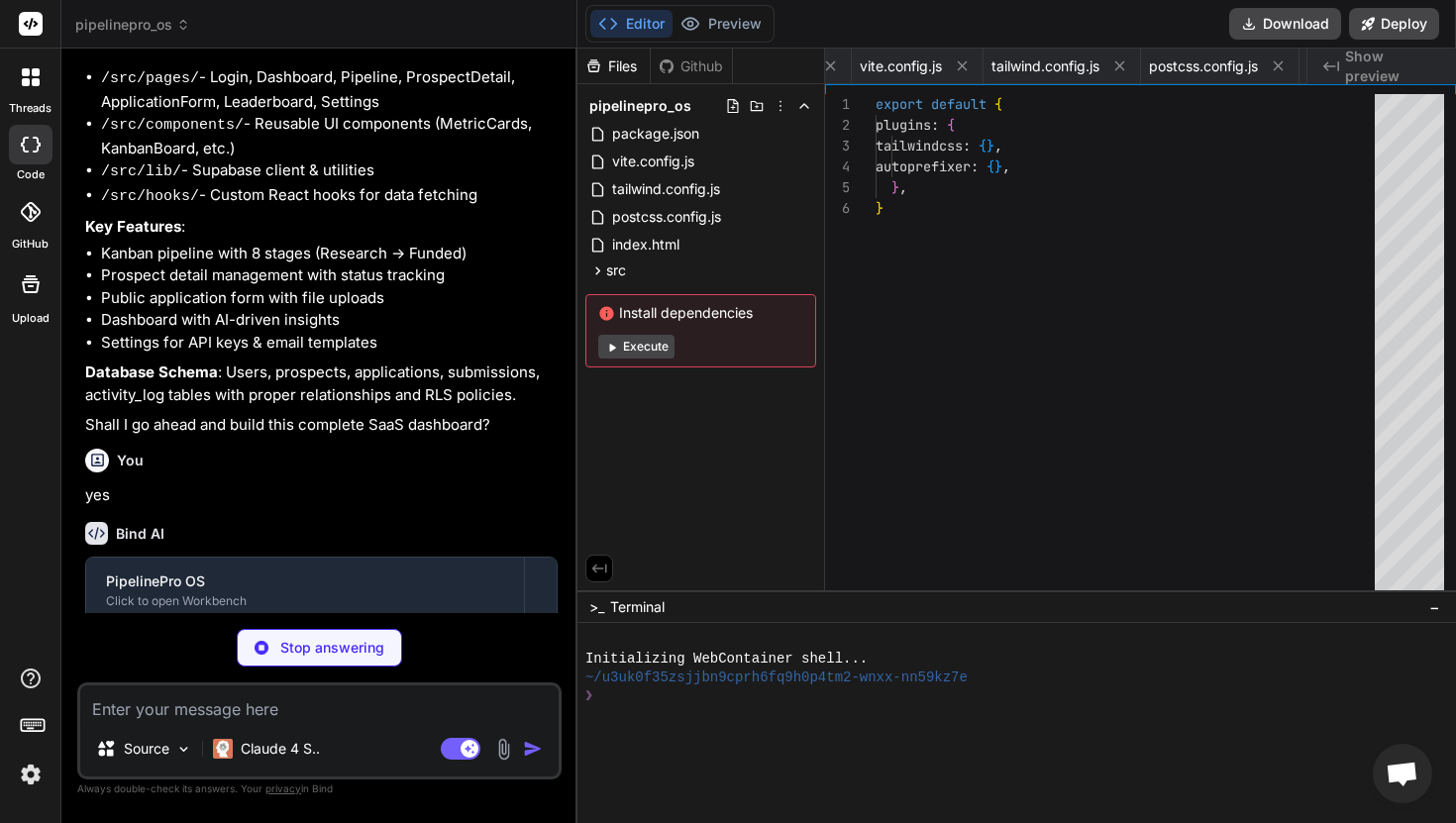 type on "x" 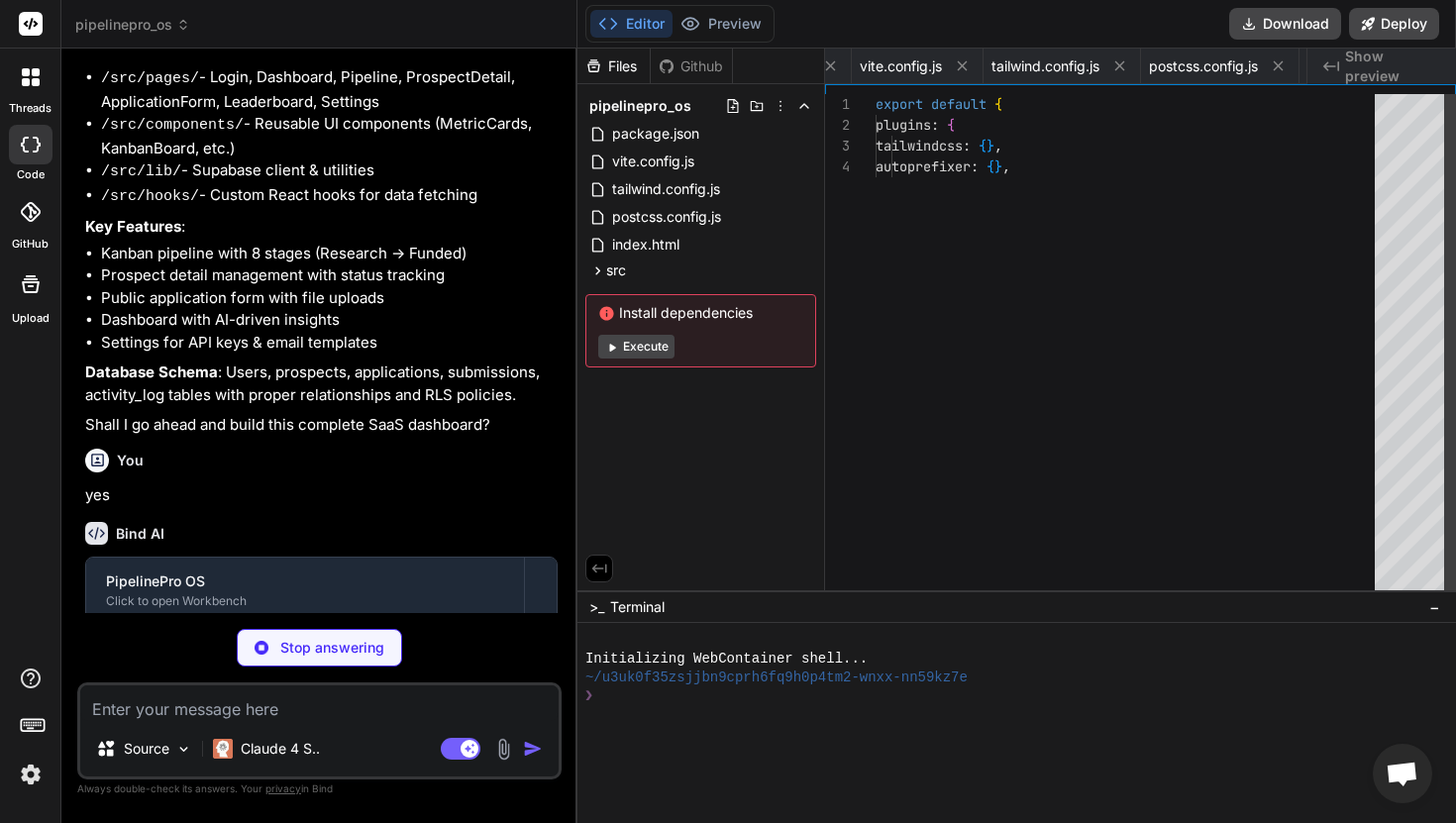 type on "x" 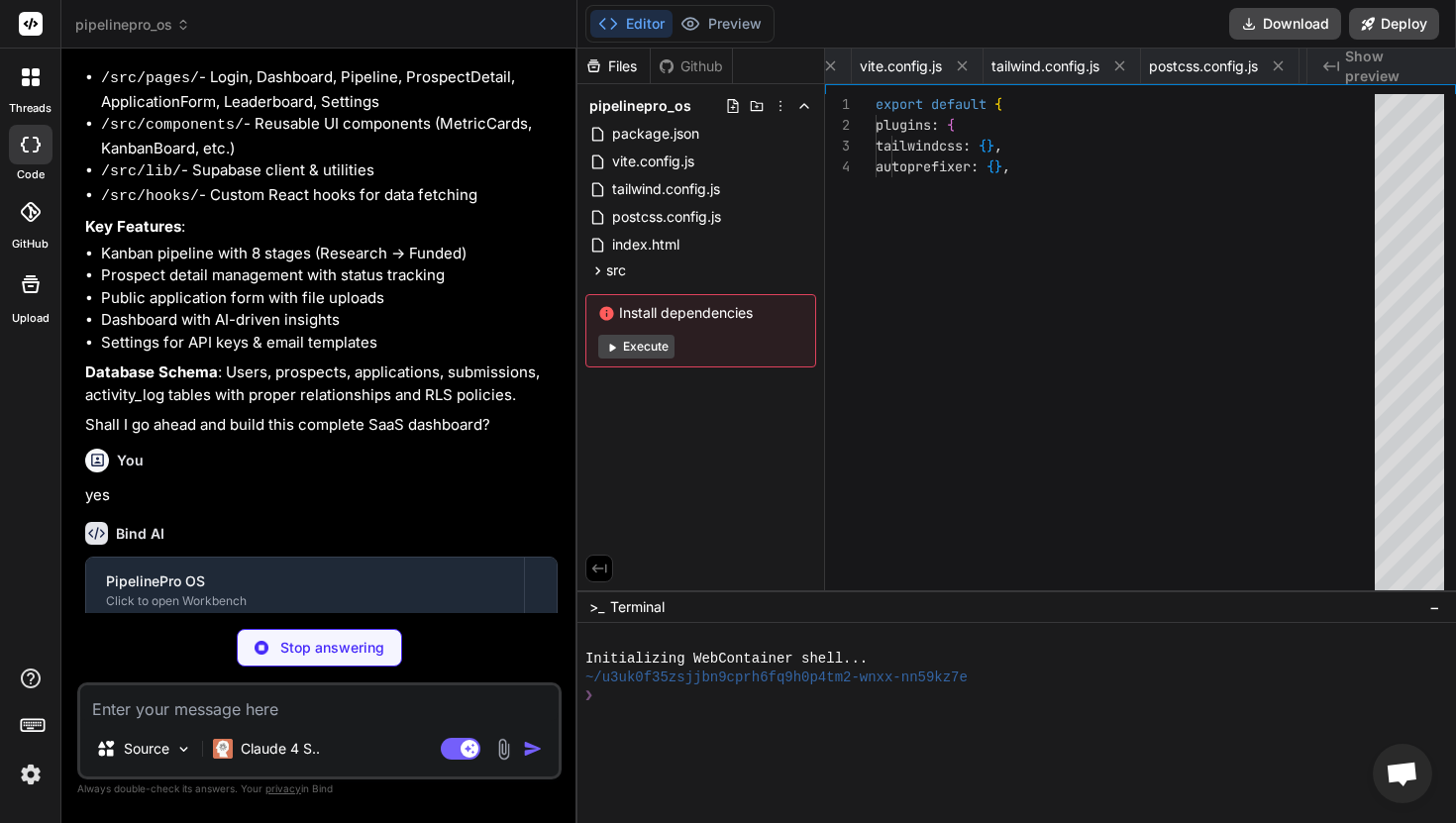 type on "x" 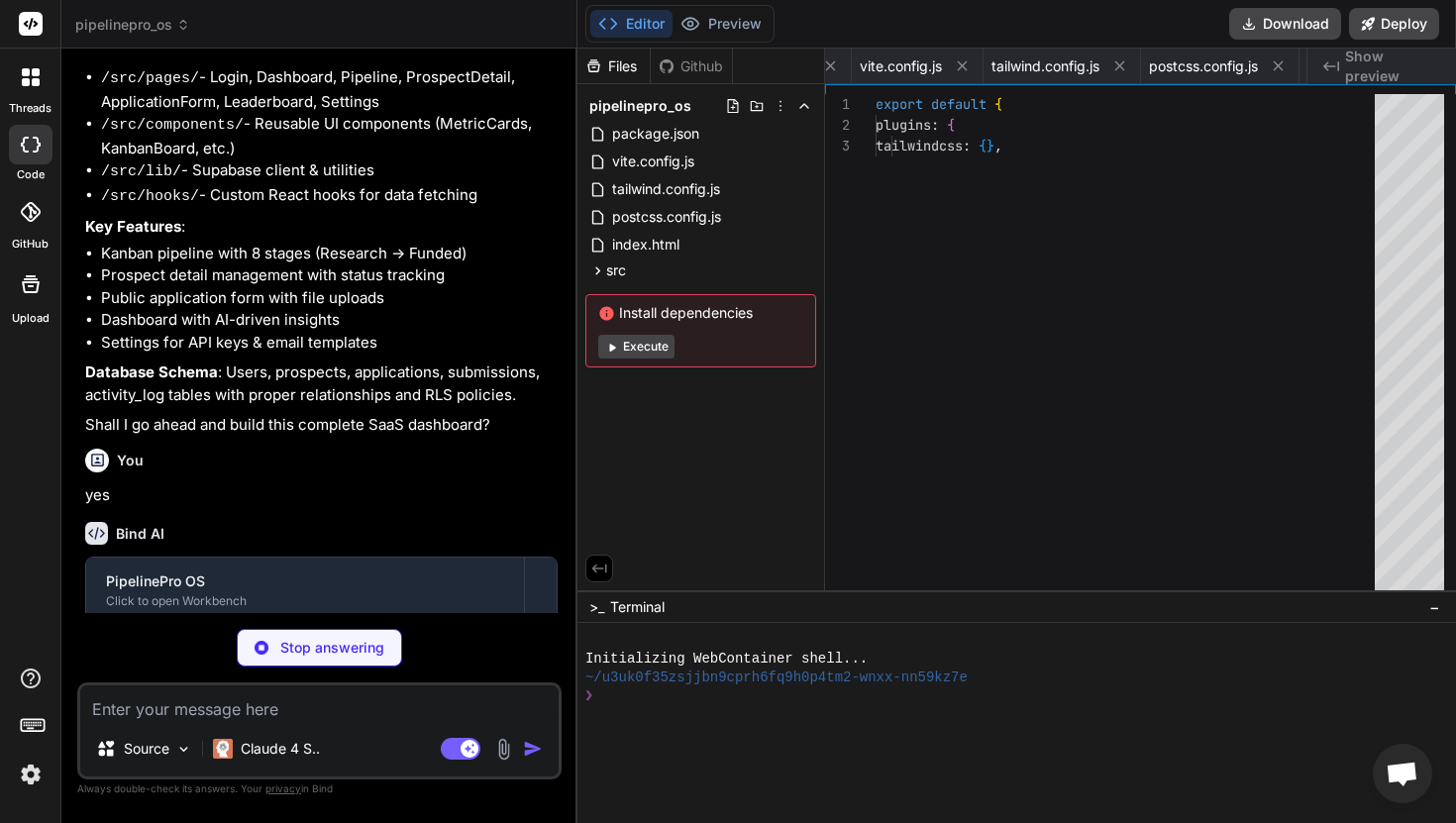 scroll, scrollTop: 0, scrollLeft: 867, axis: horizontal 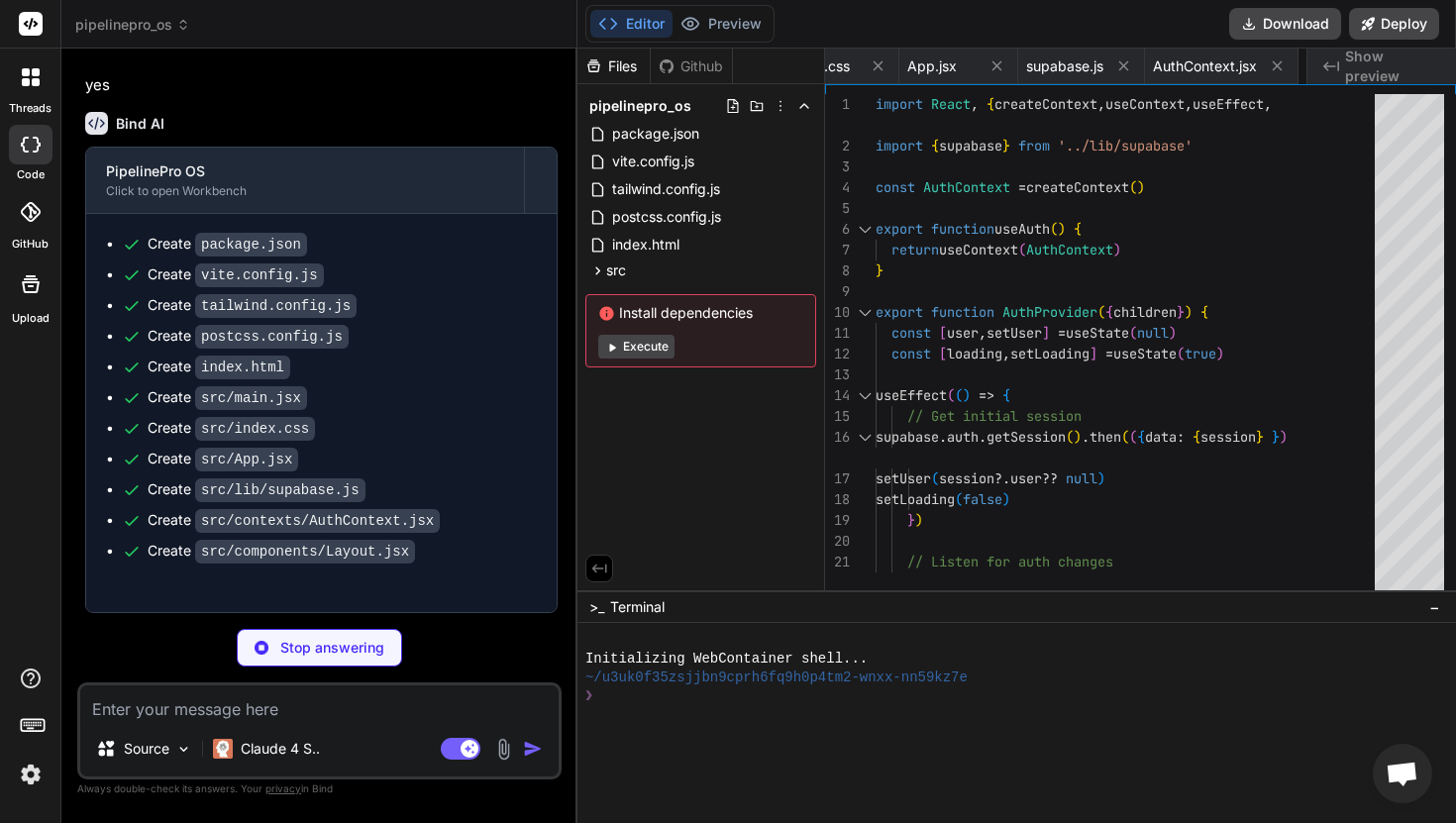 type on "x" 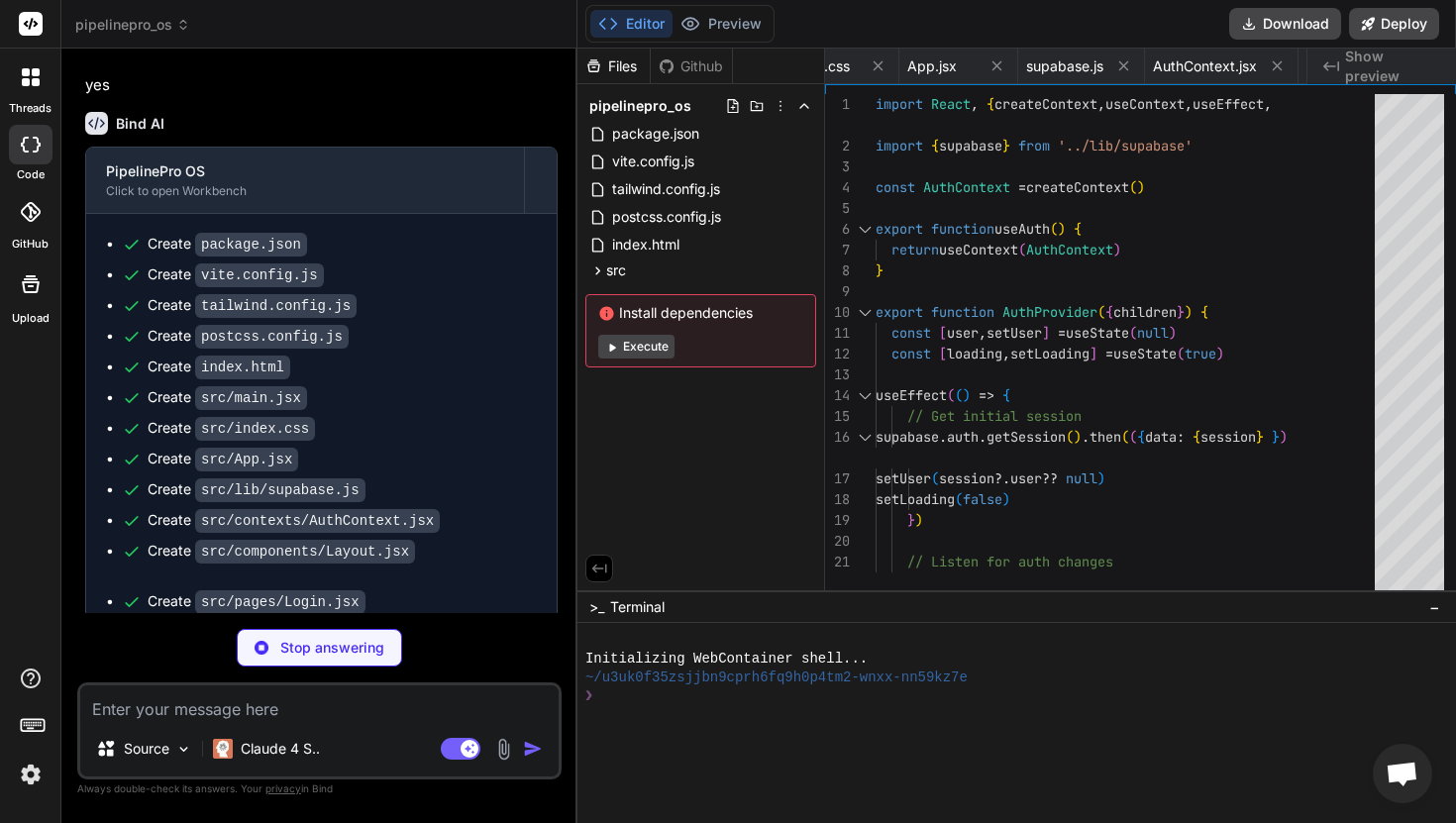 scroll, scrollTop: 0, scrollLeft: 1104, axis: horizontal 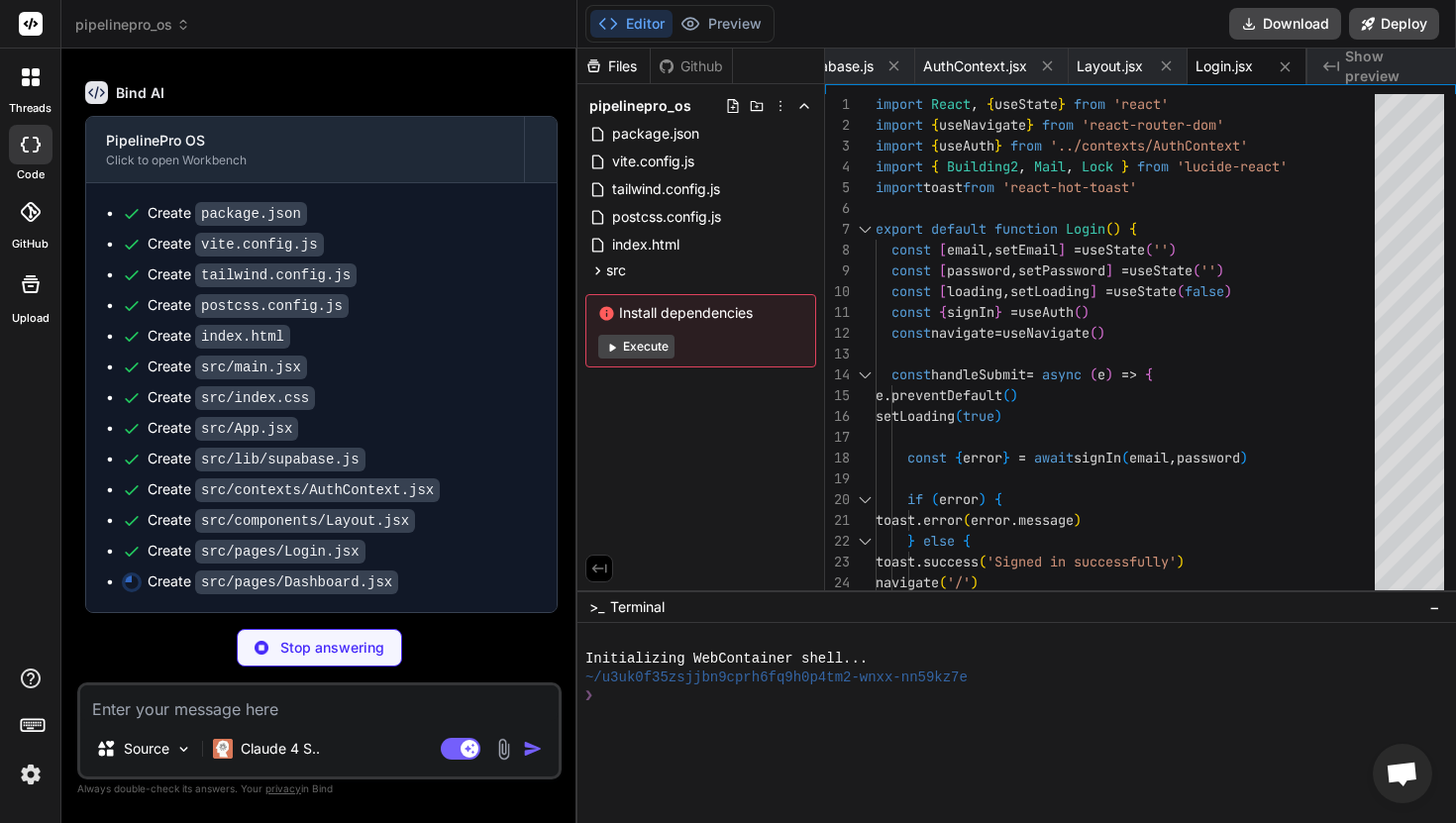 click on "Execute" at bounding box center (636, 347) 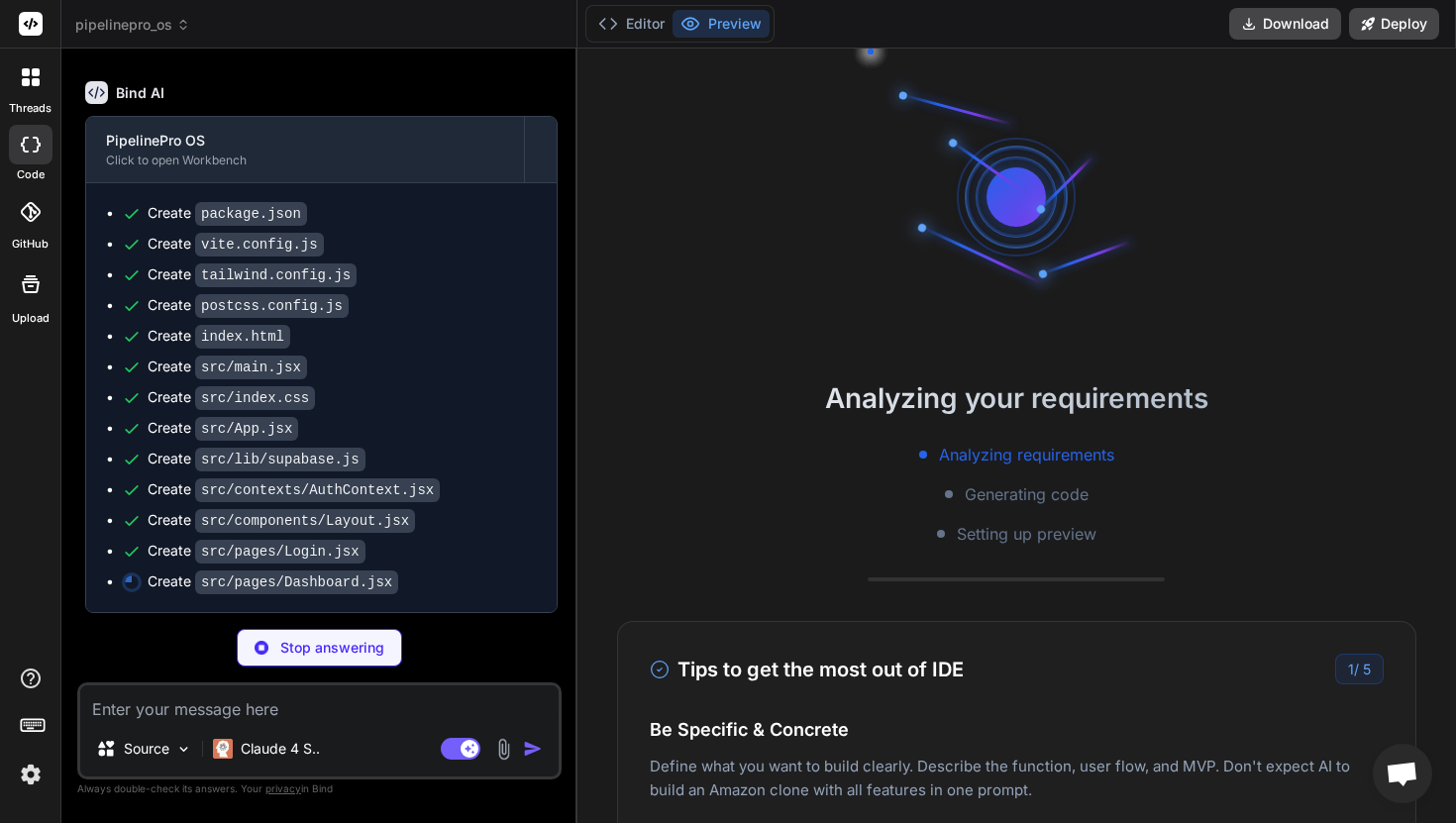 type on "x" 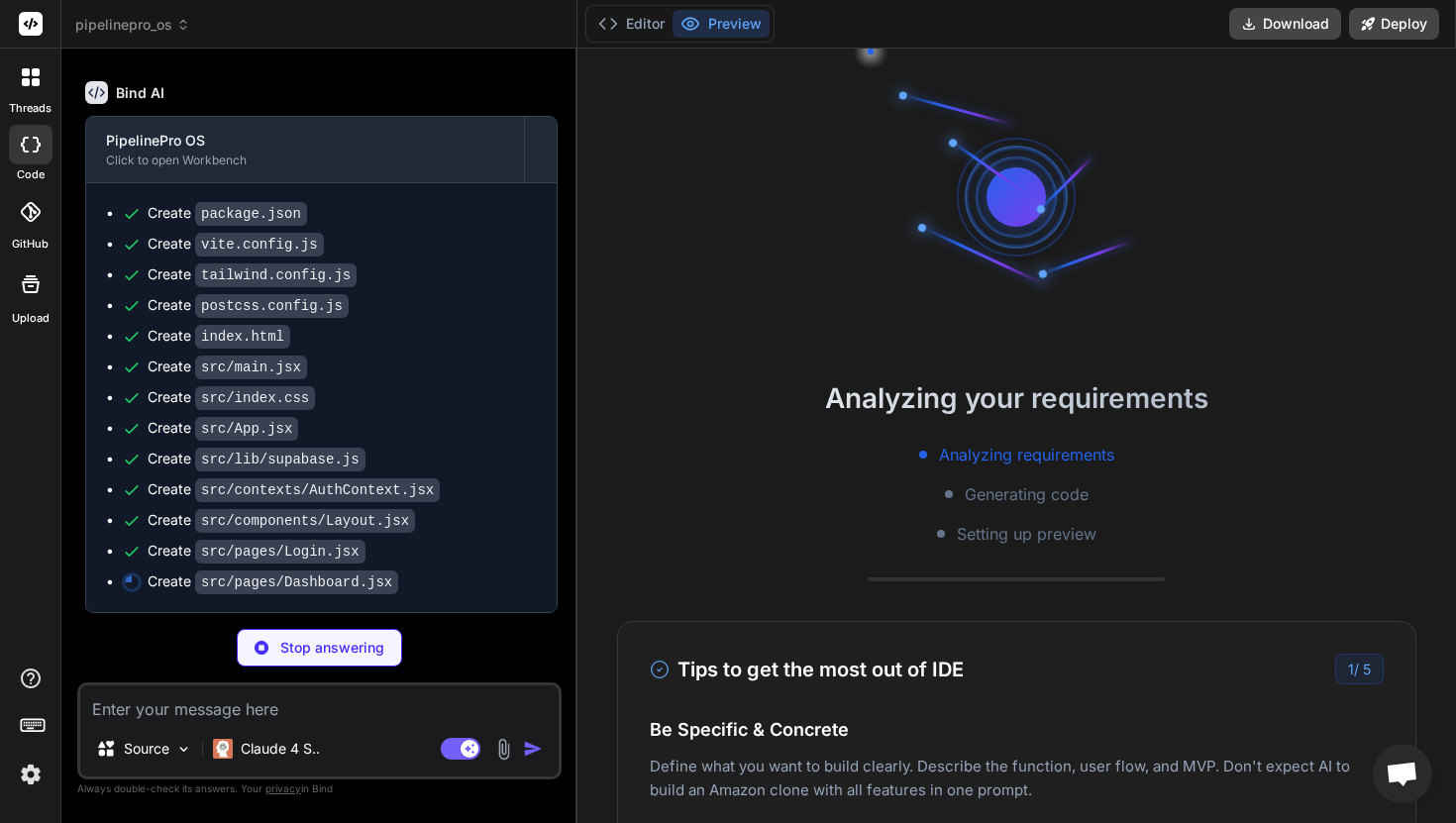 type on "</div>
</div>
</div>
</div>
)
}" 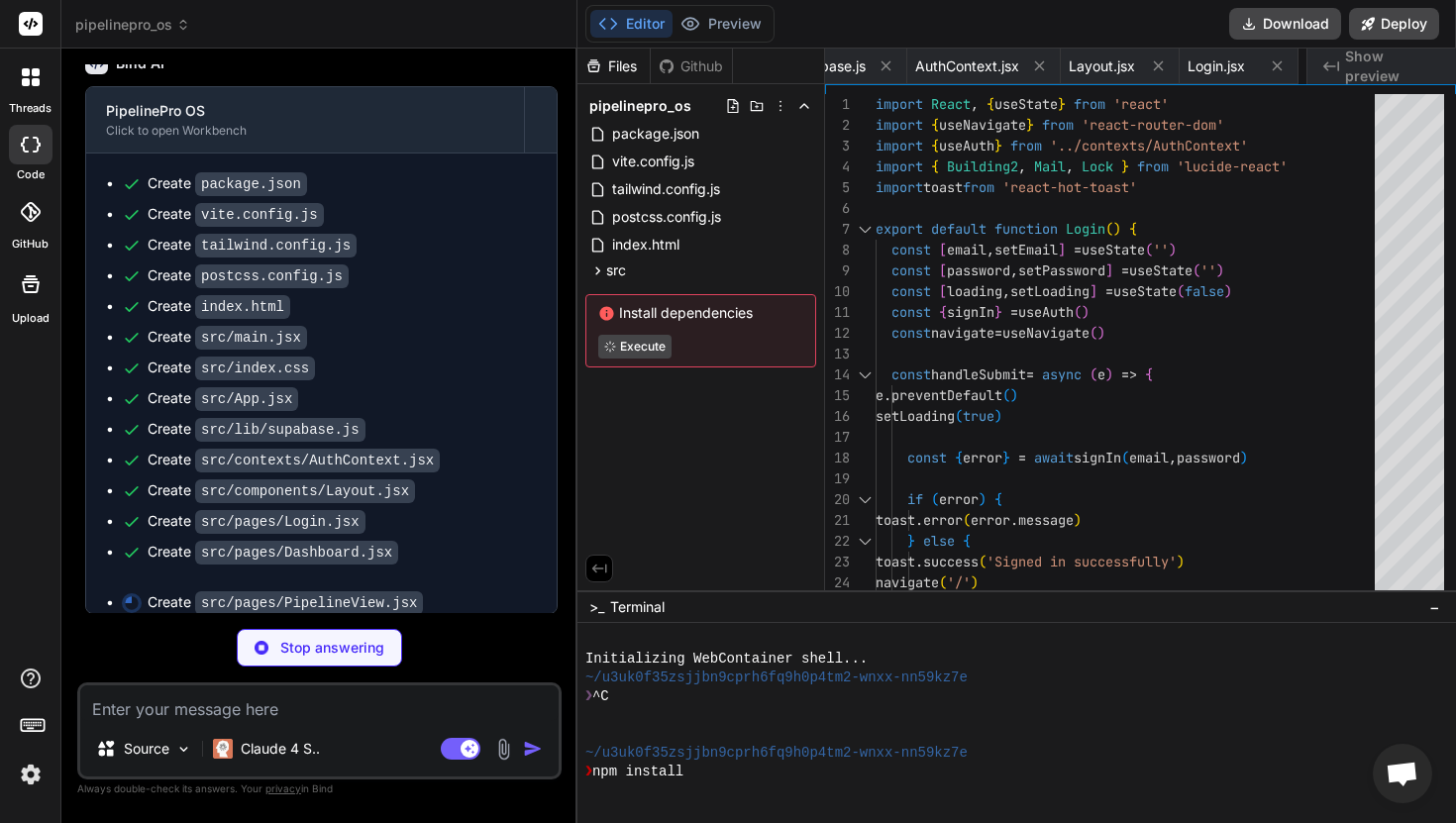 scroll, scrollTop: 0, scrollLeft: 1247, axis: horizontal 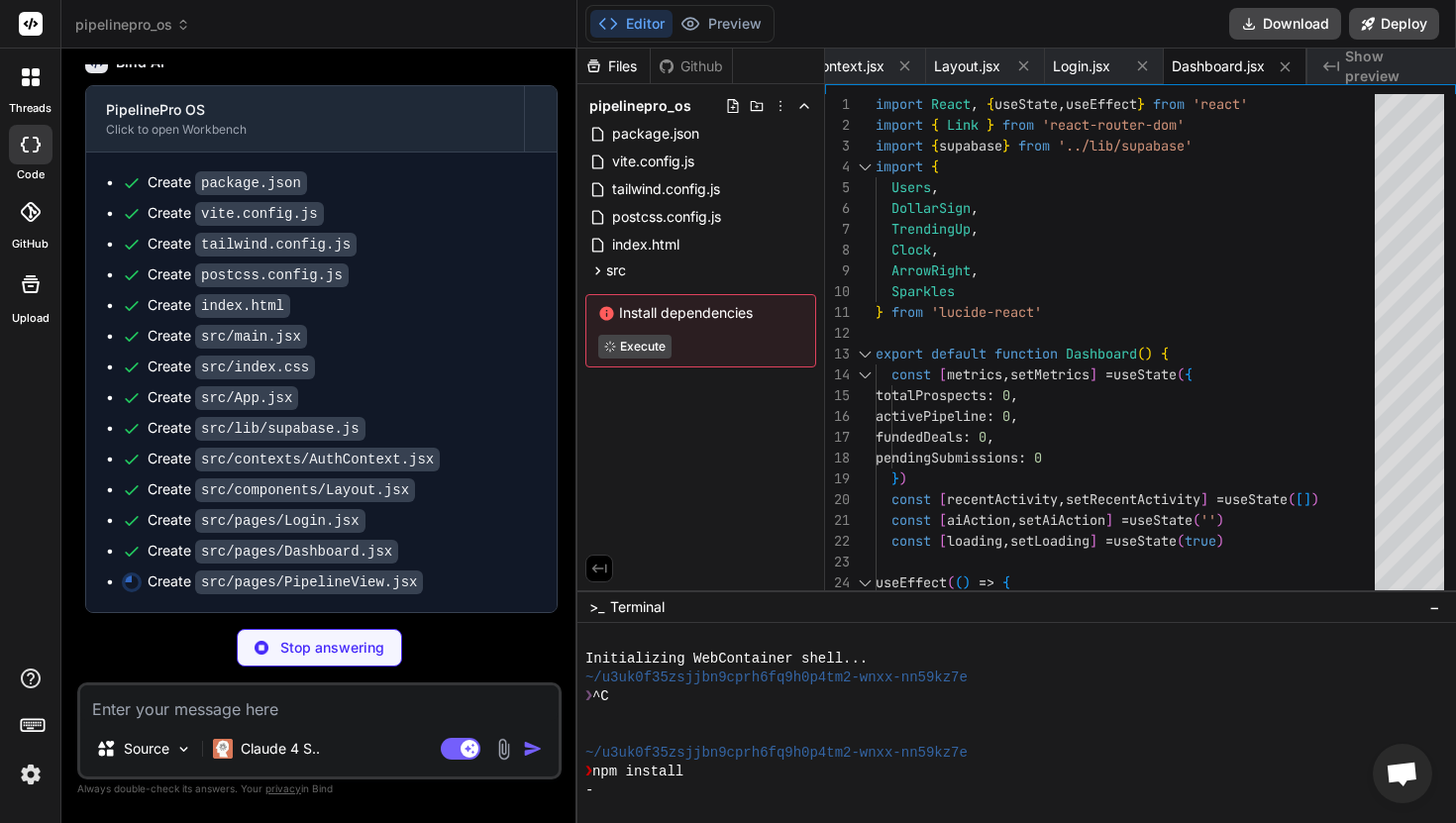 type on "x" 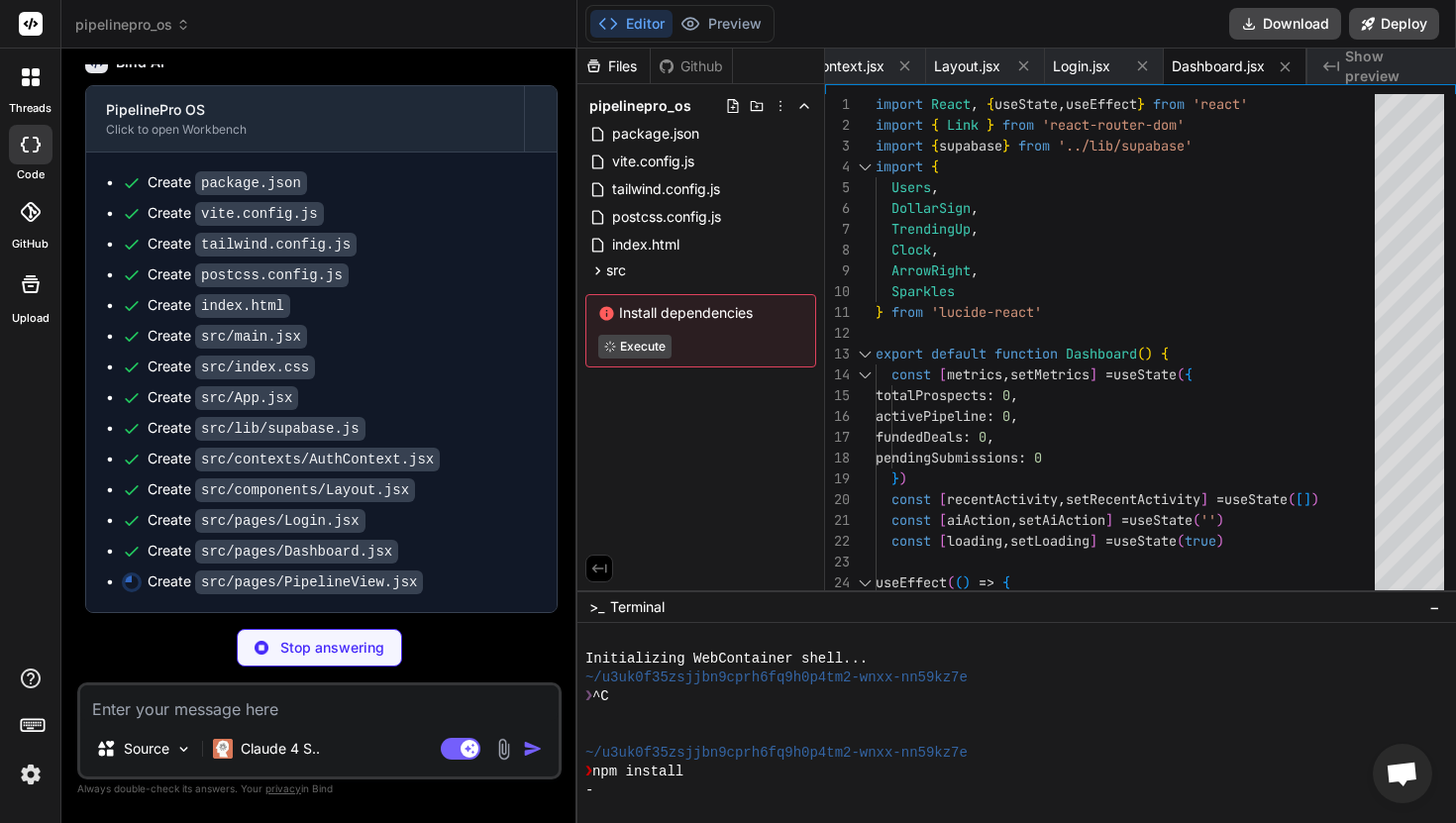 type on "}" 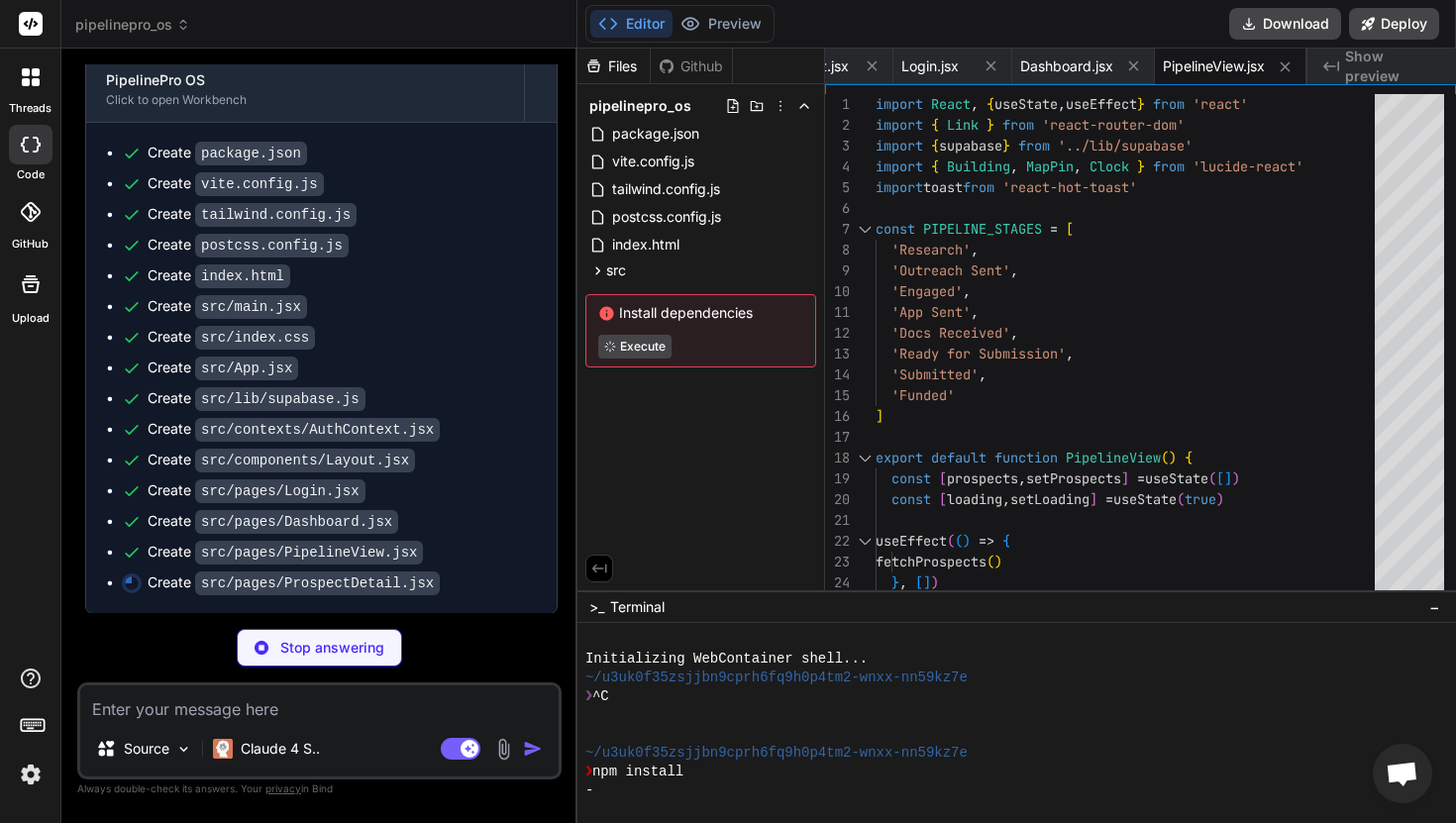 scroll, scrollTop: 1563, scrollLeft: 0, axis: vertical 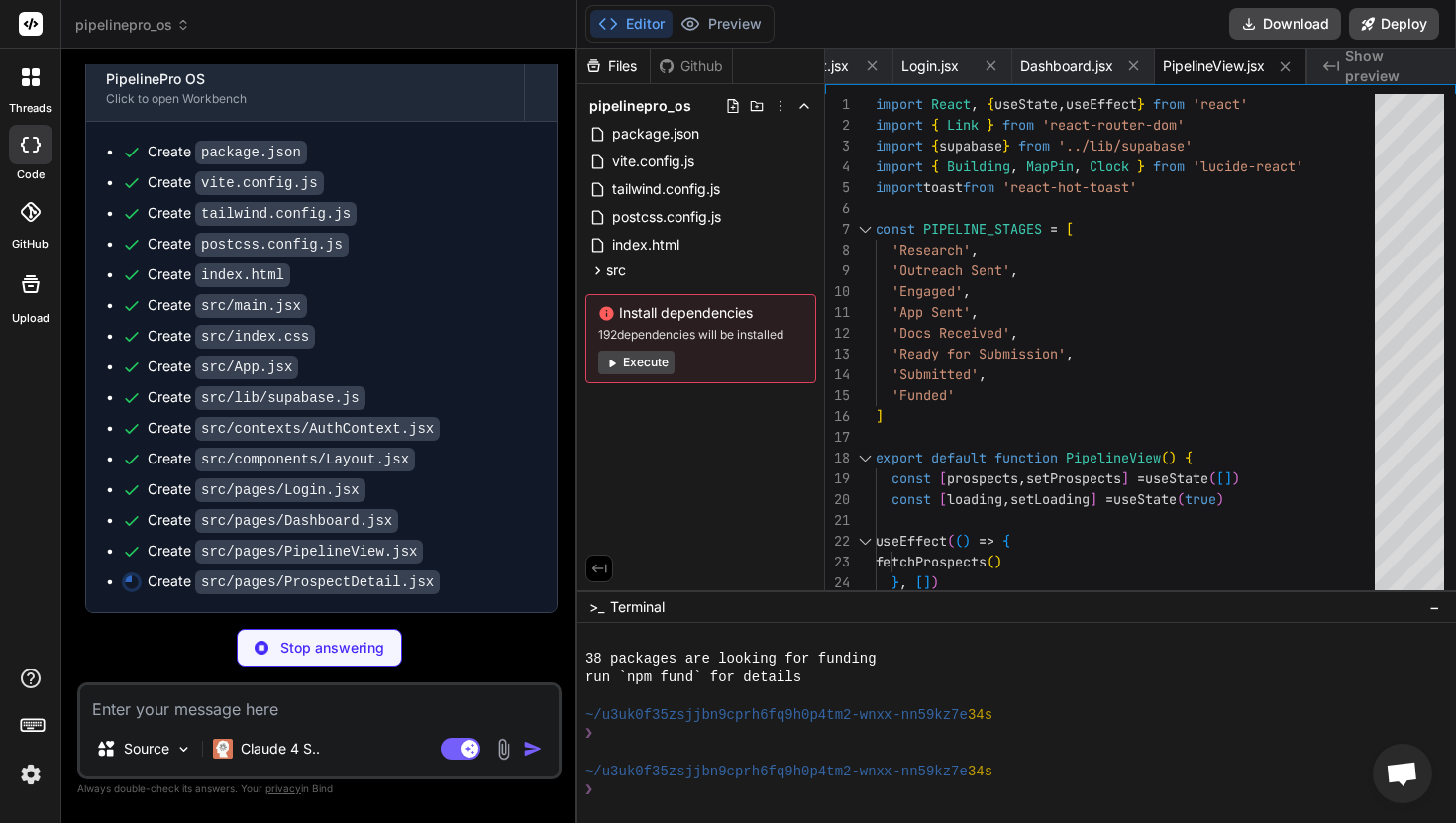 click on "Execute" at bounding box center (636, 362) 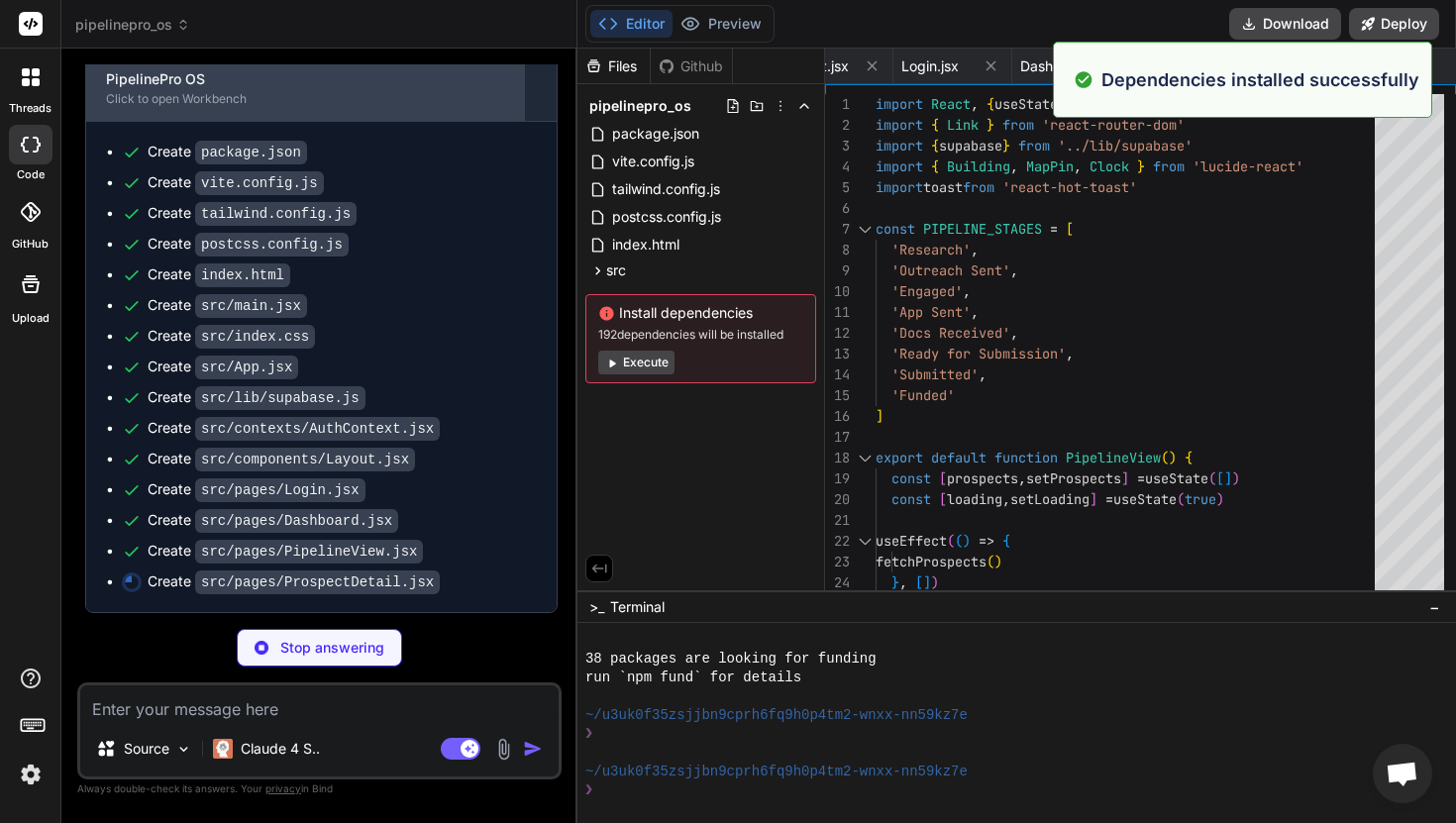 scroll, scrollTop: 470, scrollLeft: 0, axis: vertical 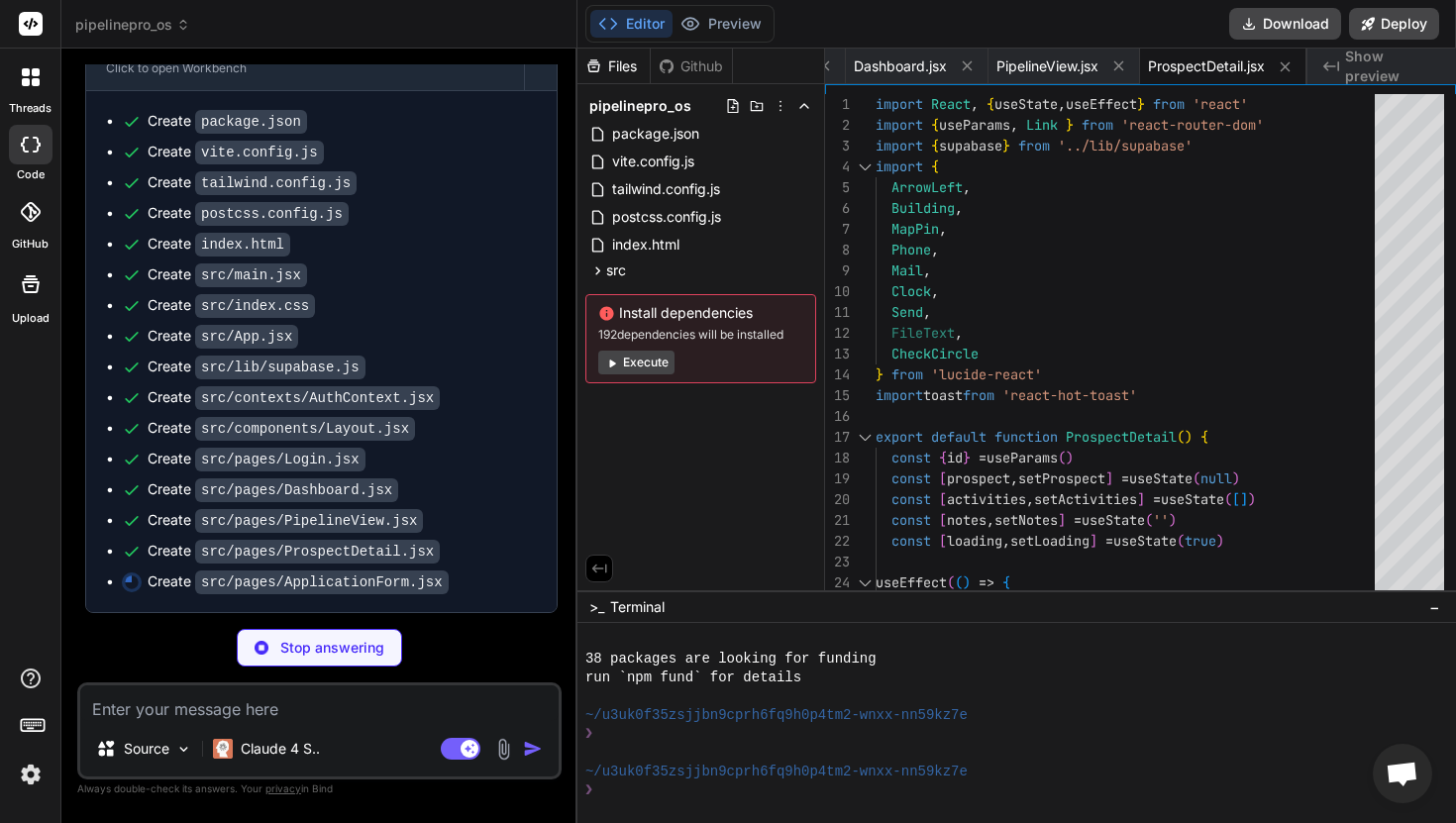 click on "Execute" at bounding box center [636, 362] 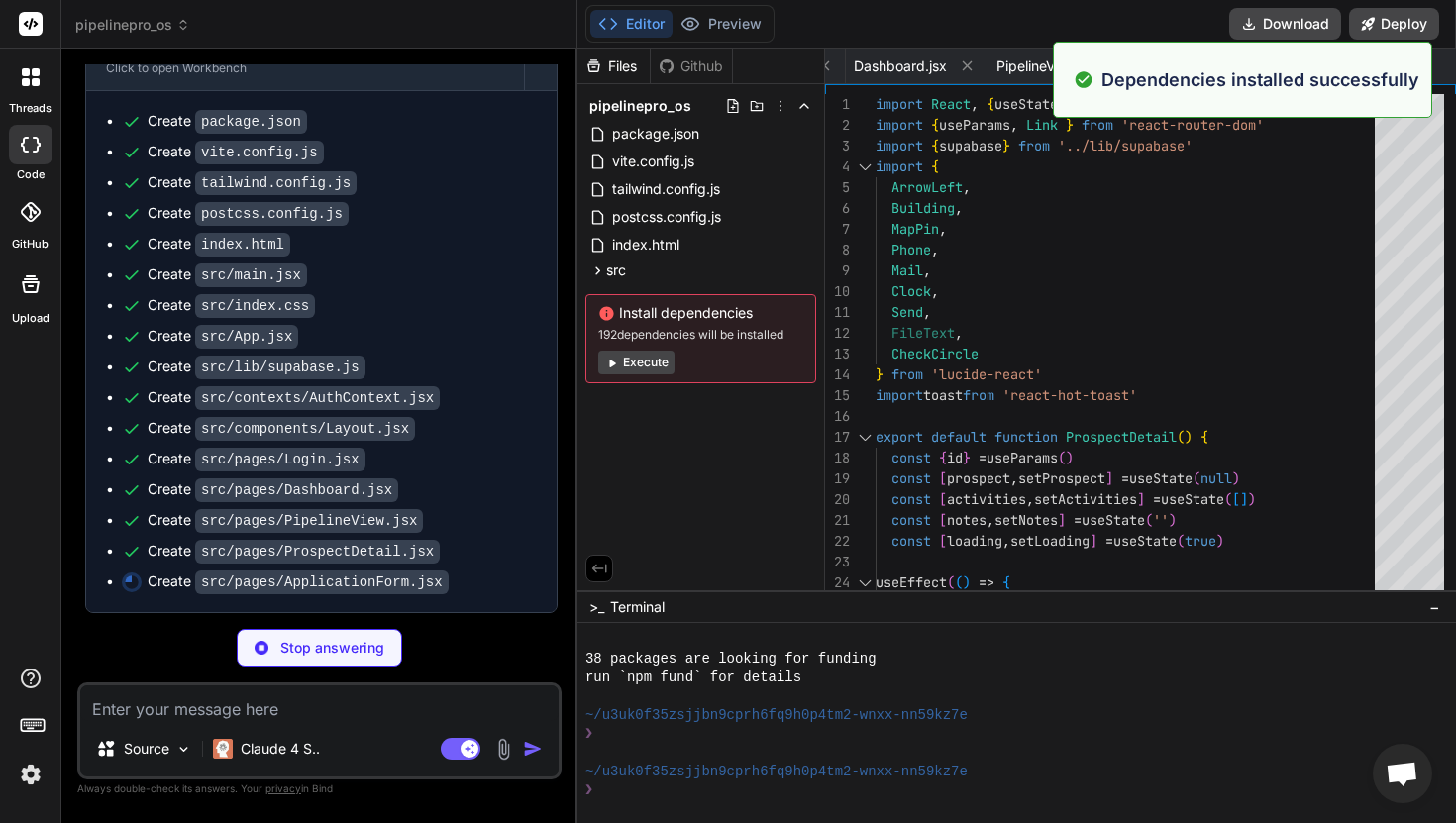 scroll, scrollTop: 753, scrollLeft: 0, axis: vertical 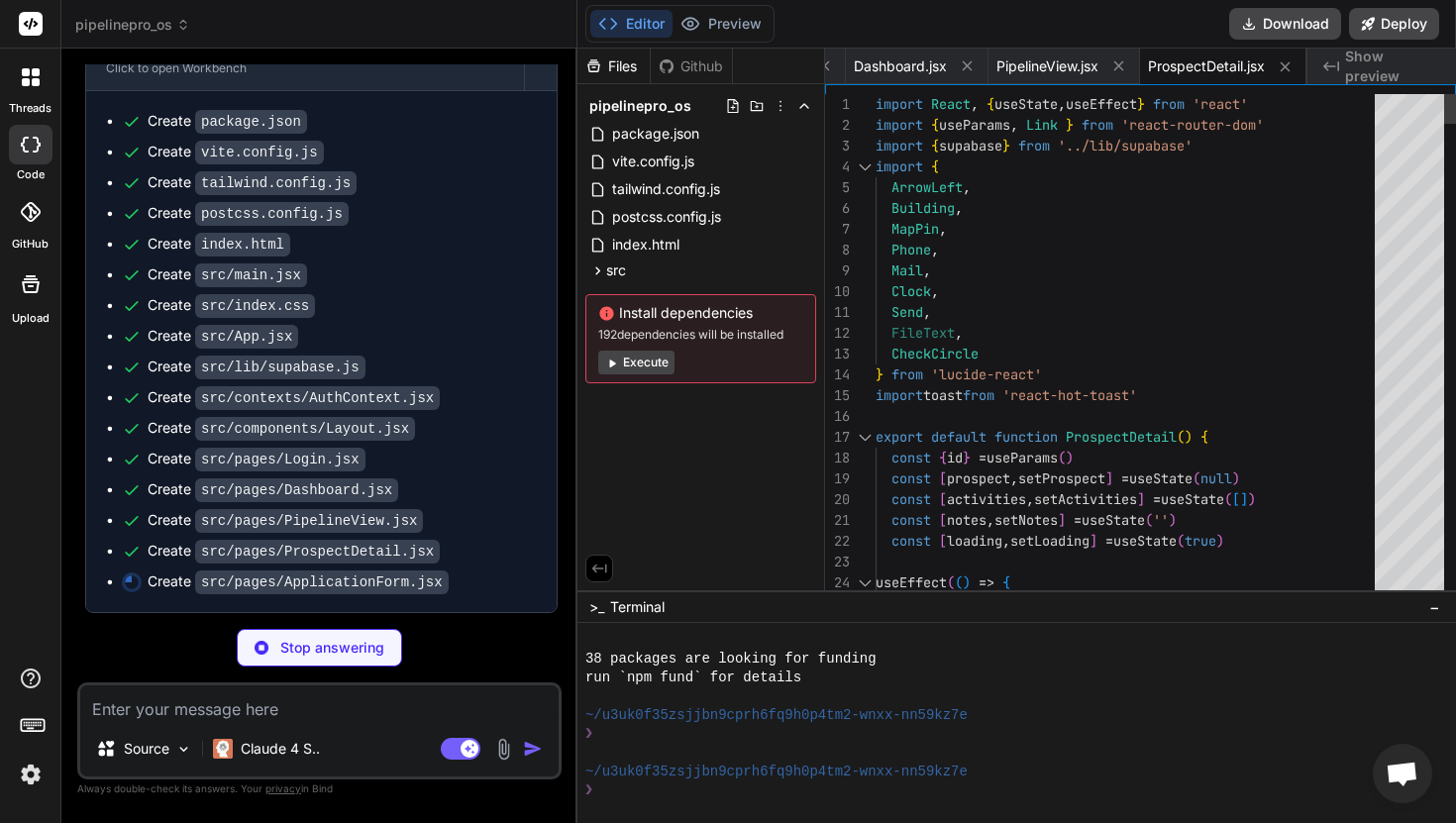 type on "x" 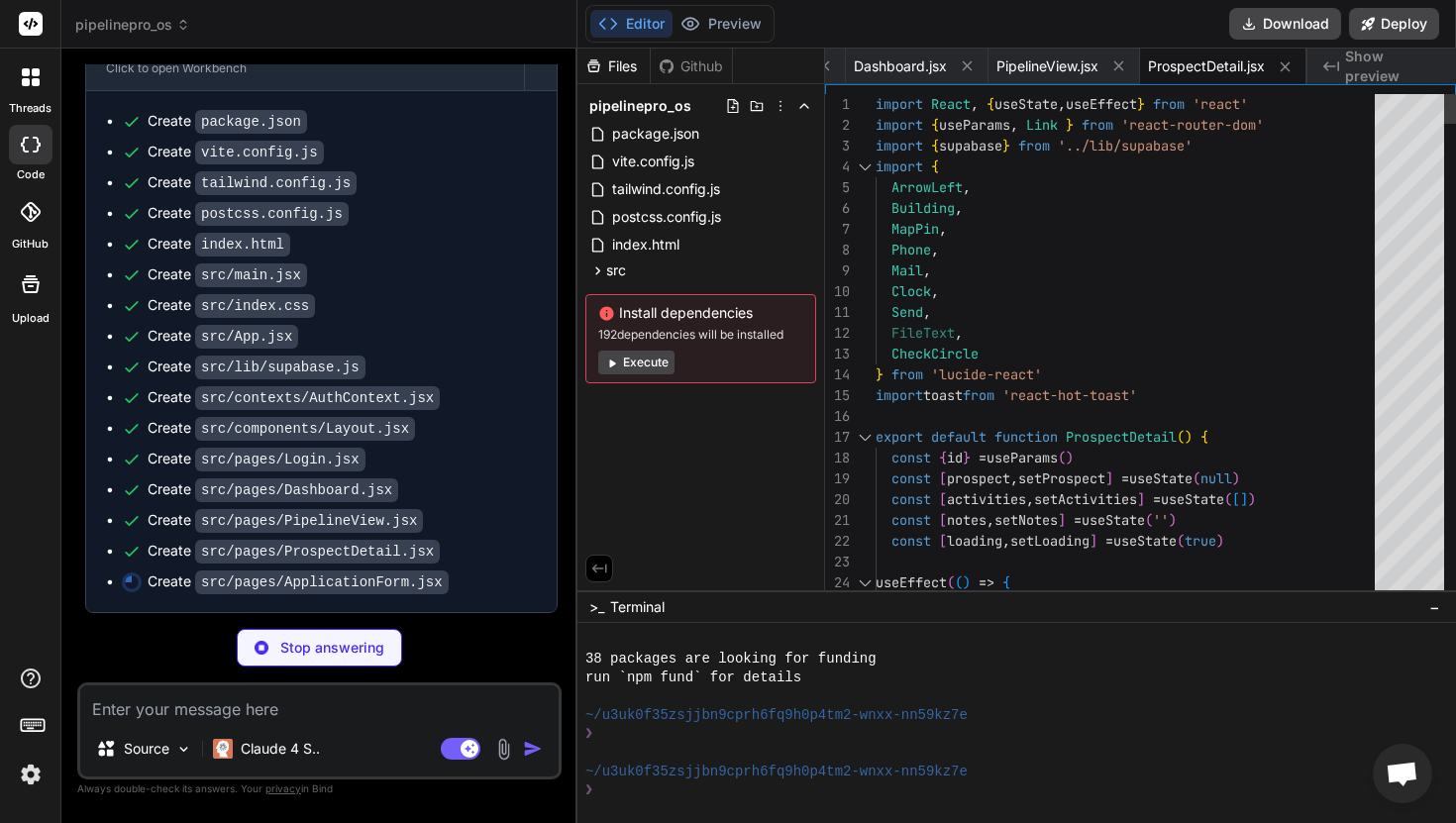 type on "</div>
</div>
)
}" 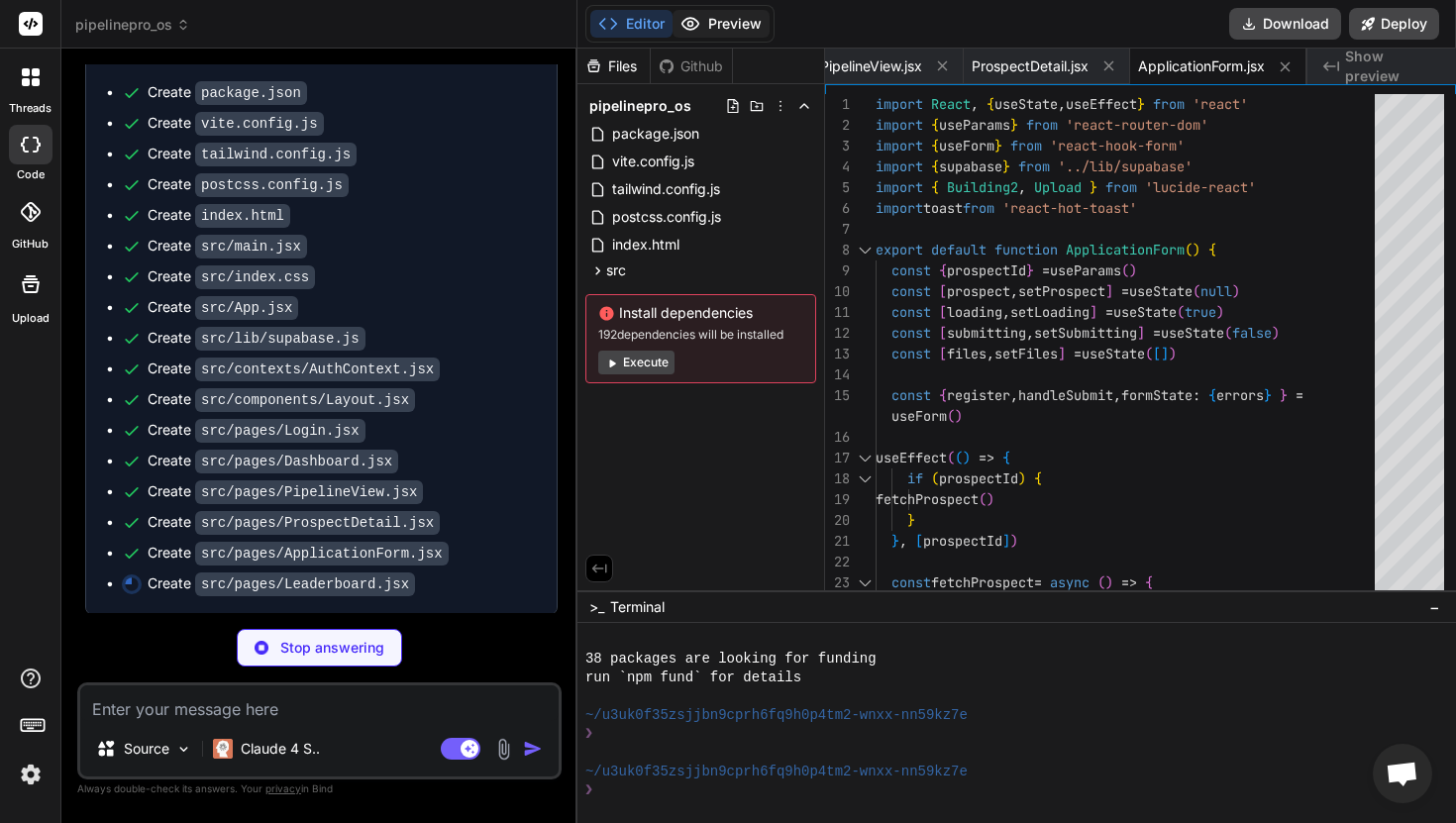 click on "Preview" at bounding box center (721, 24) 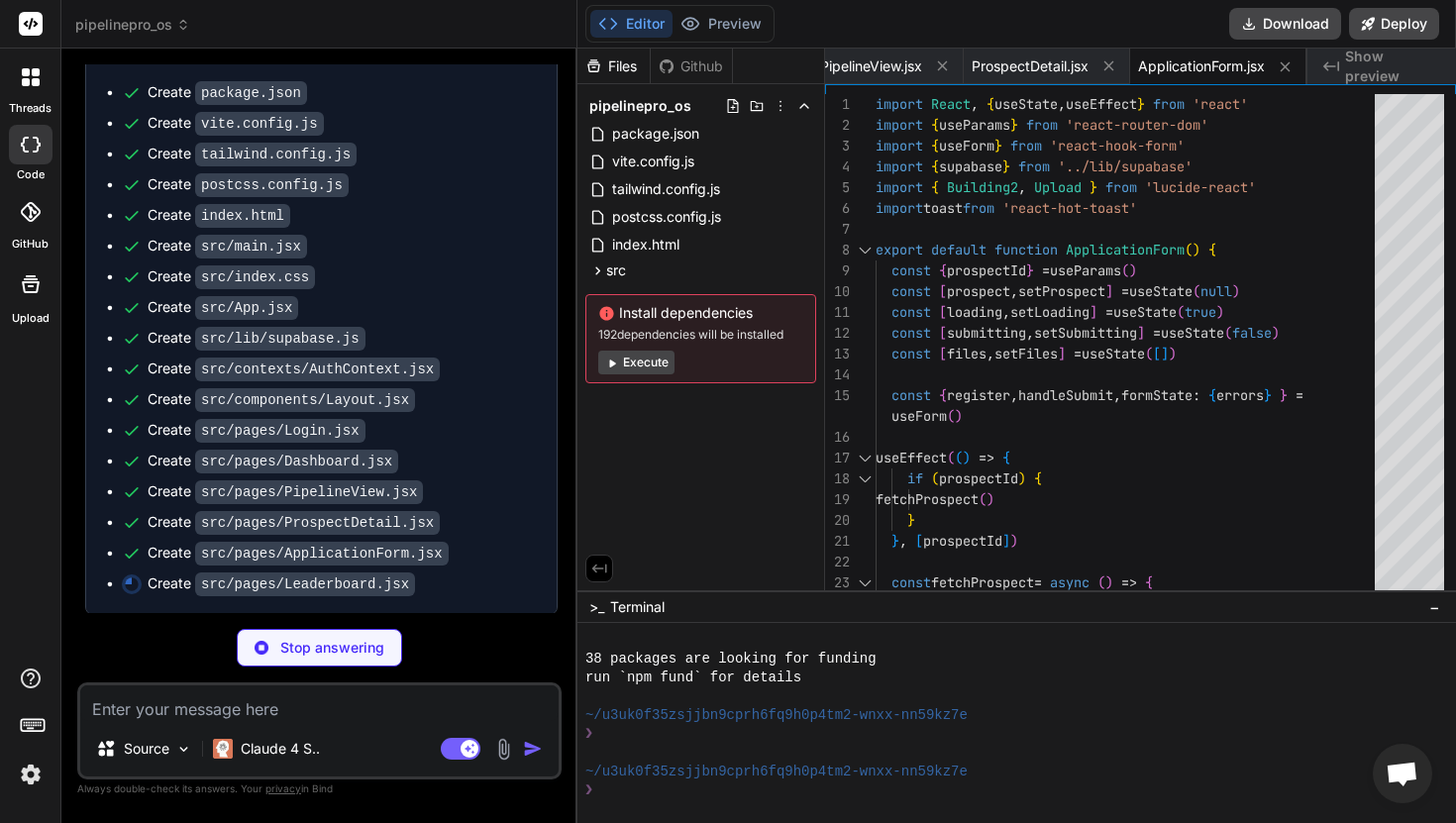 scroll, scrollTop: 1623, scrollLeft: 0, axis: vertical 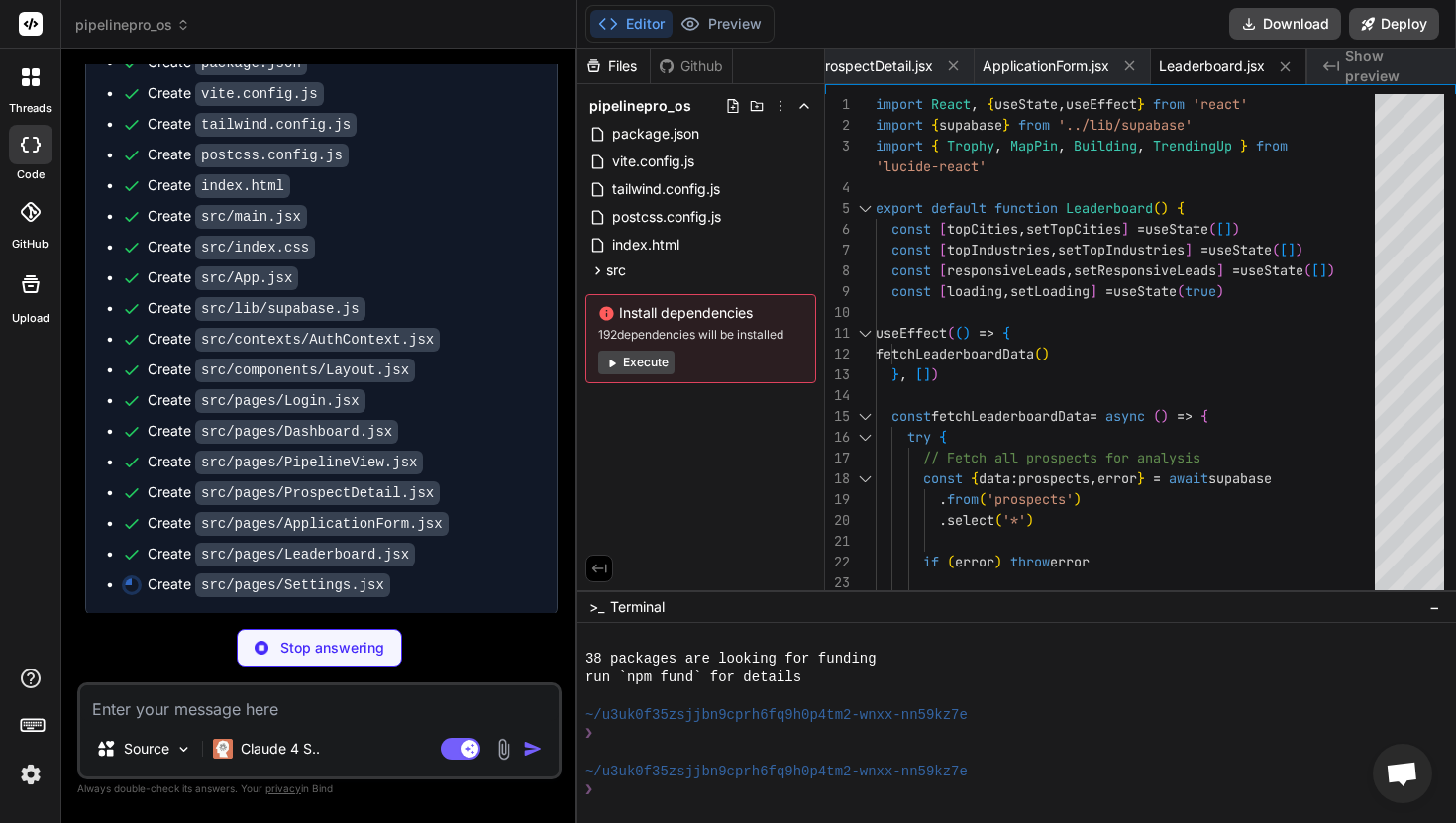 type on "x" 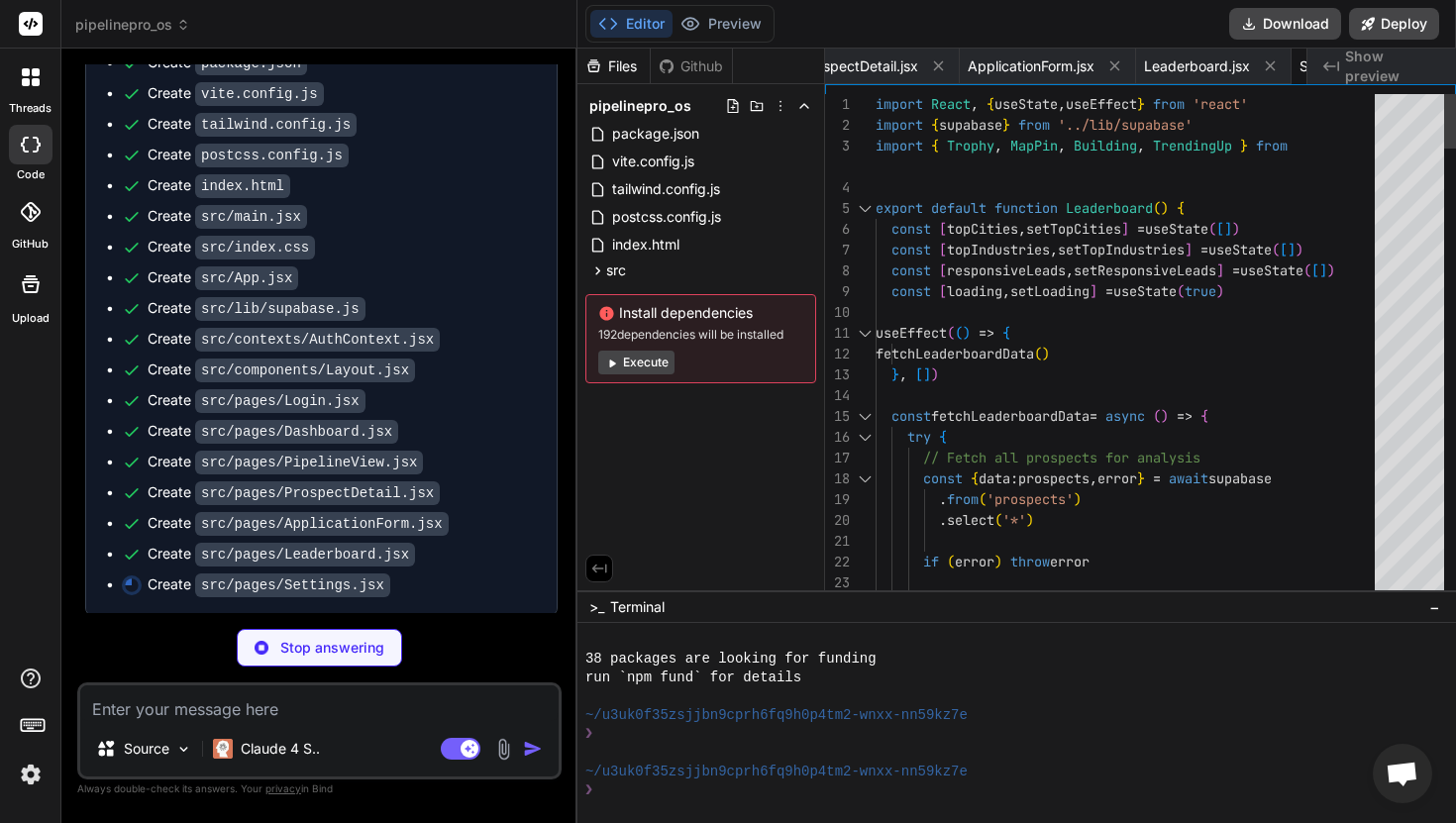 type on "x" 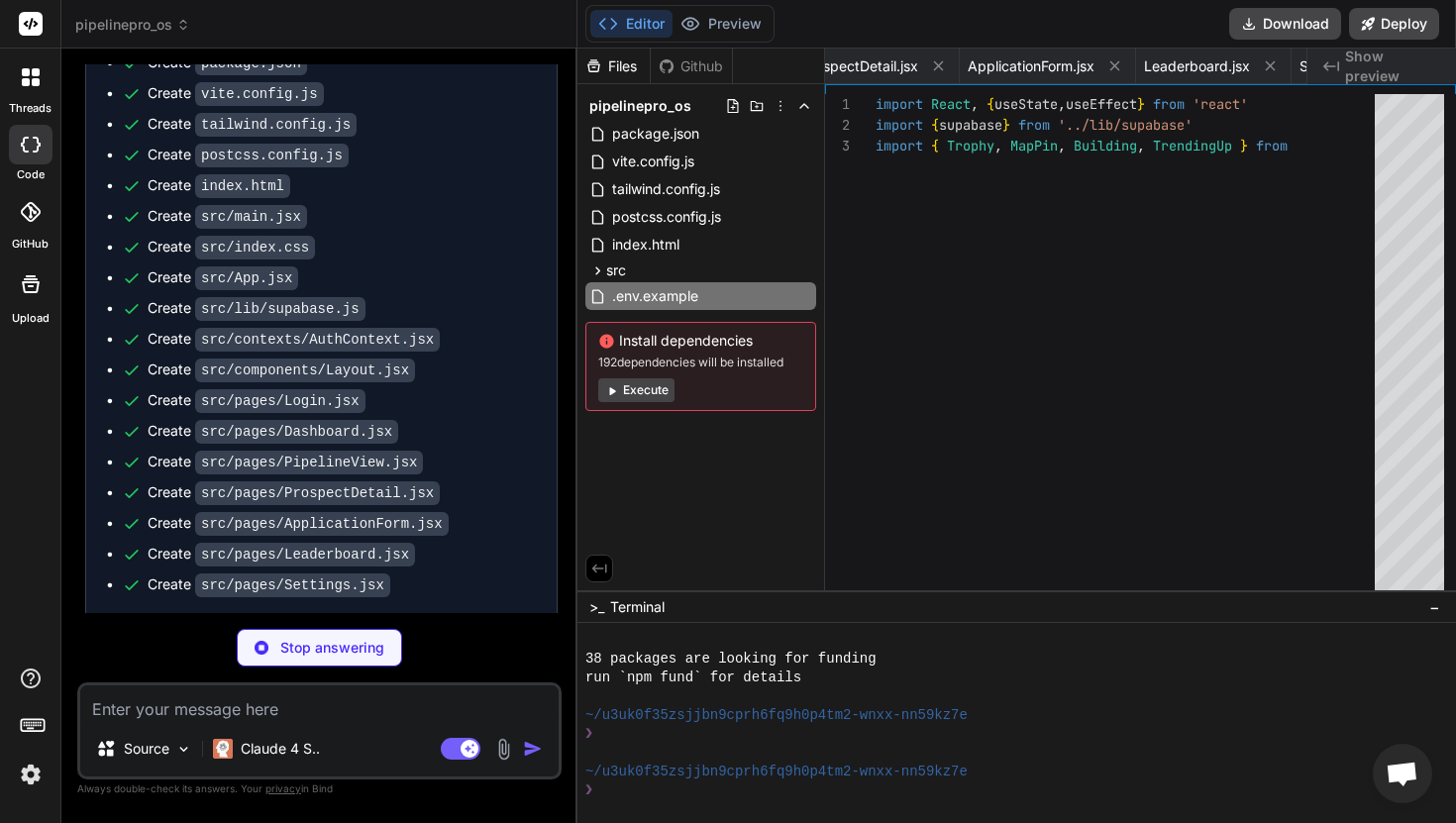 type on "x" 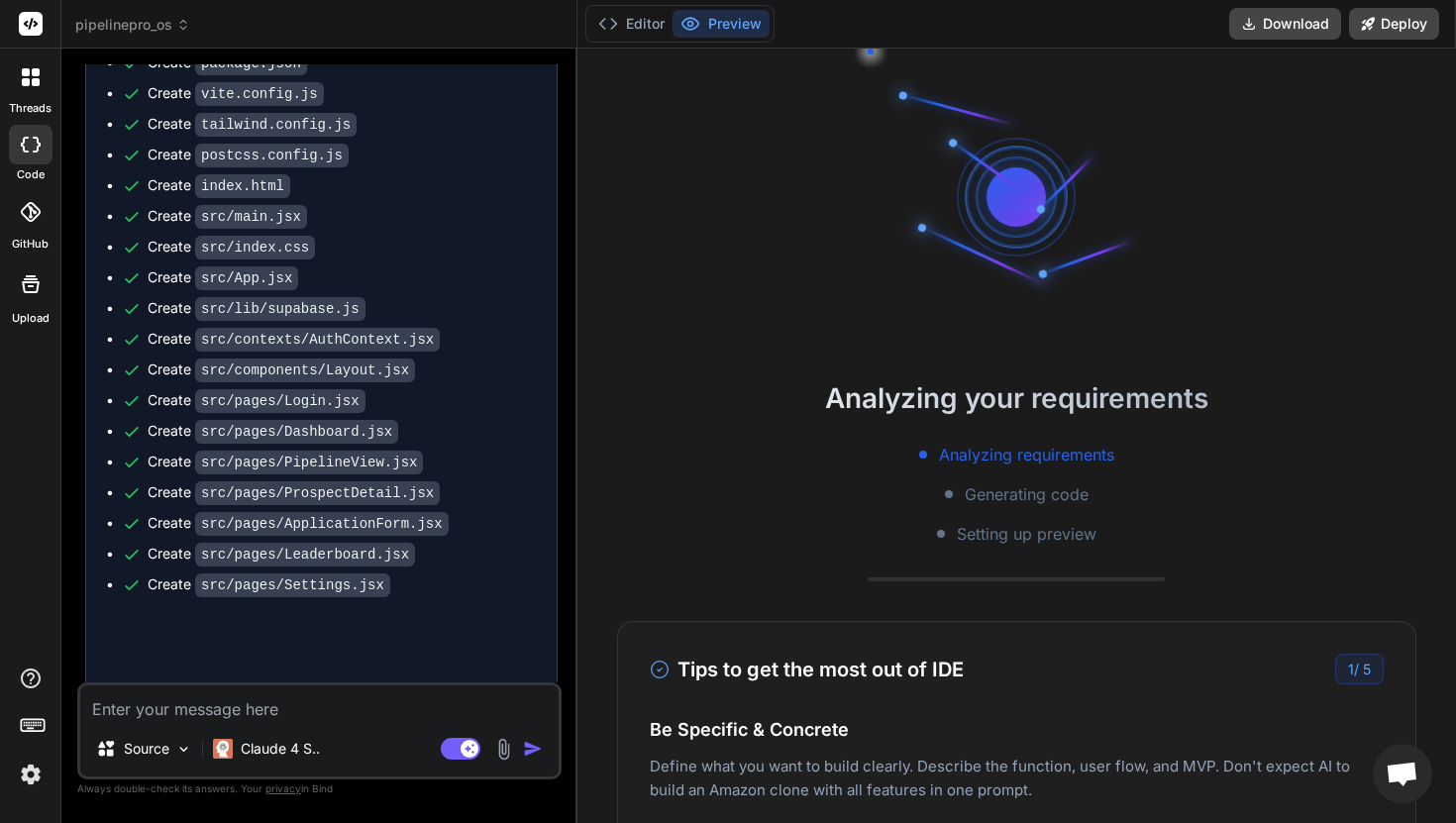 type on "x" 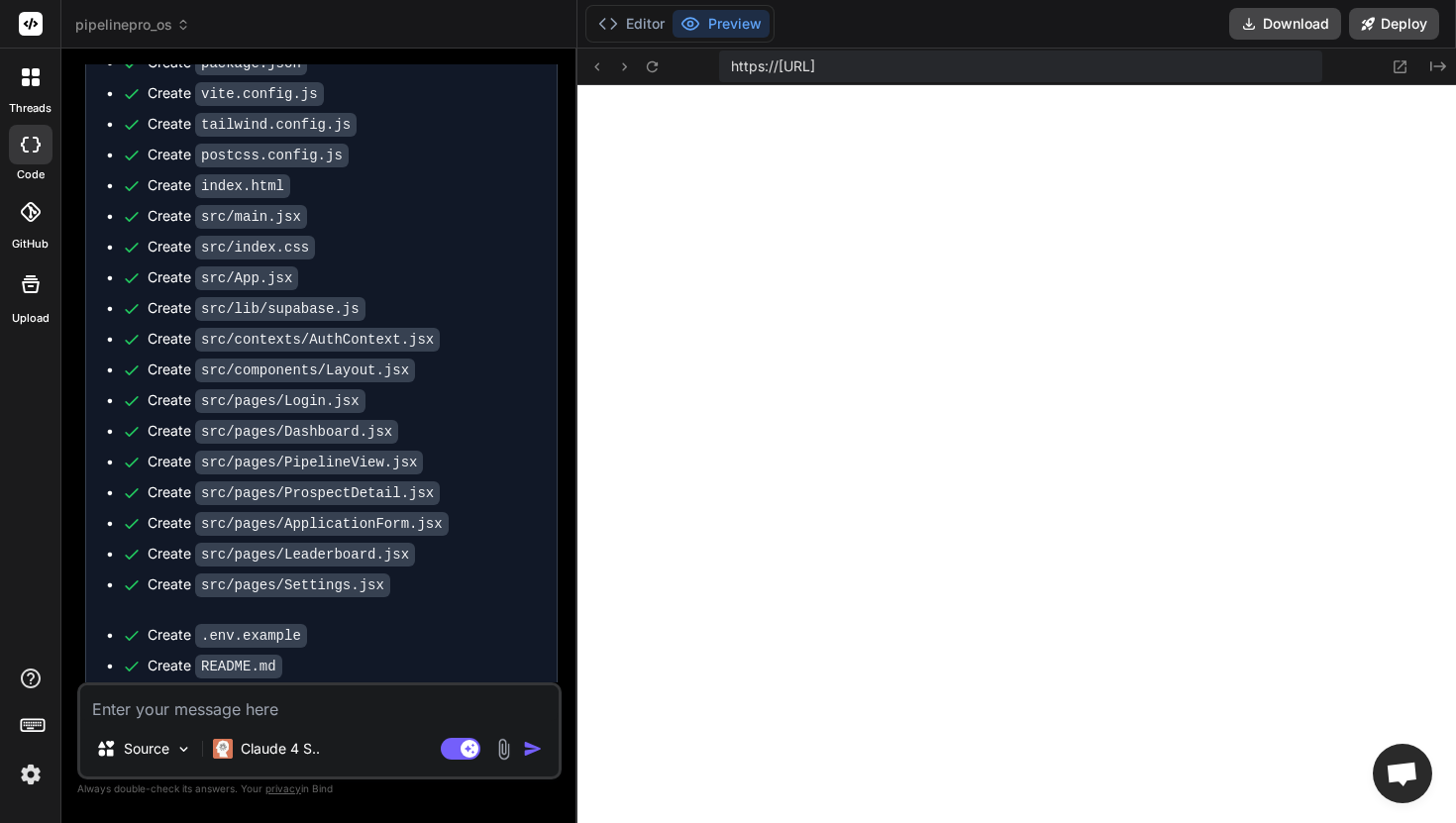 scroll, scrollTop: 0, scrollLeft: 2296, axis: horizontal 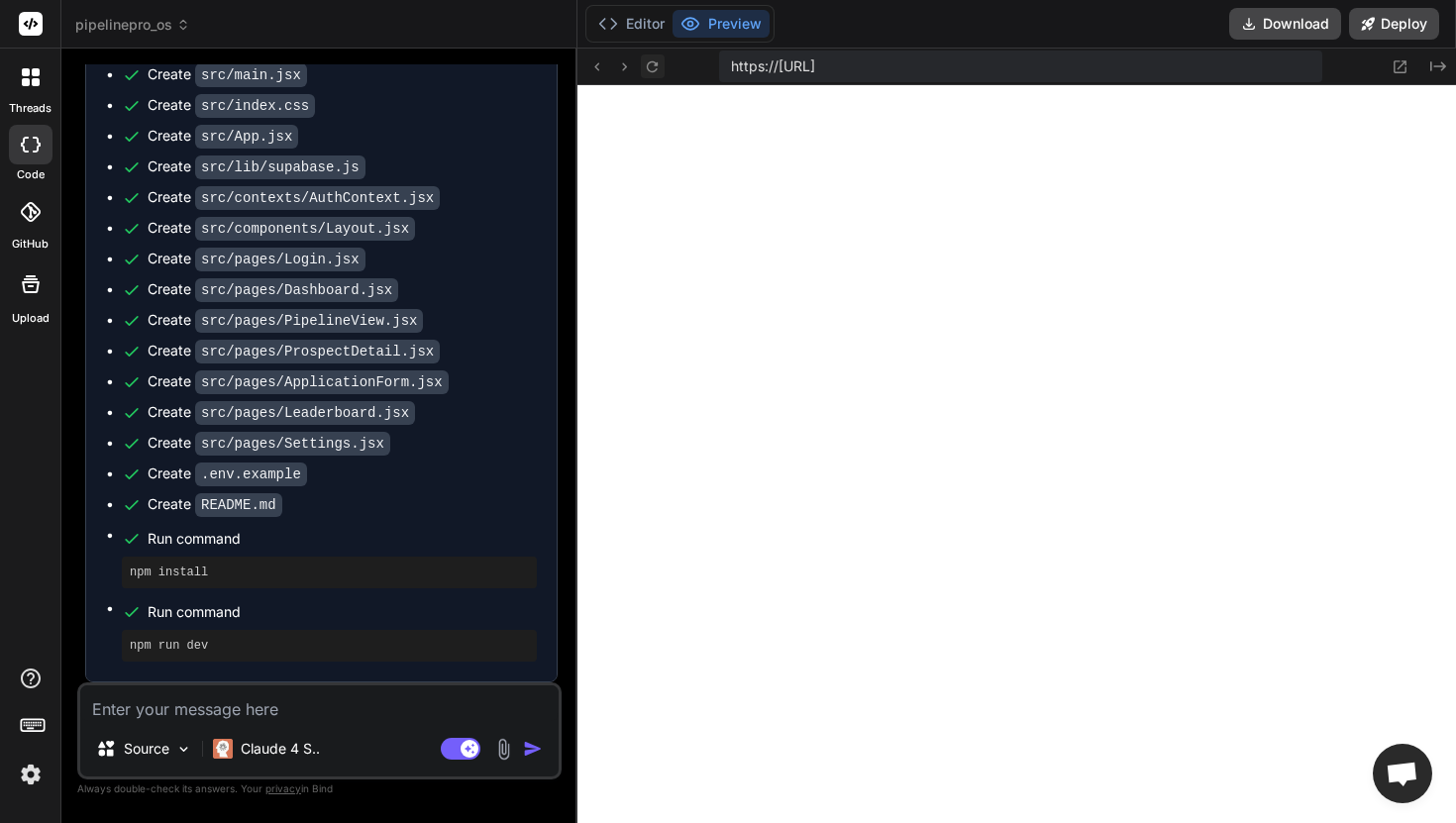 click 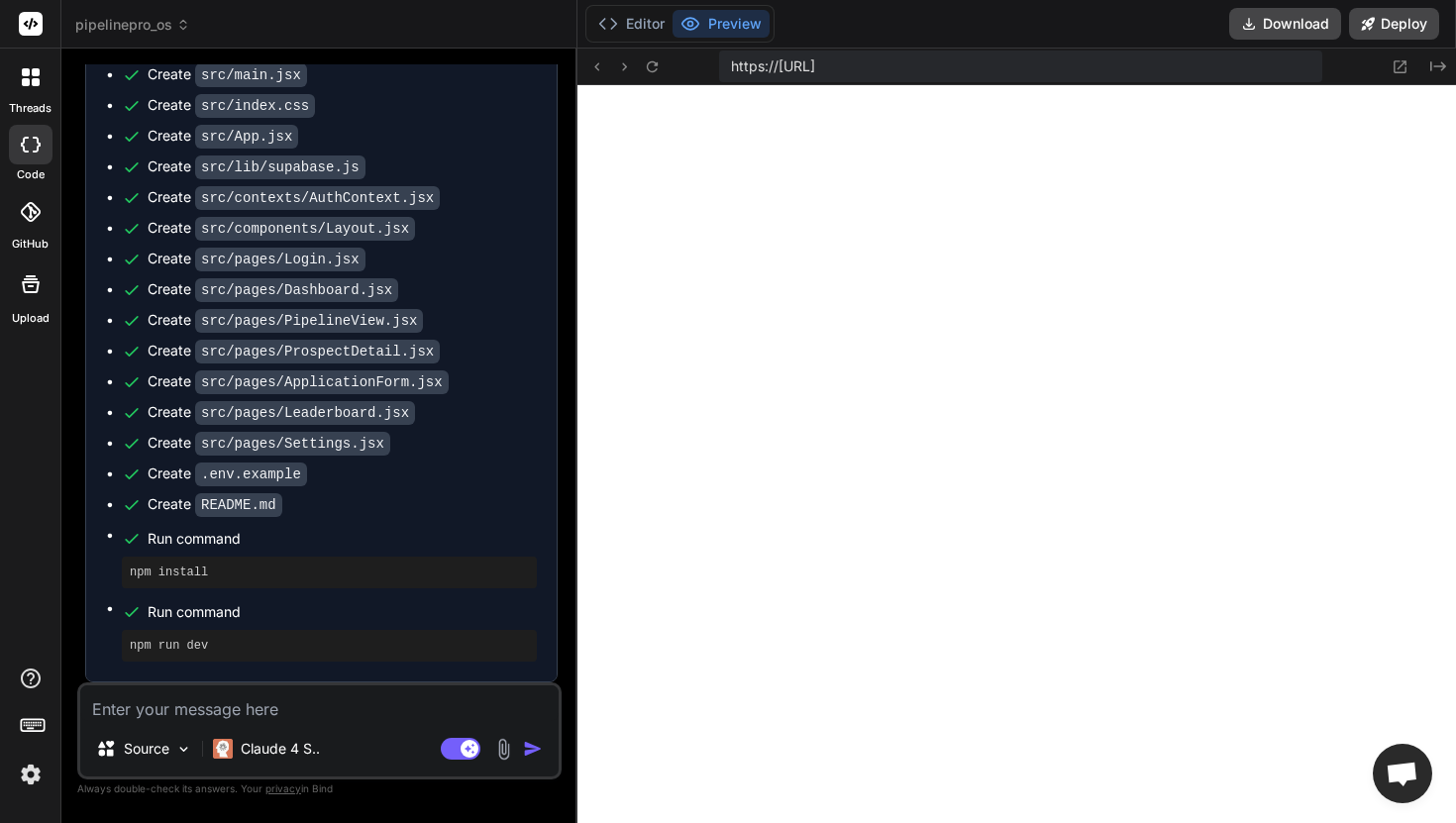 click at bounding box center (319, 703) 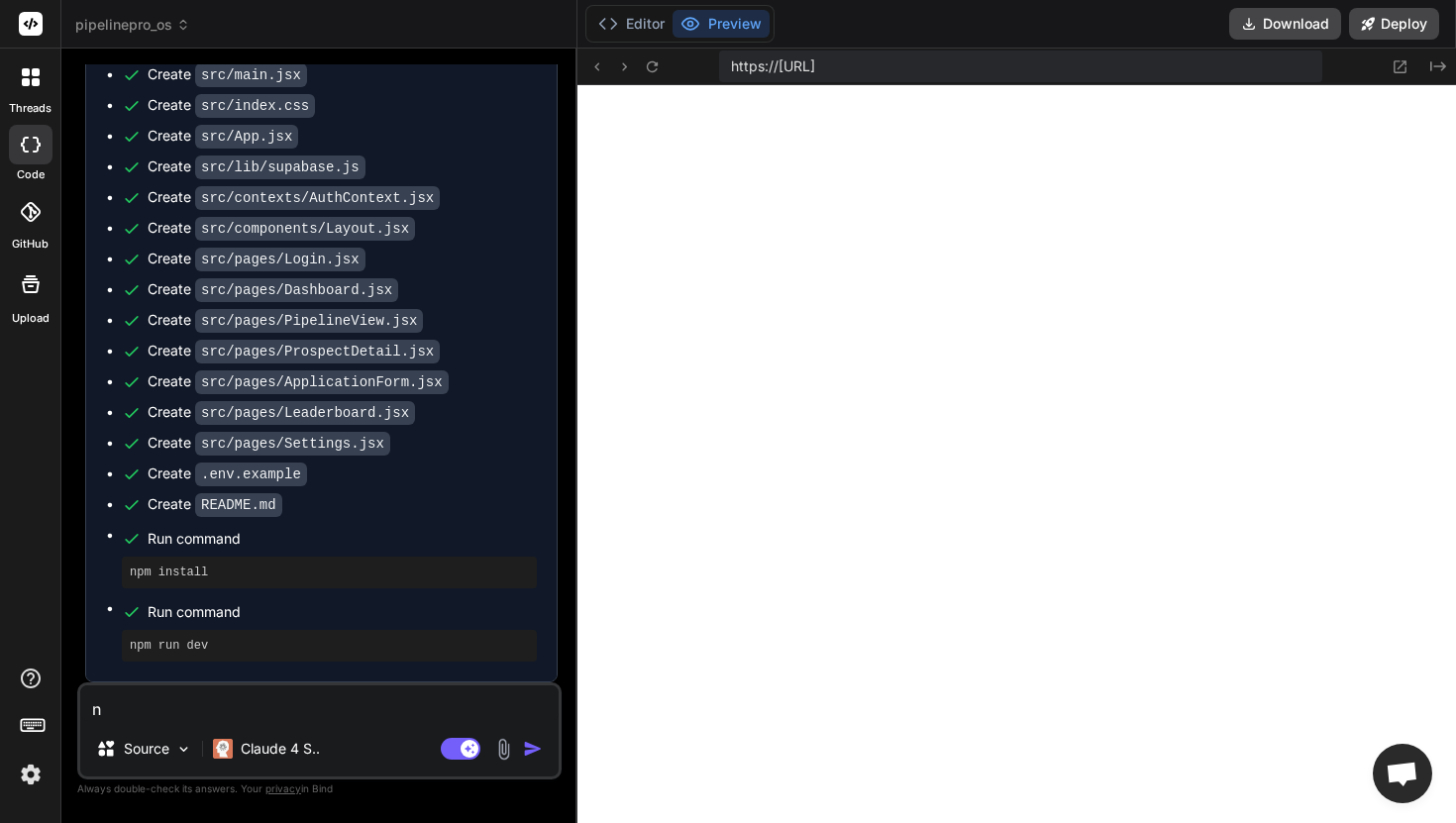 type on "no" 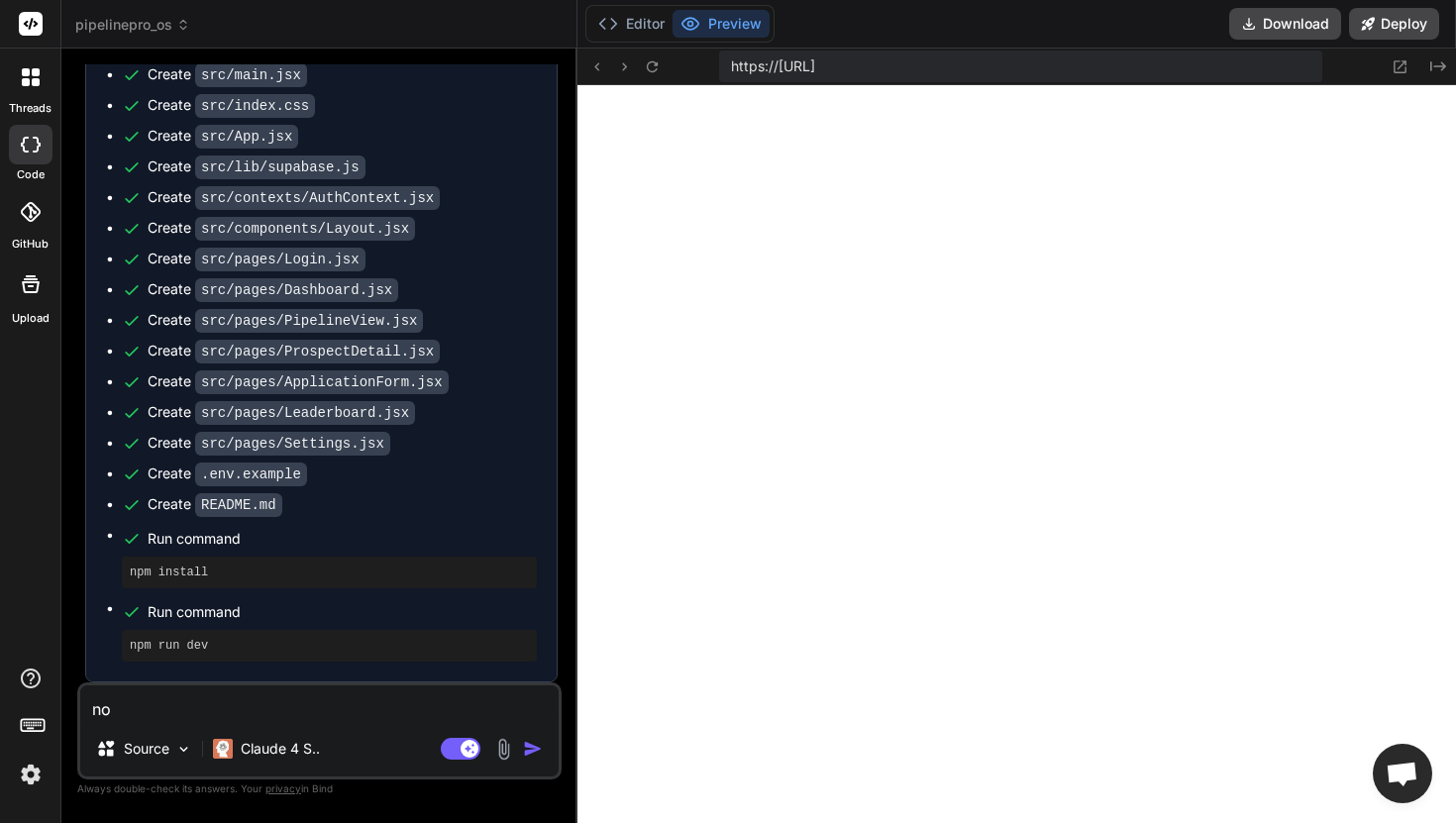 type on "non" 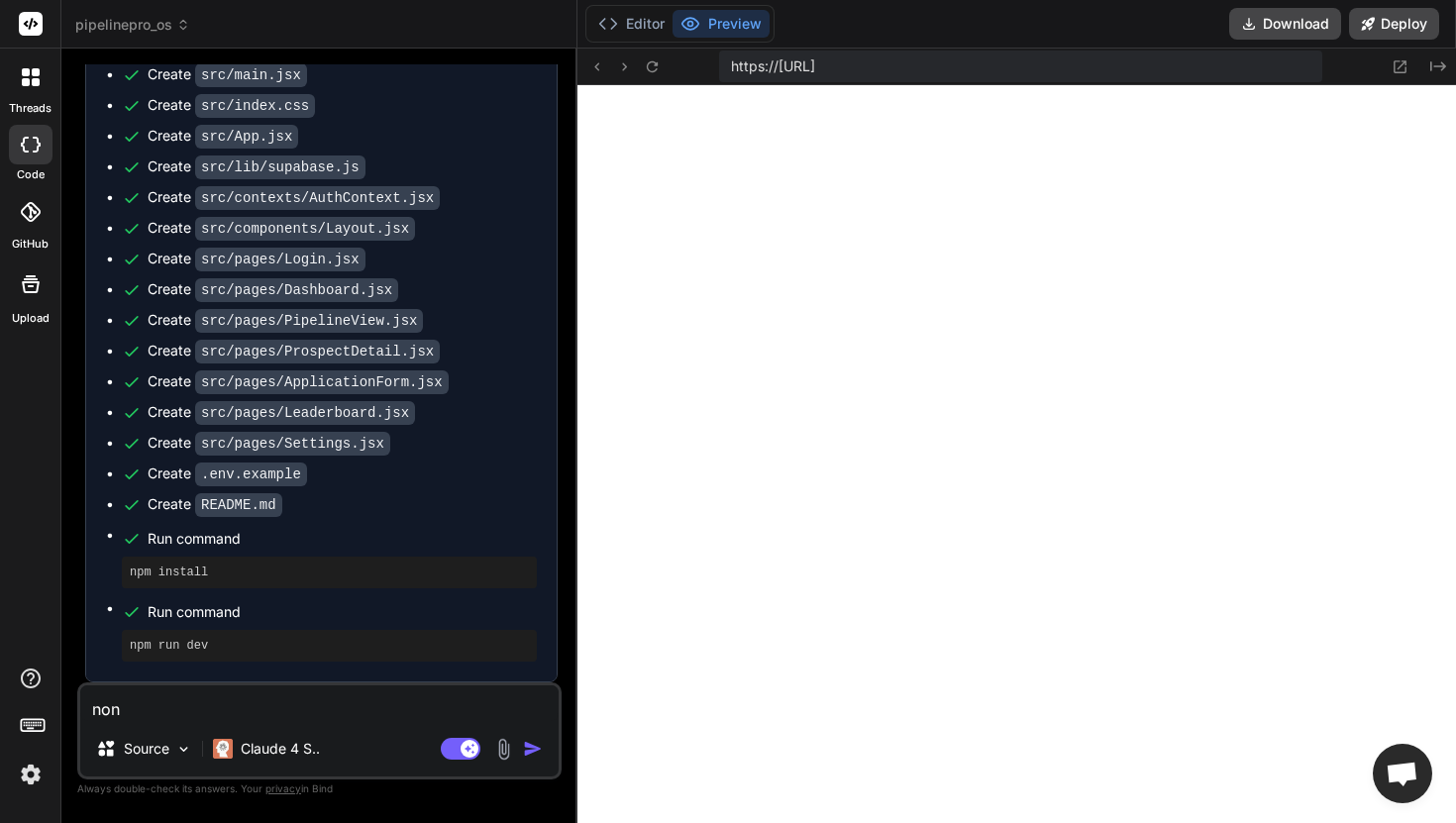 type on "non" 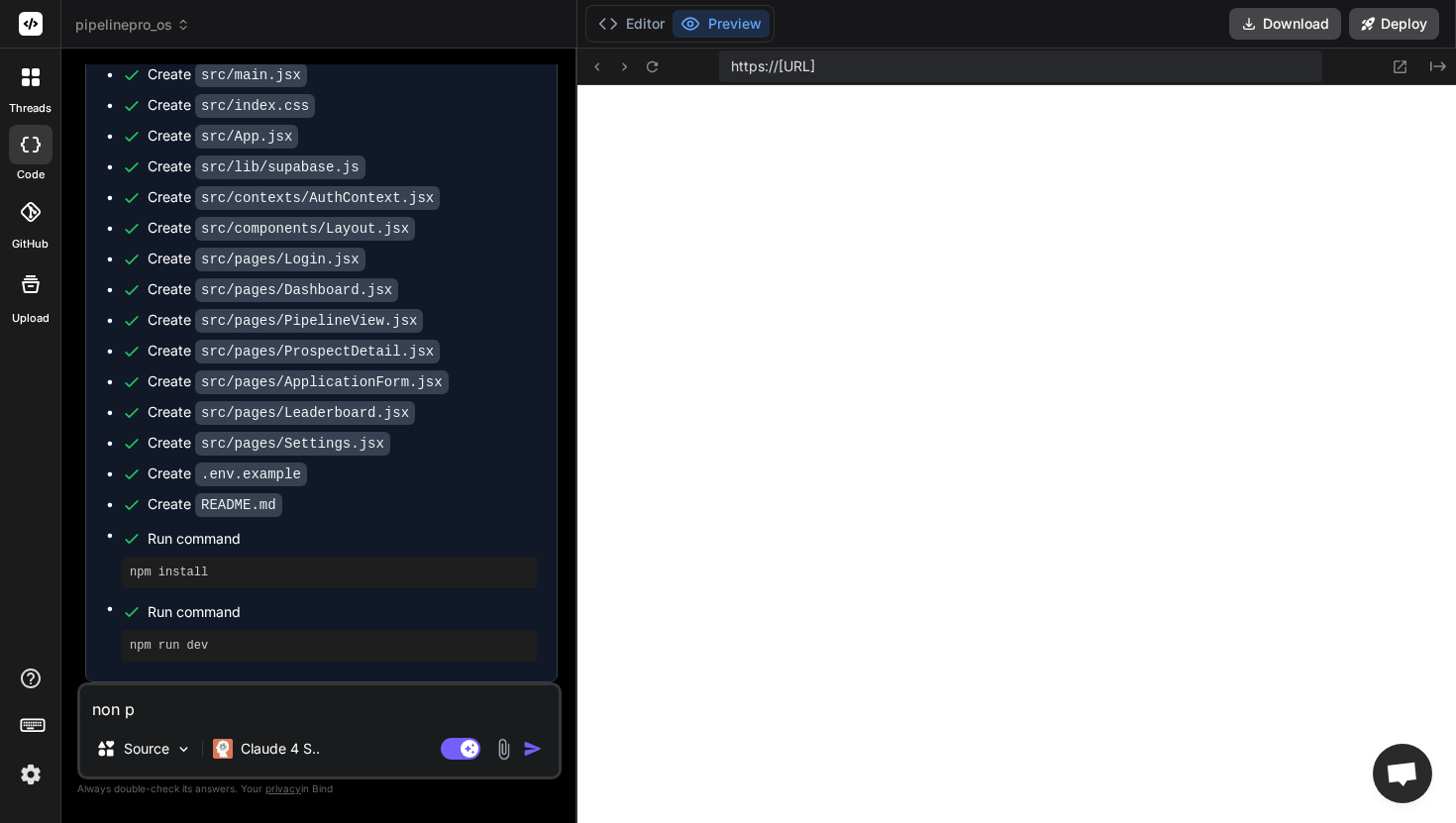 type on "non pr" 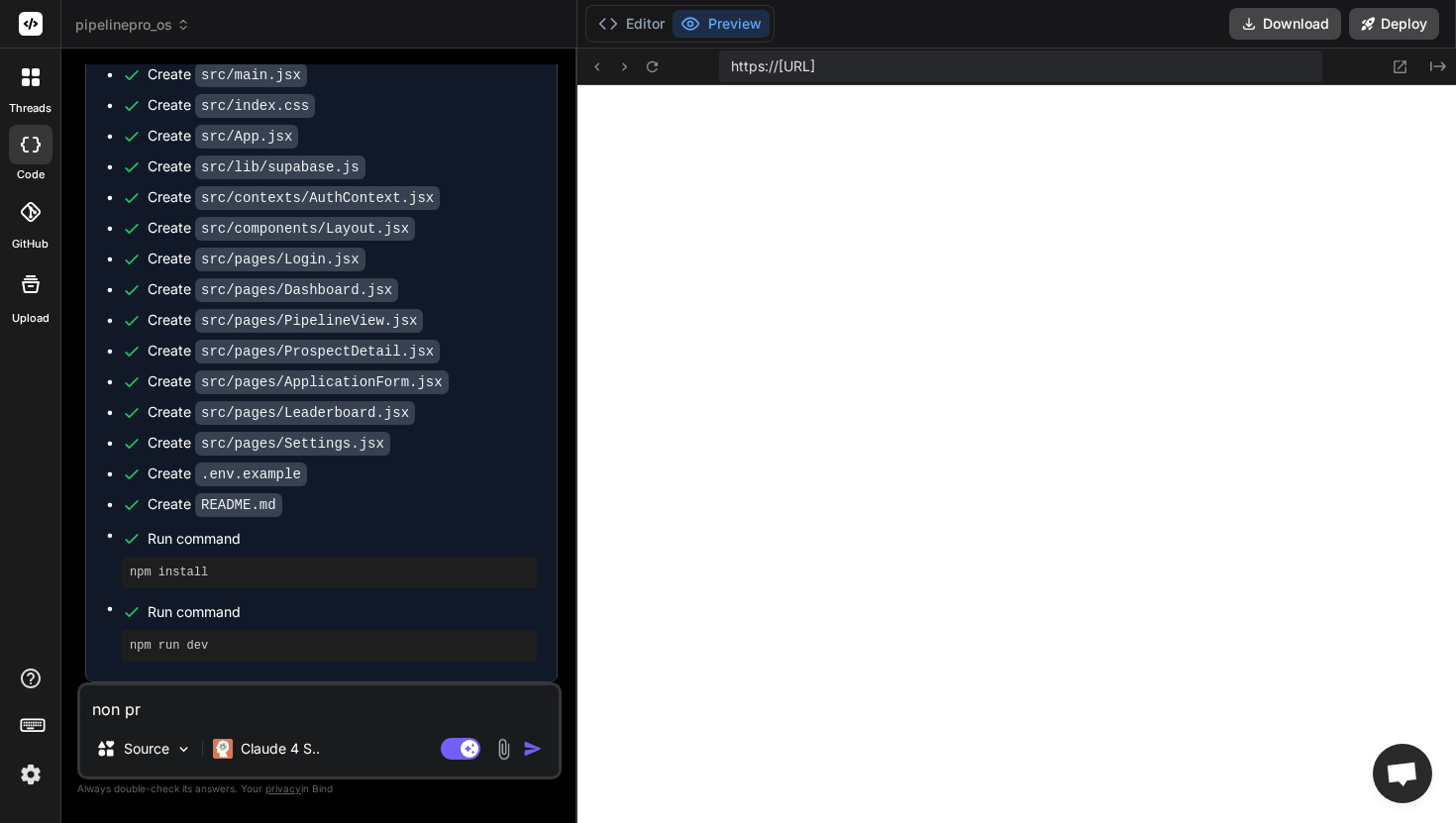 type on "non pri" 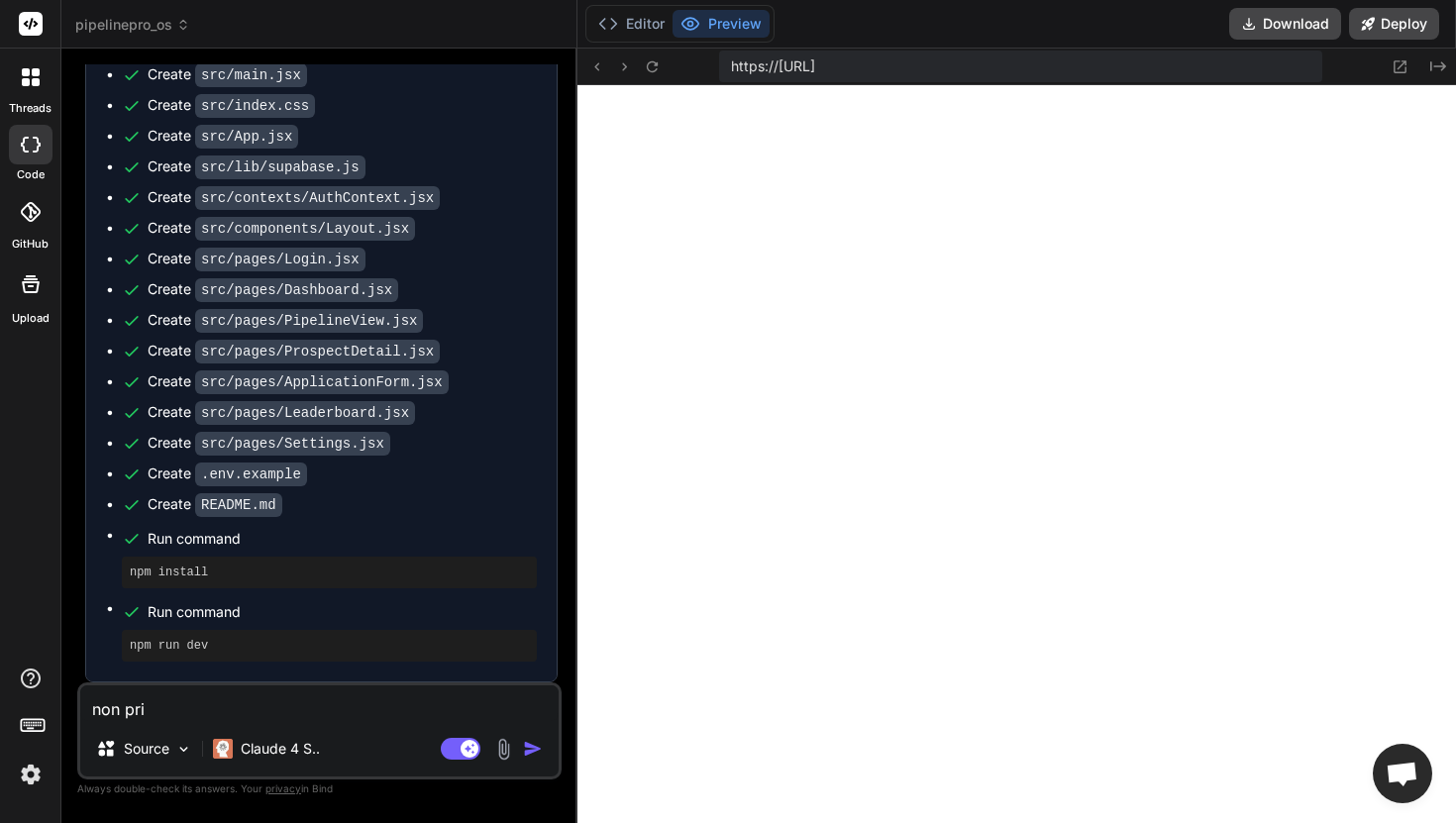 type on "non pr" 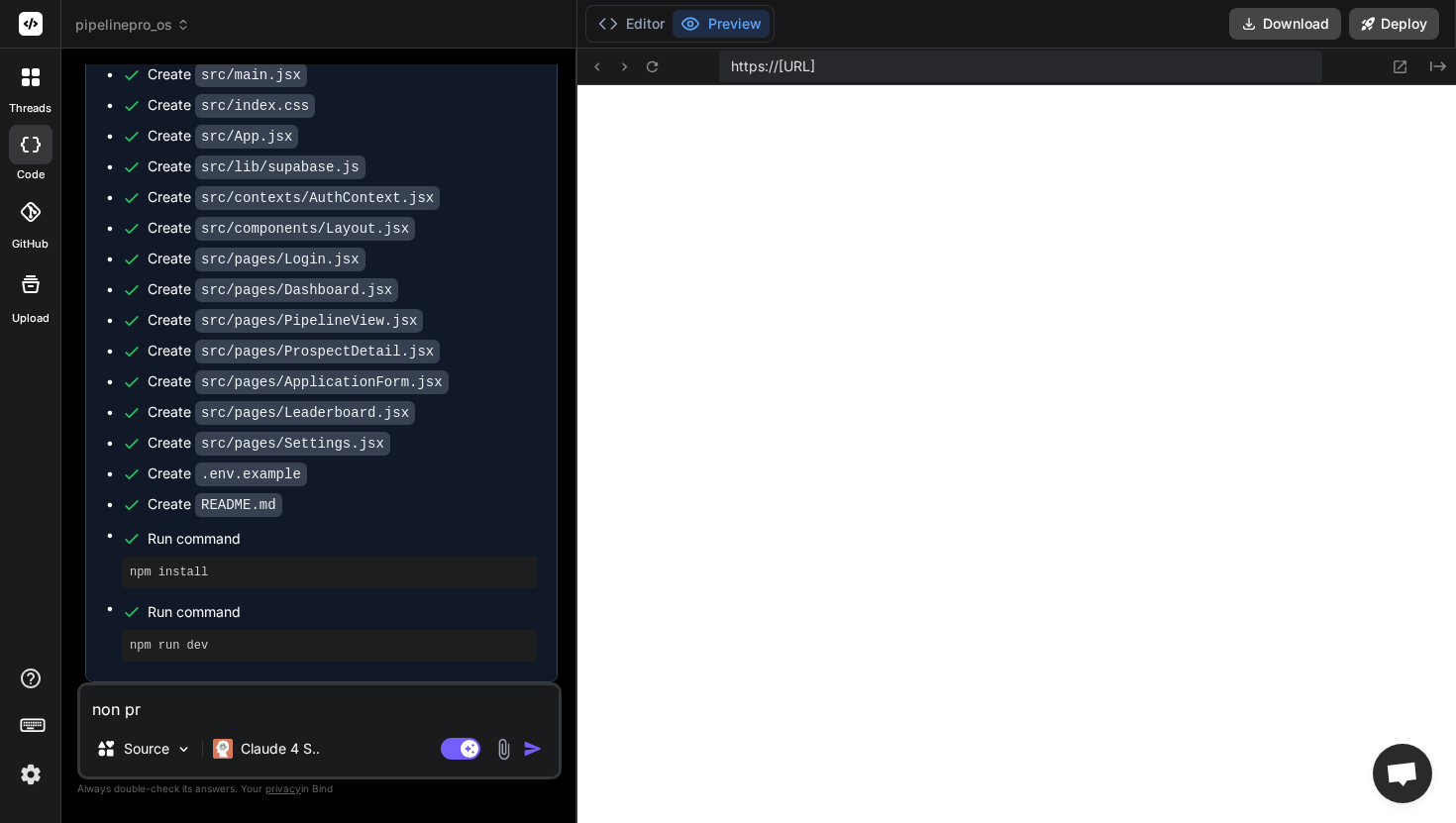 type on "non pre" 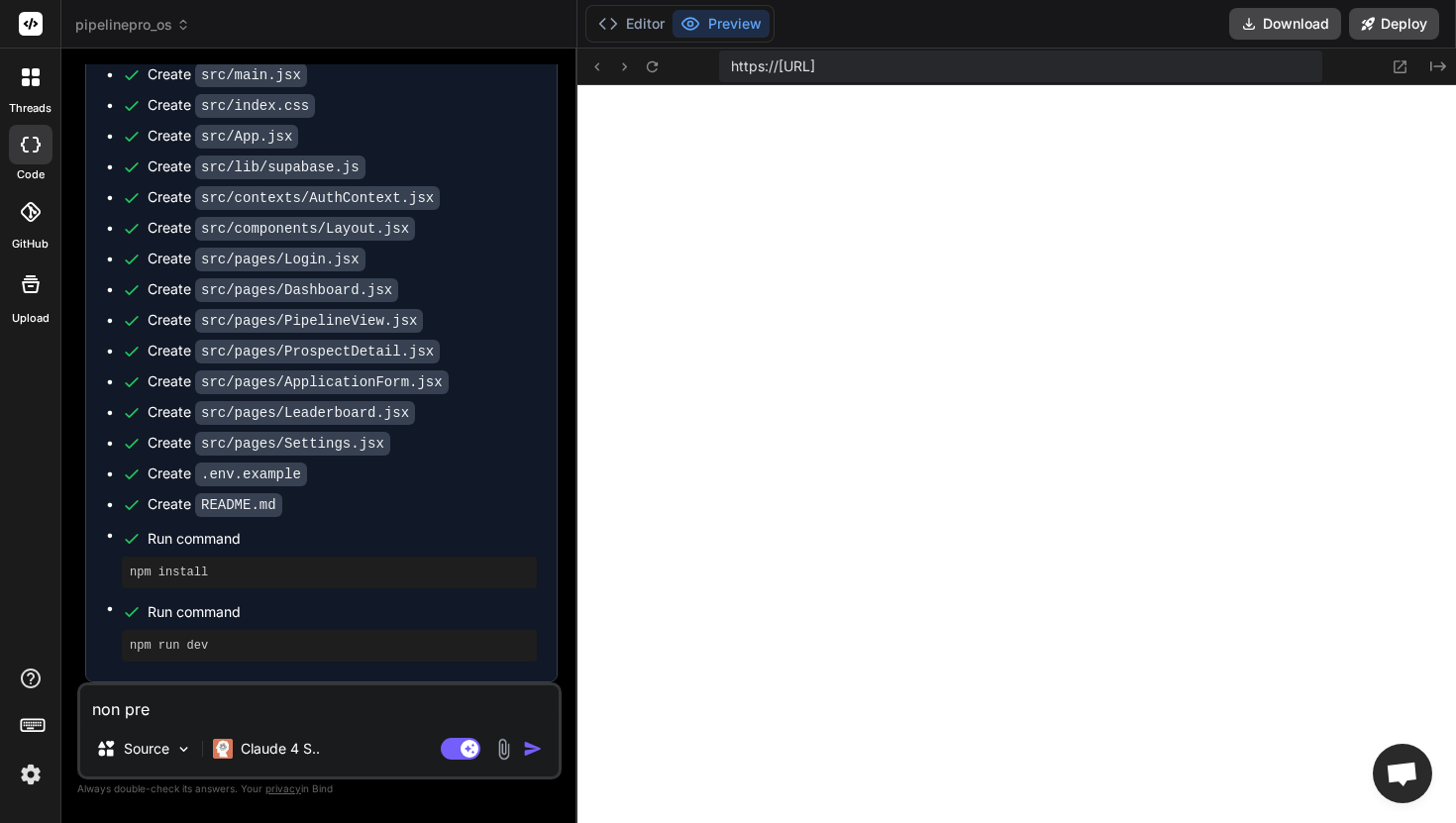 type on "non prev" 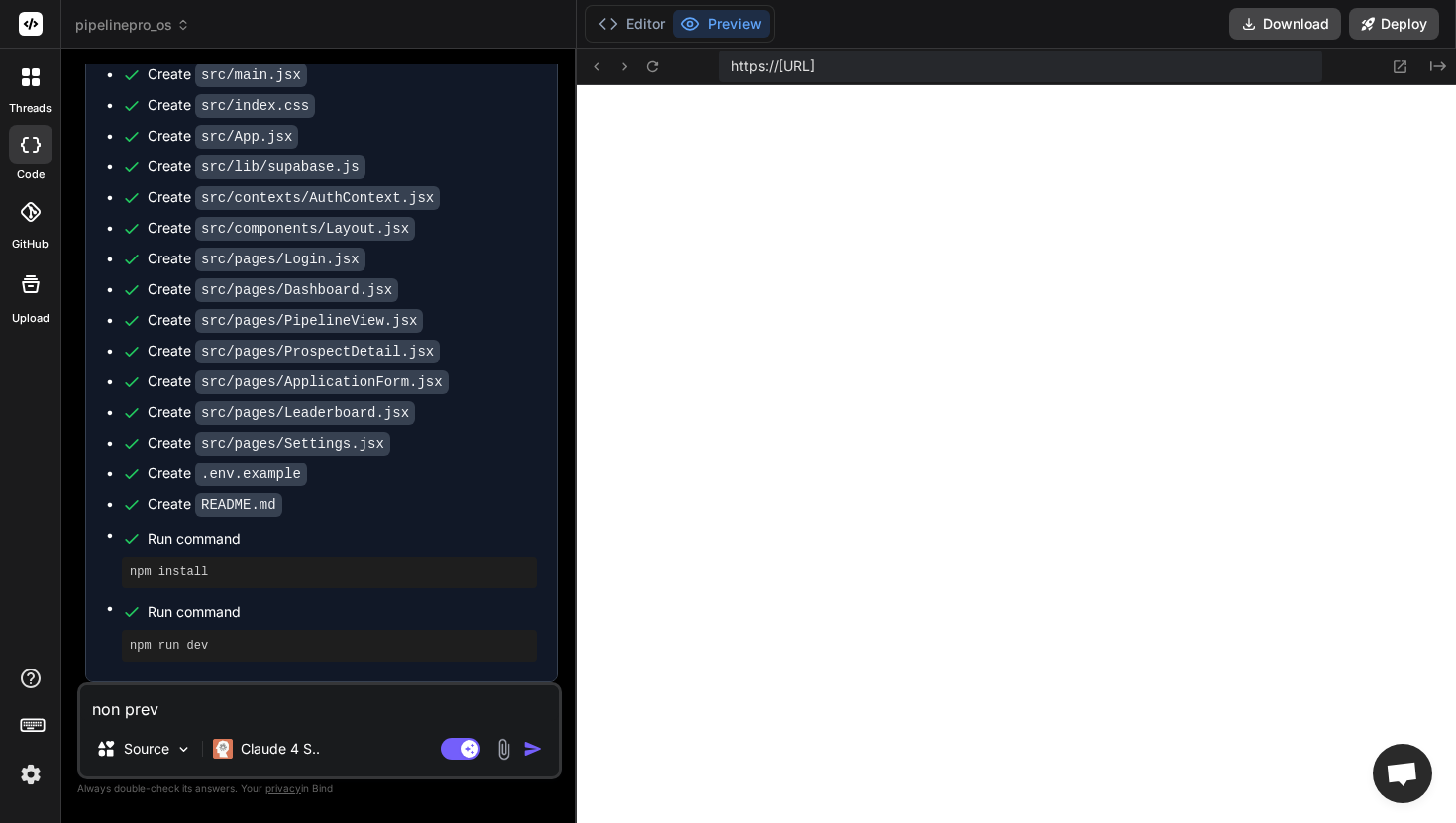 type on "non previ" 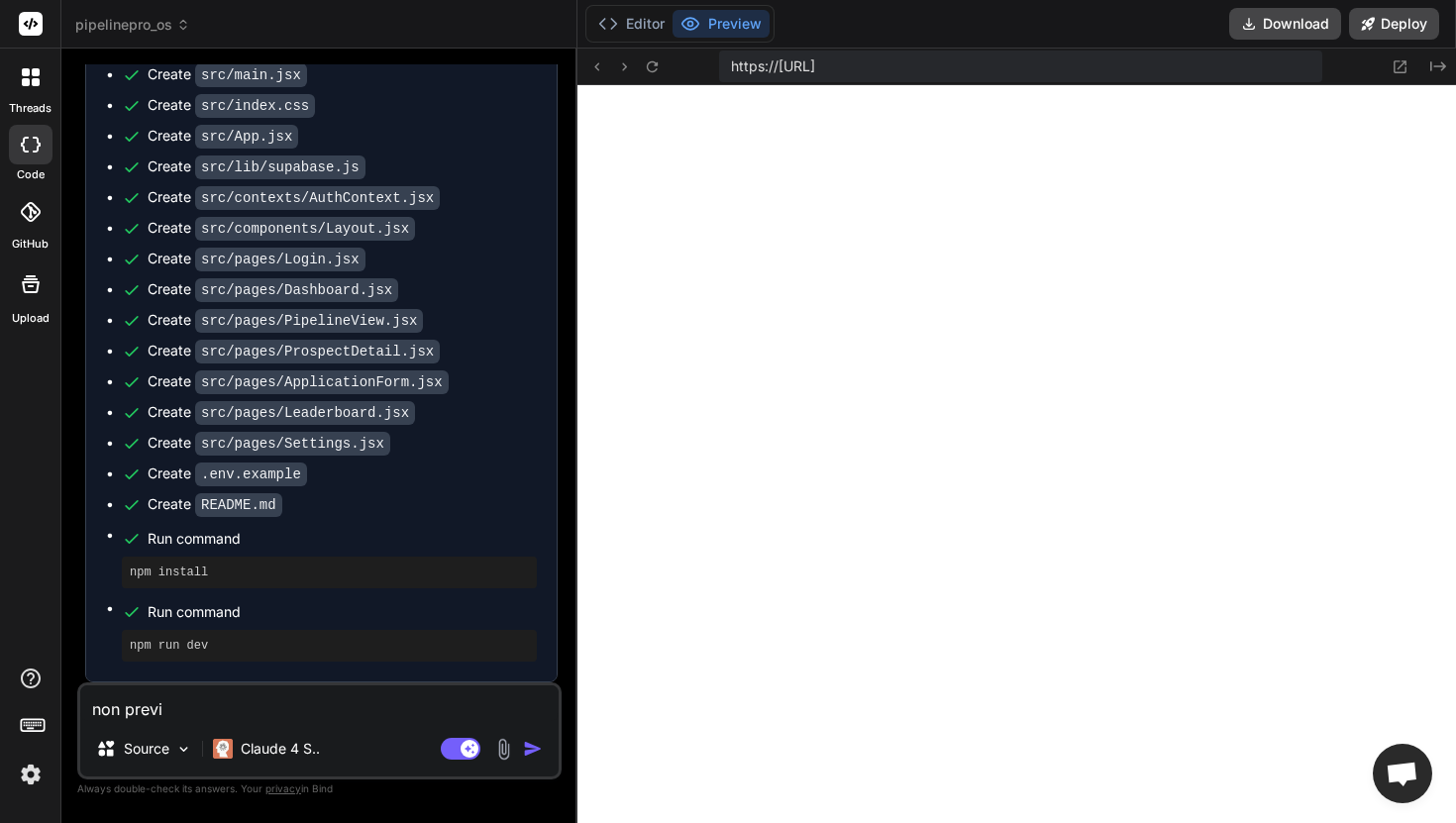 type on "non previe" 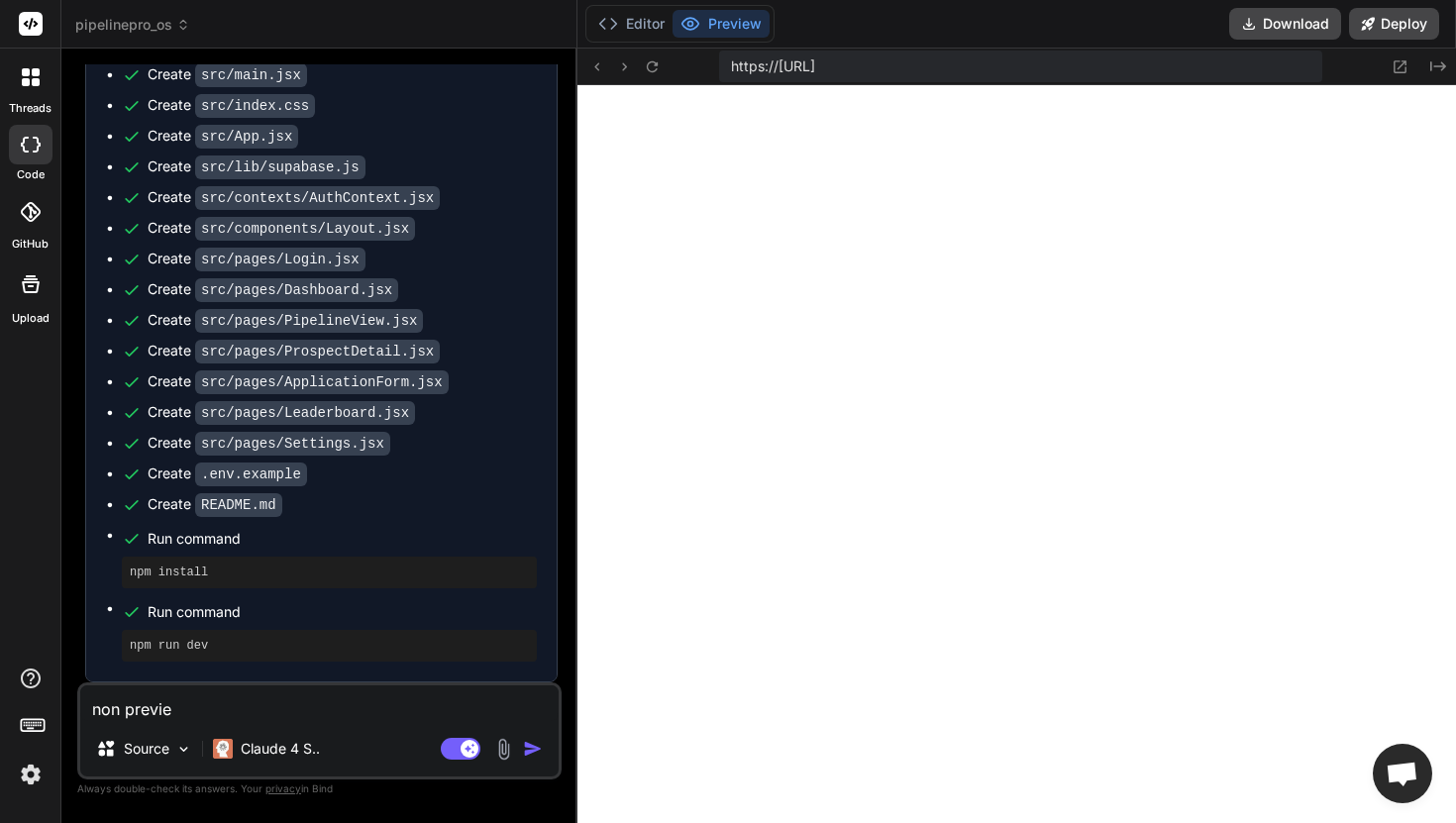 type on "x" 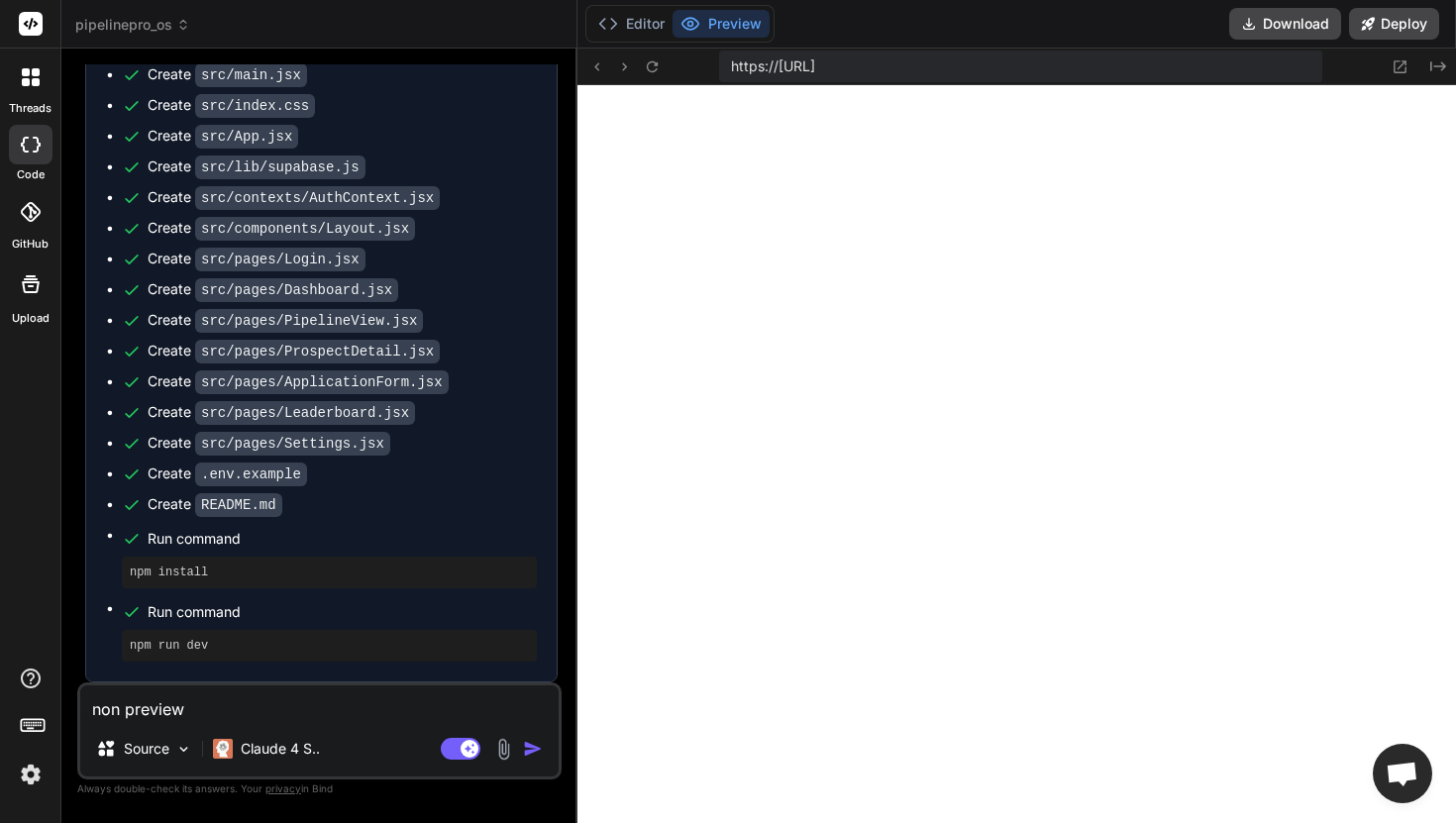 type on "x" 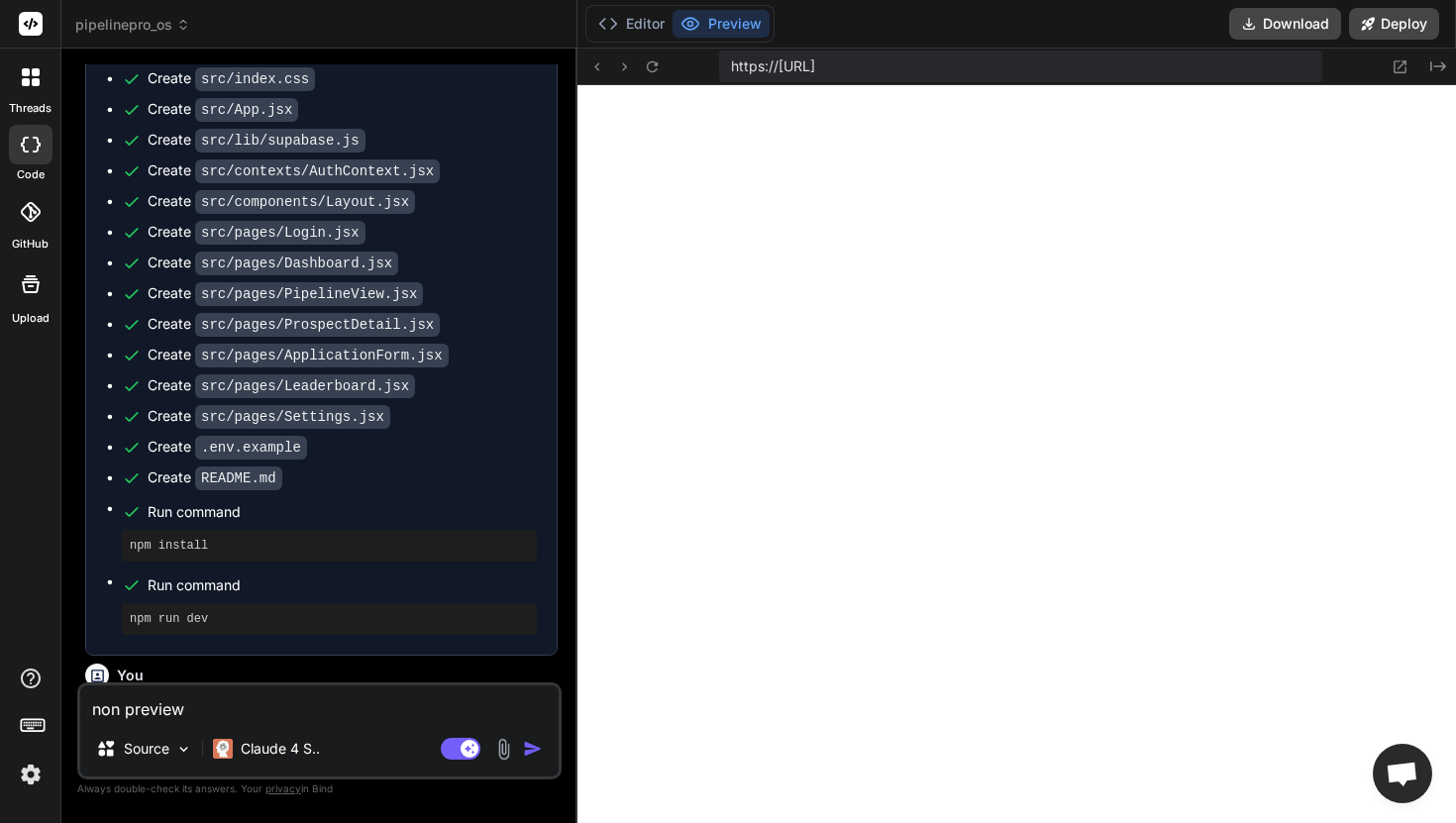 type 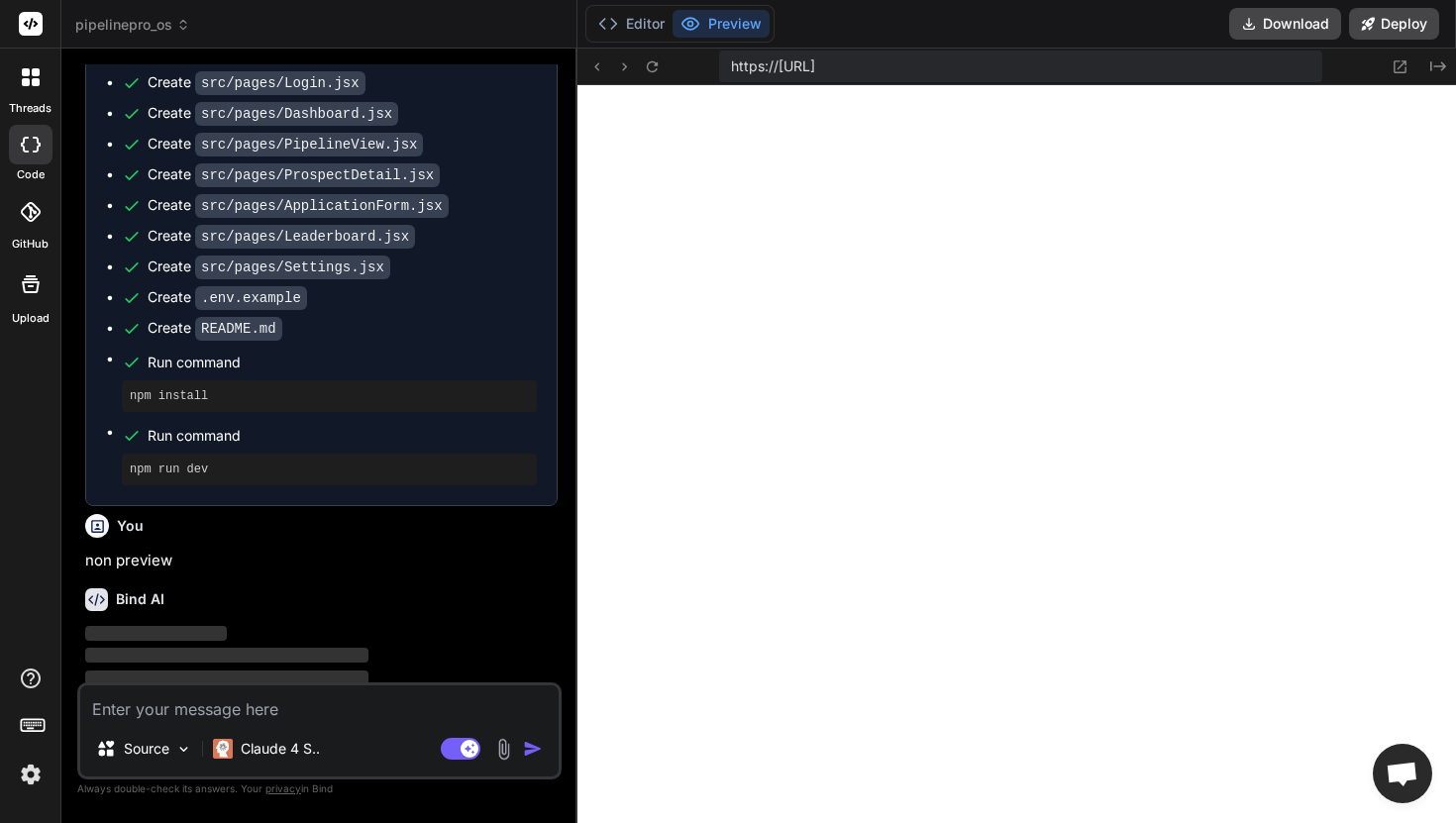 scroll, scrollTop: 1997, scrollLeft: 0, axis: vertical 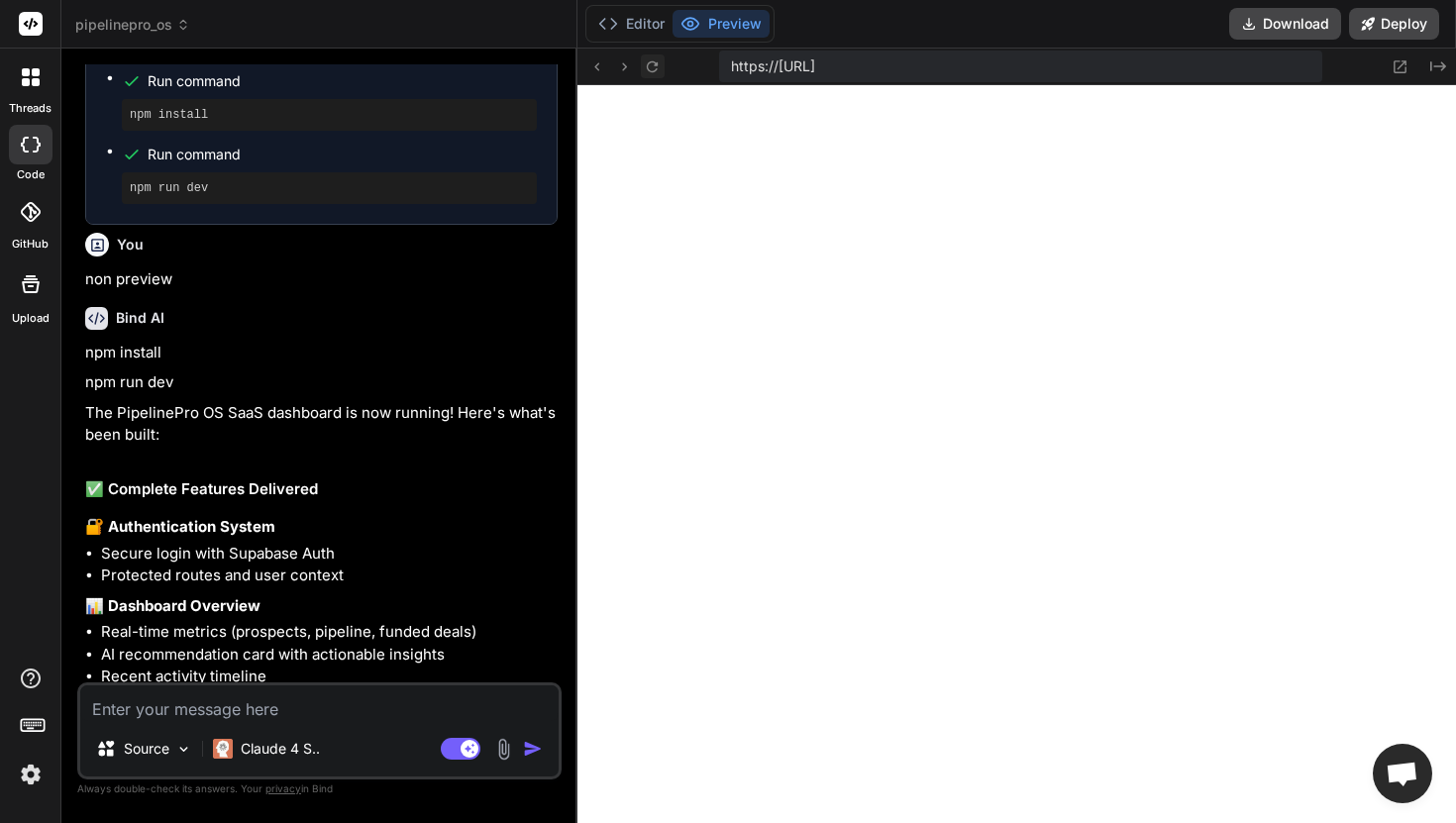 click 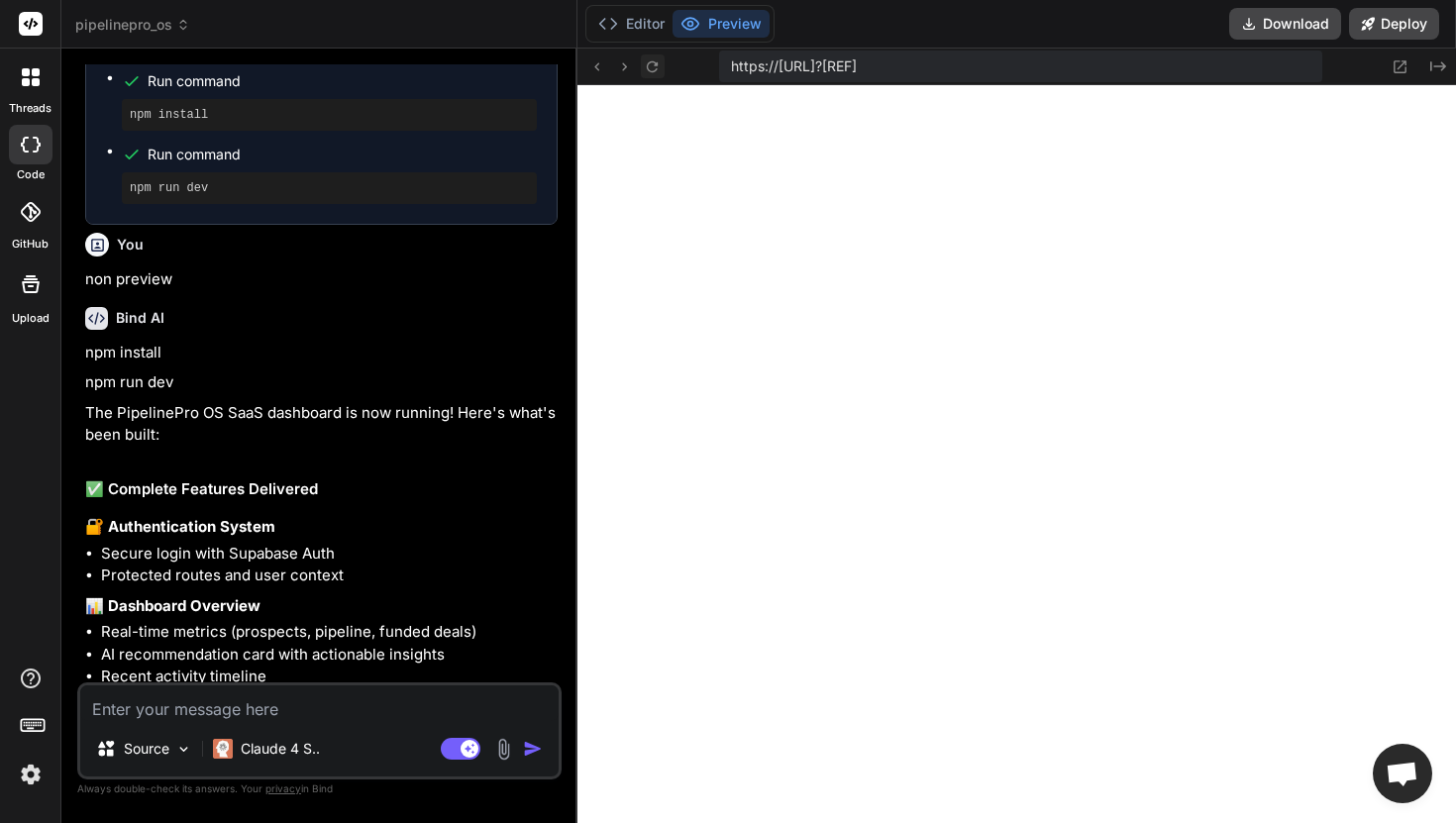 click 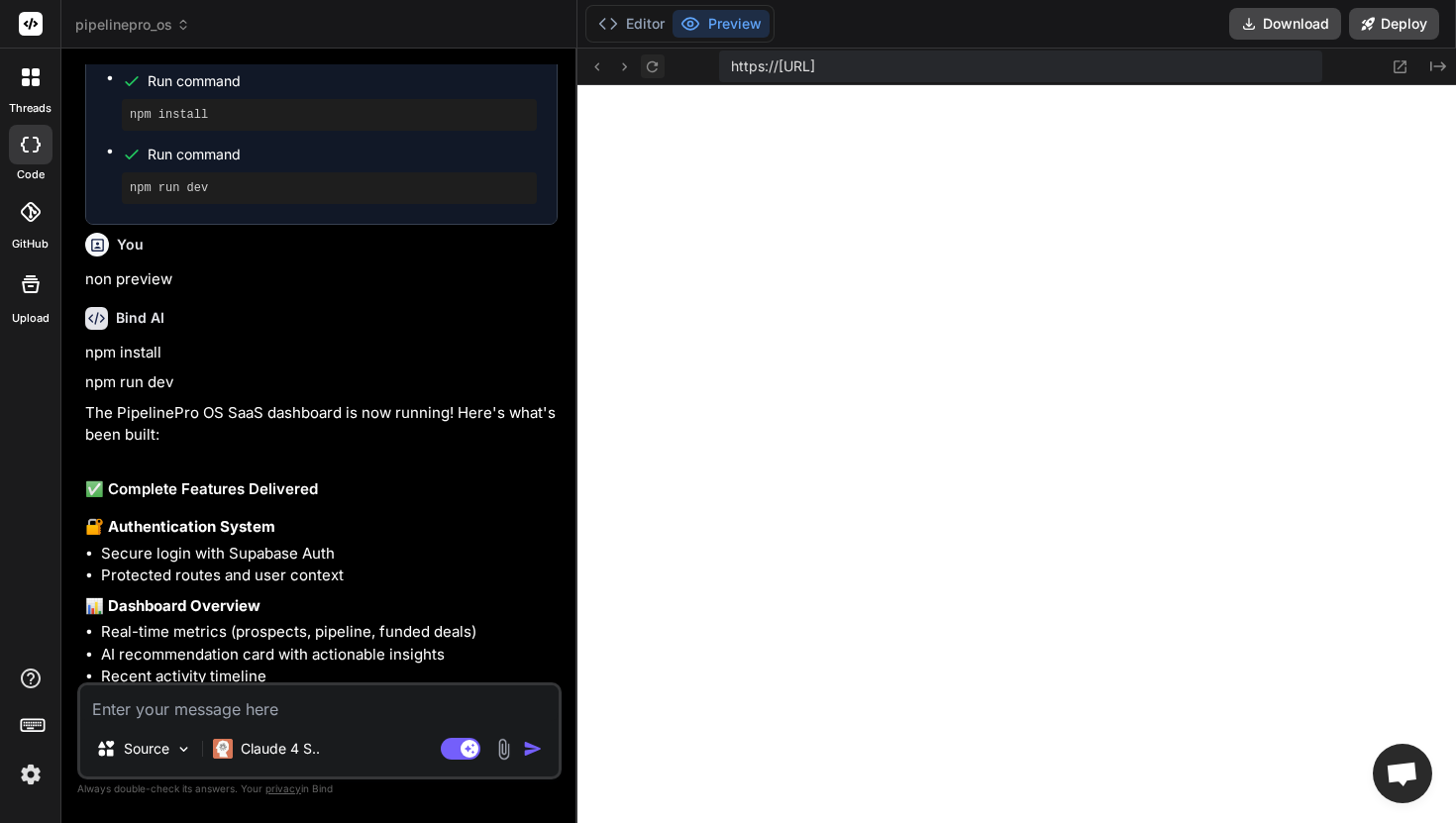 click 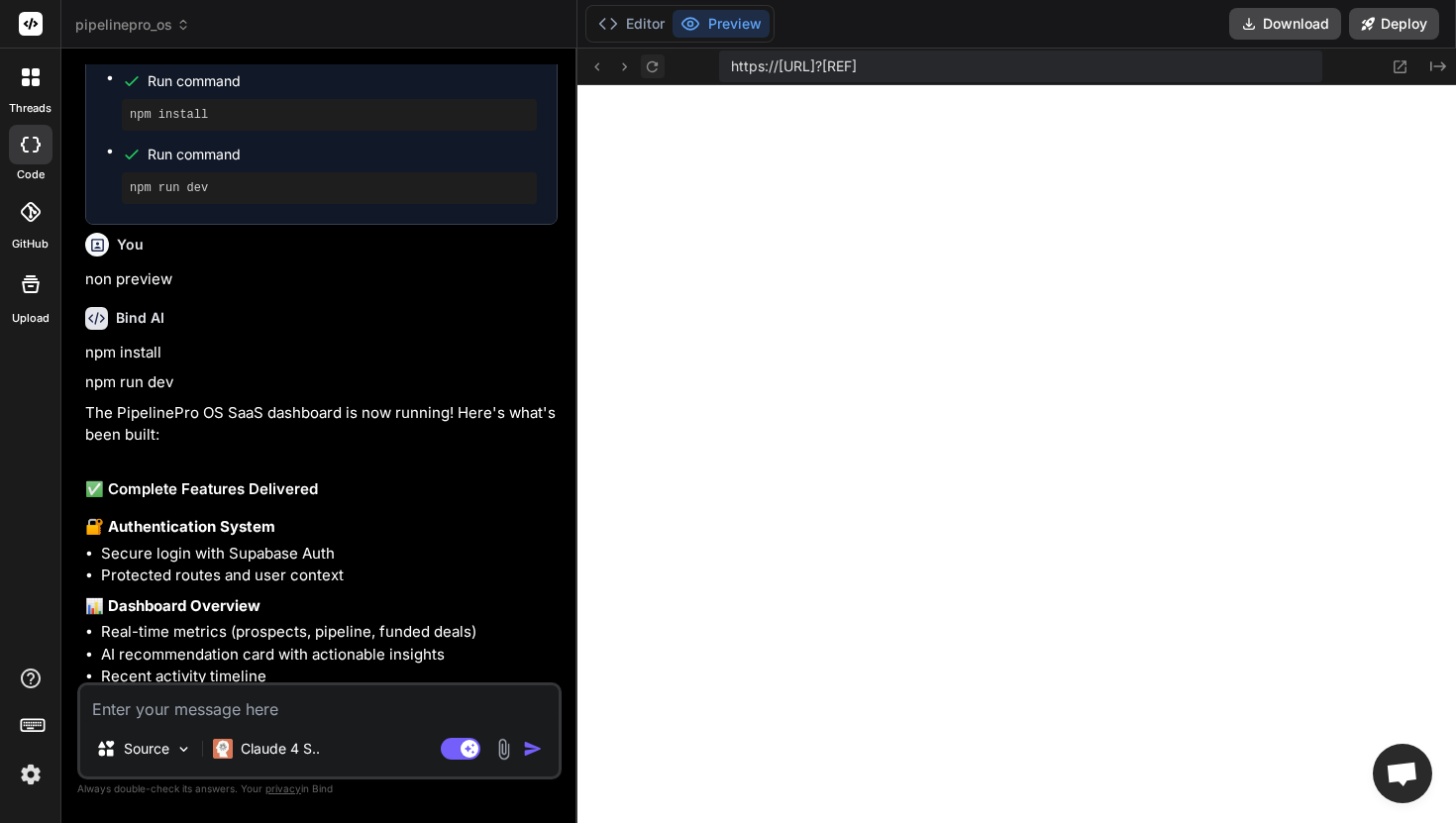 click 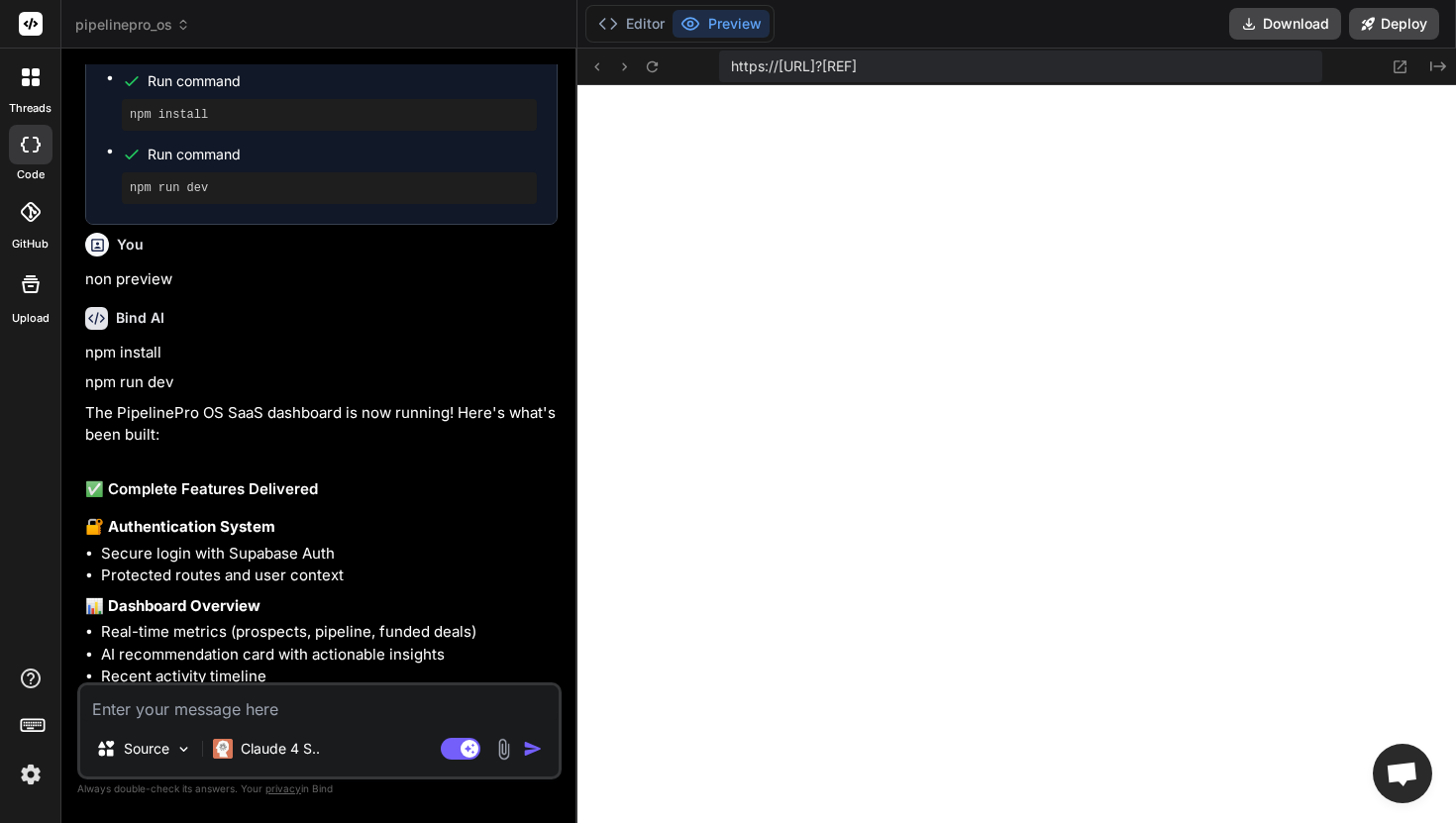 click 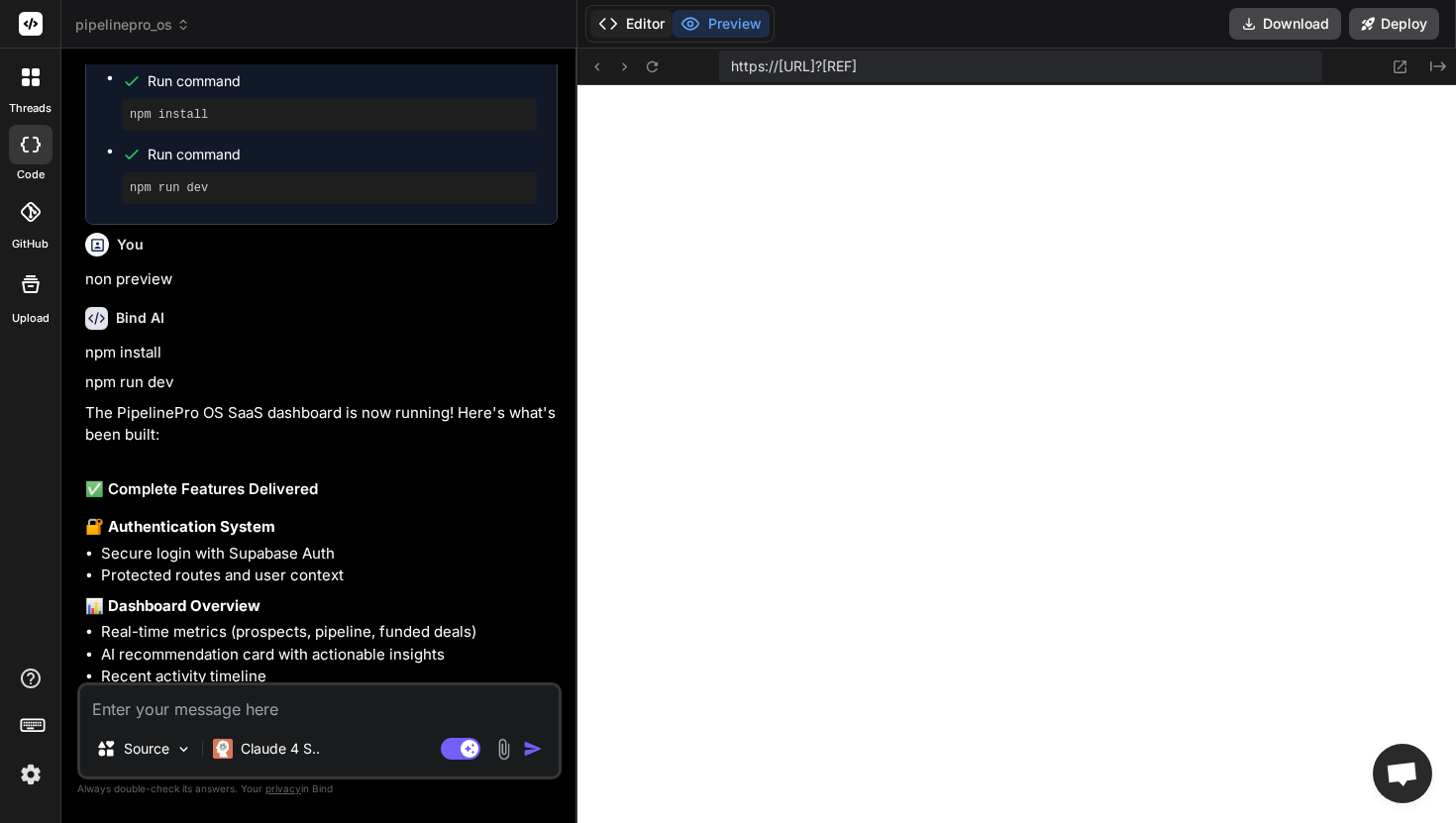 click on "Editor" at bounding box center (631, 24) 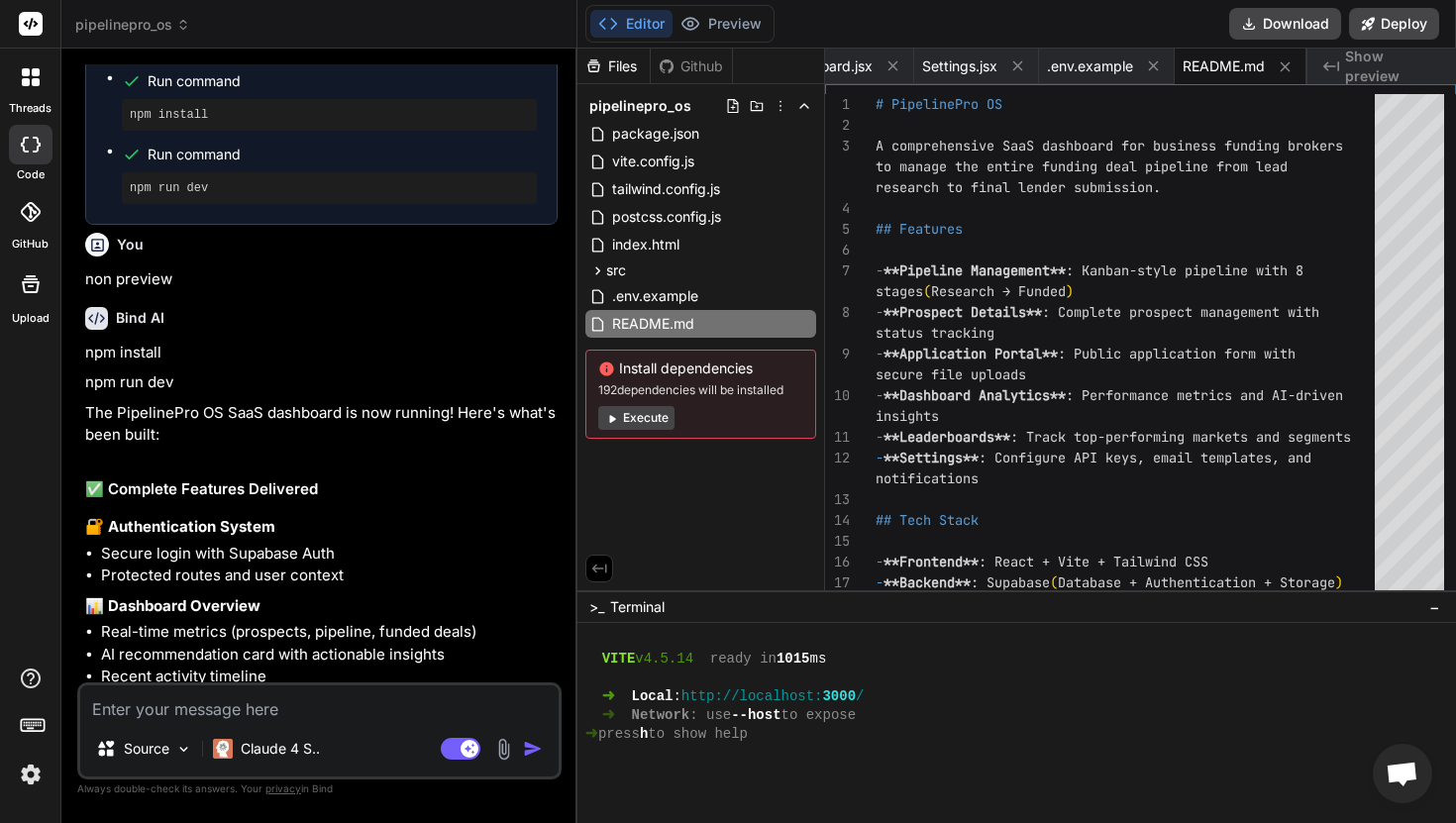 click on "Execute" at bounding box center (636, 418) 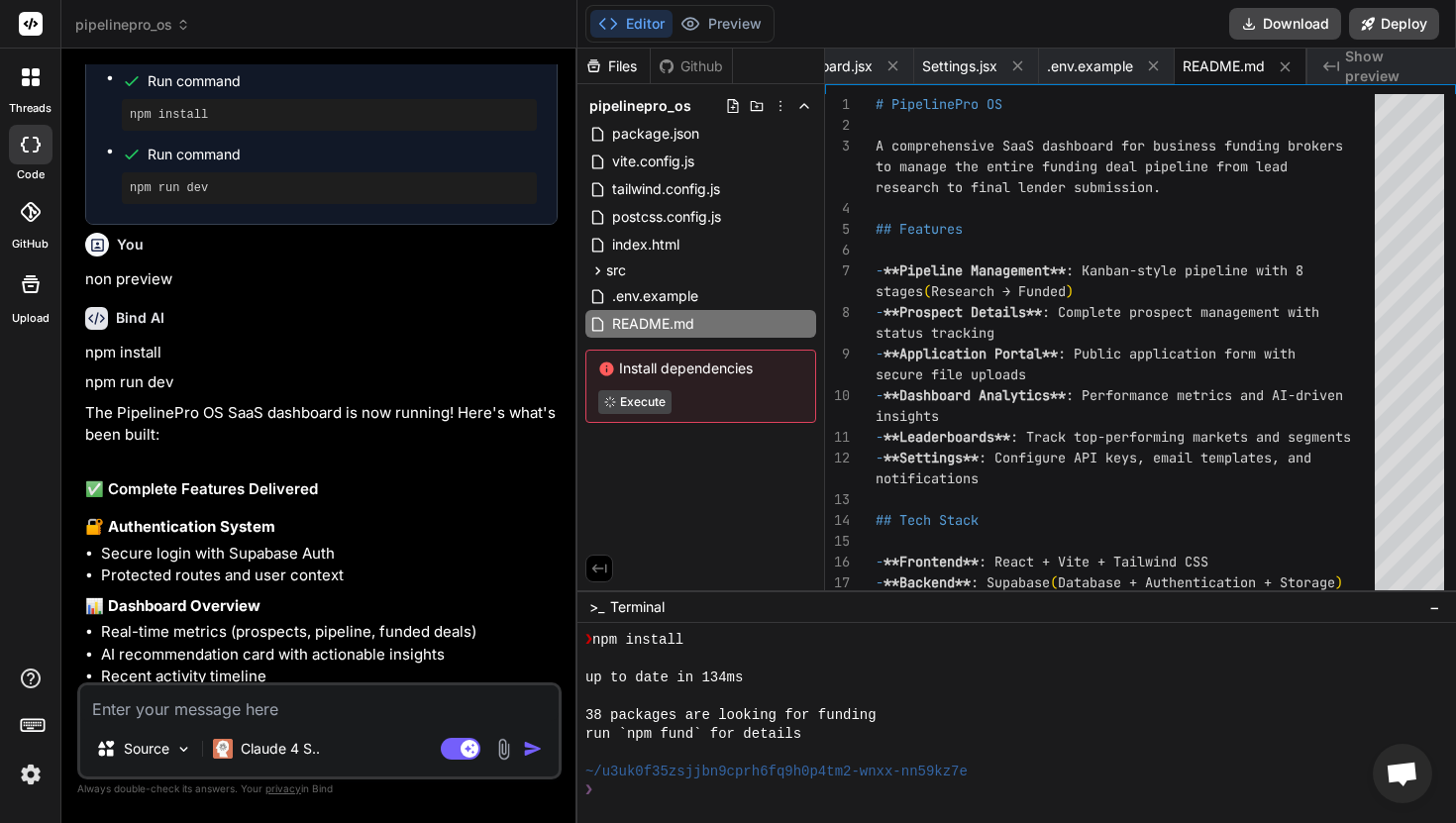 scroll, scrollTop: 1581, scrollLeft: 0, axis: vertical 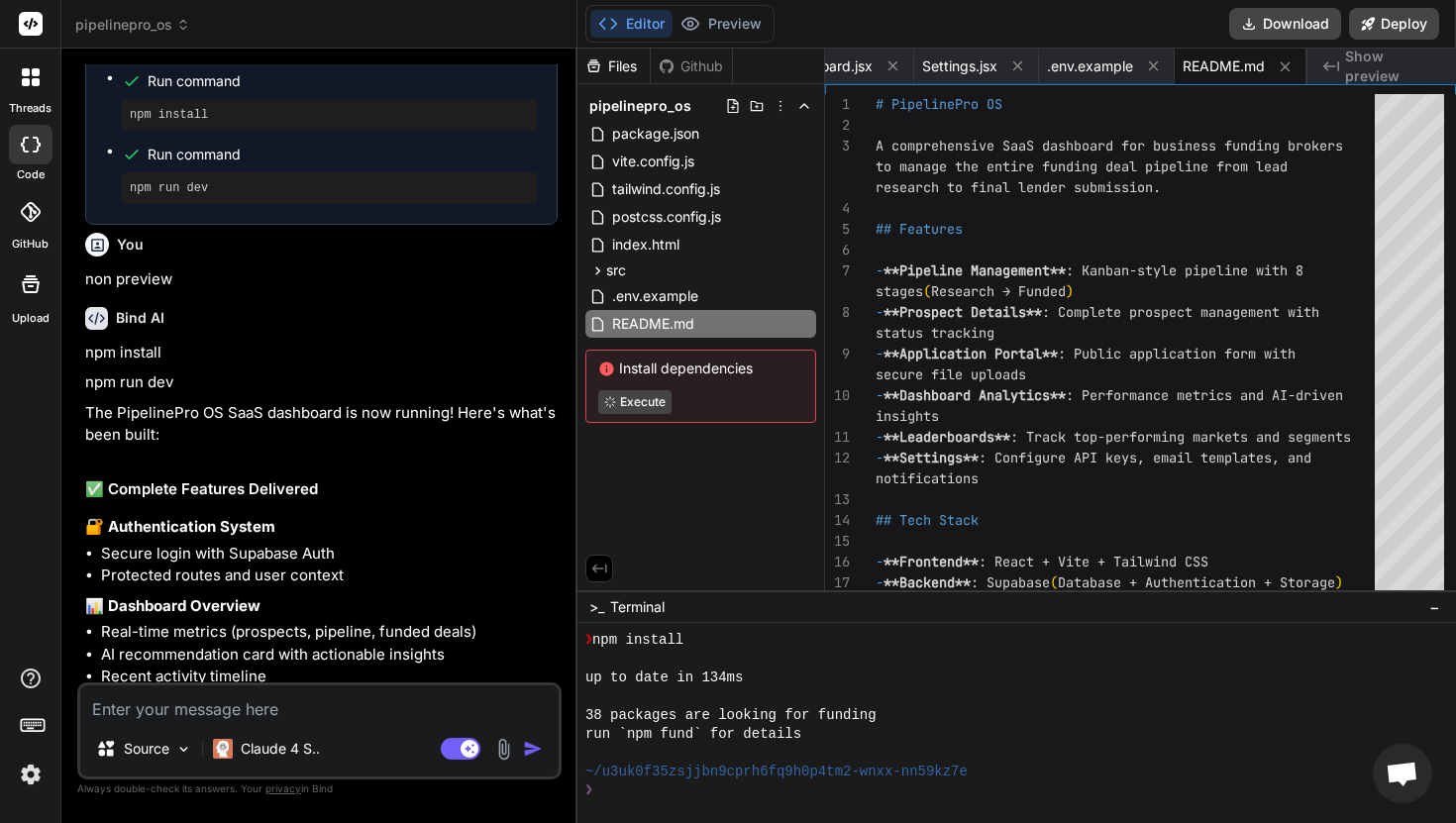 type on "x" 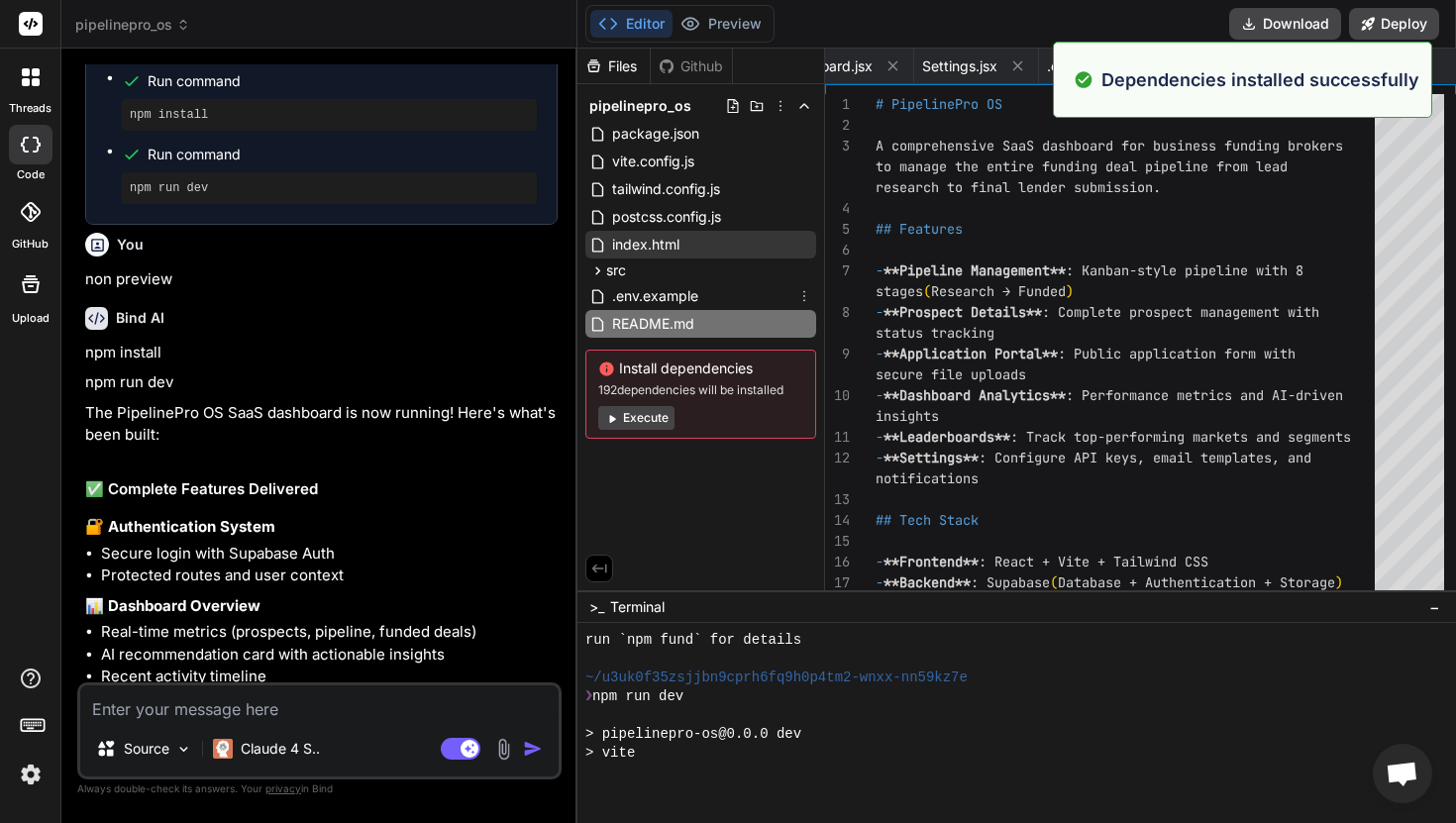 scroll, scrollTop: 1825, scrollLeft: 0, axis: vertical 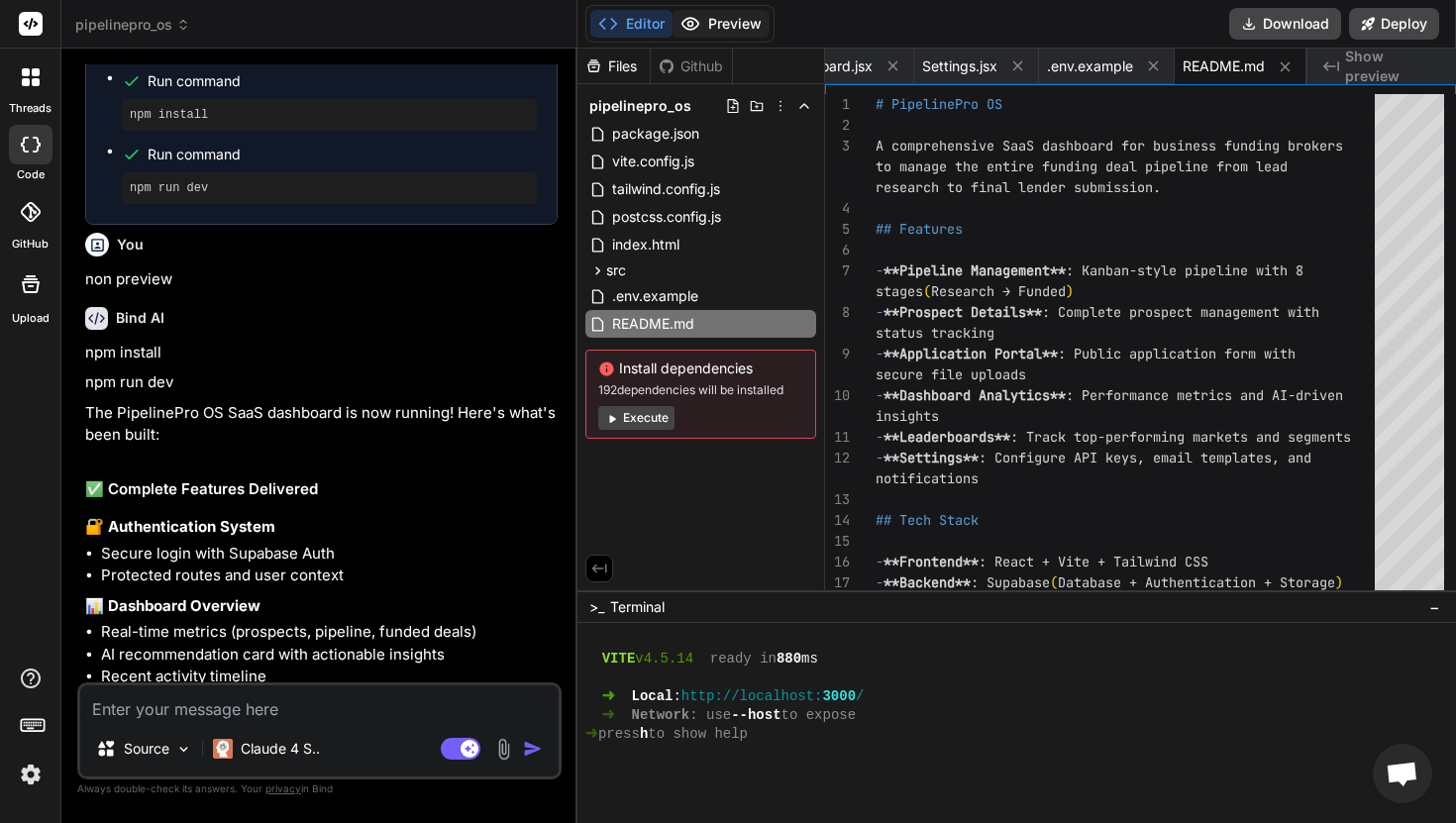 click on "Preview" at bounding box center (721, 24) 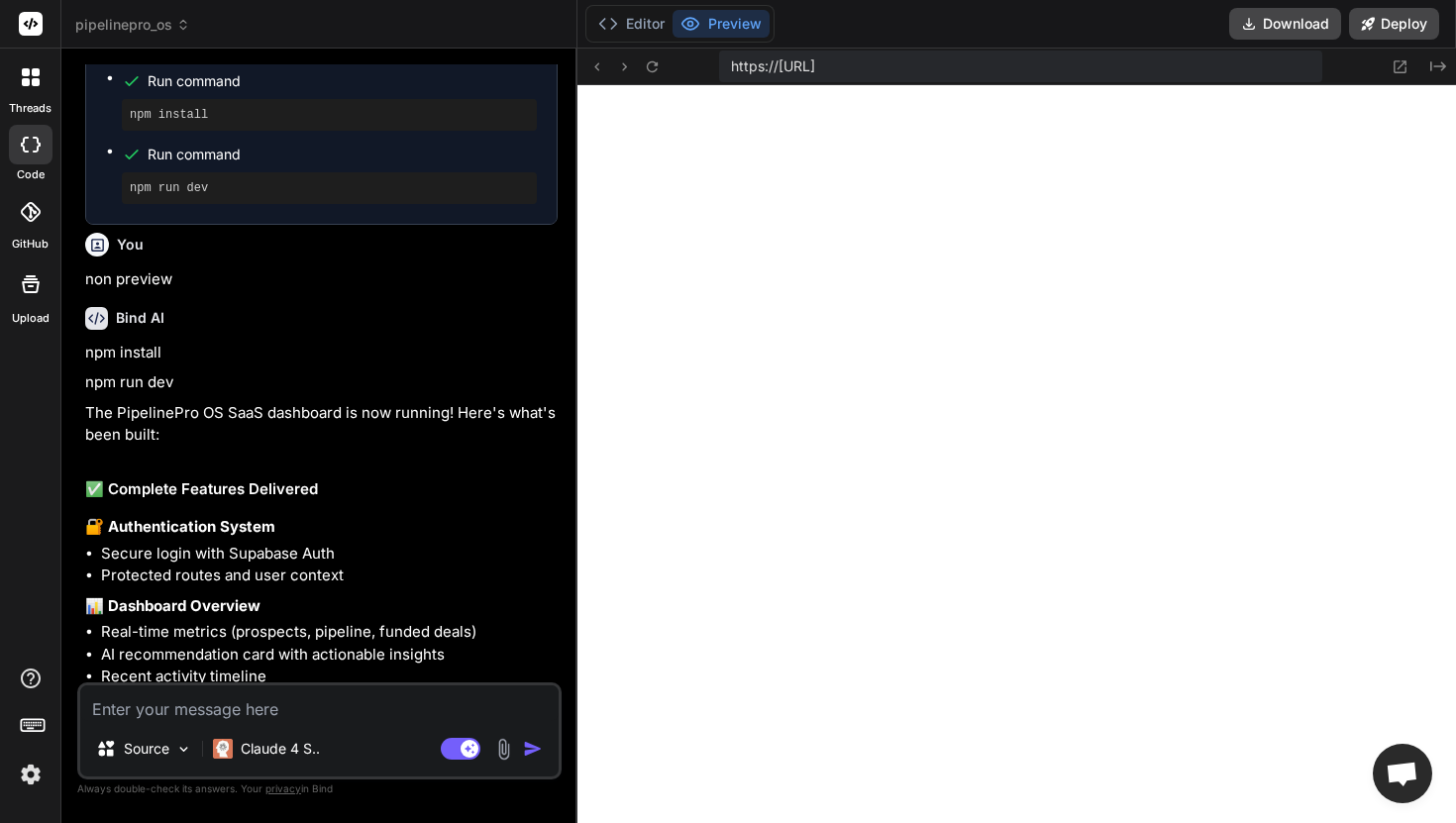 click at bounding box center [319, 703] 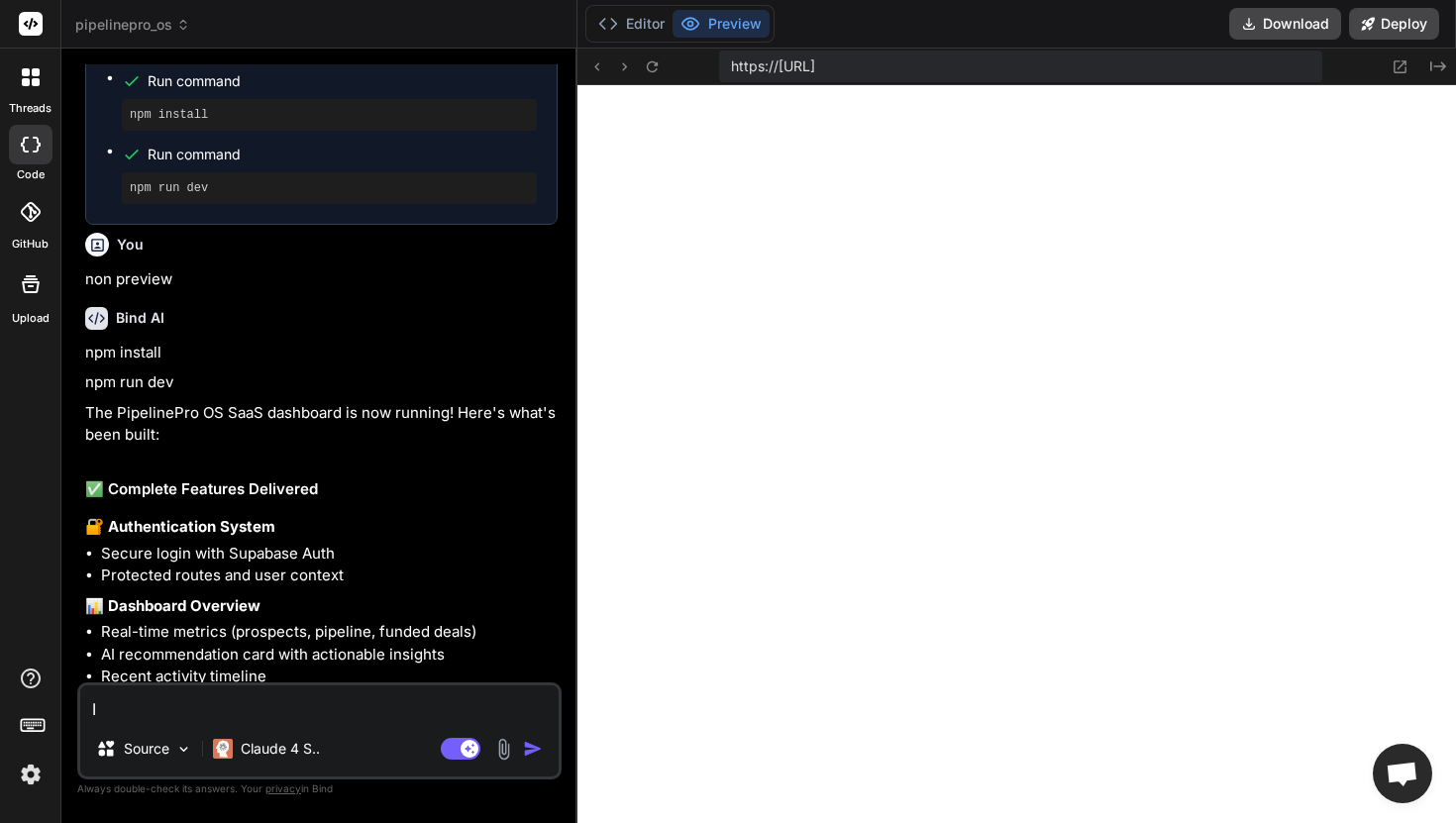 type on "I'" 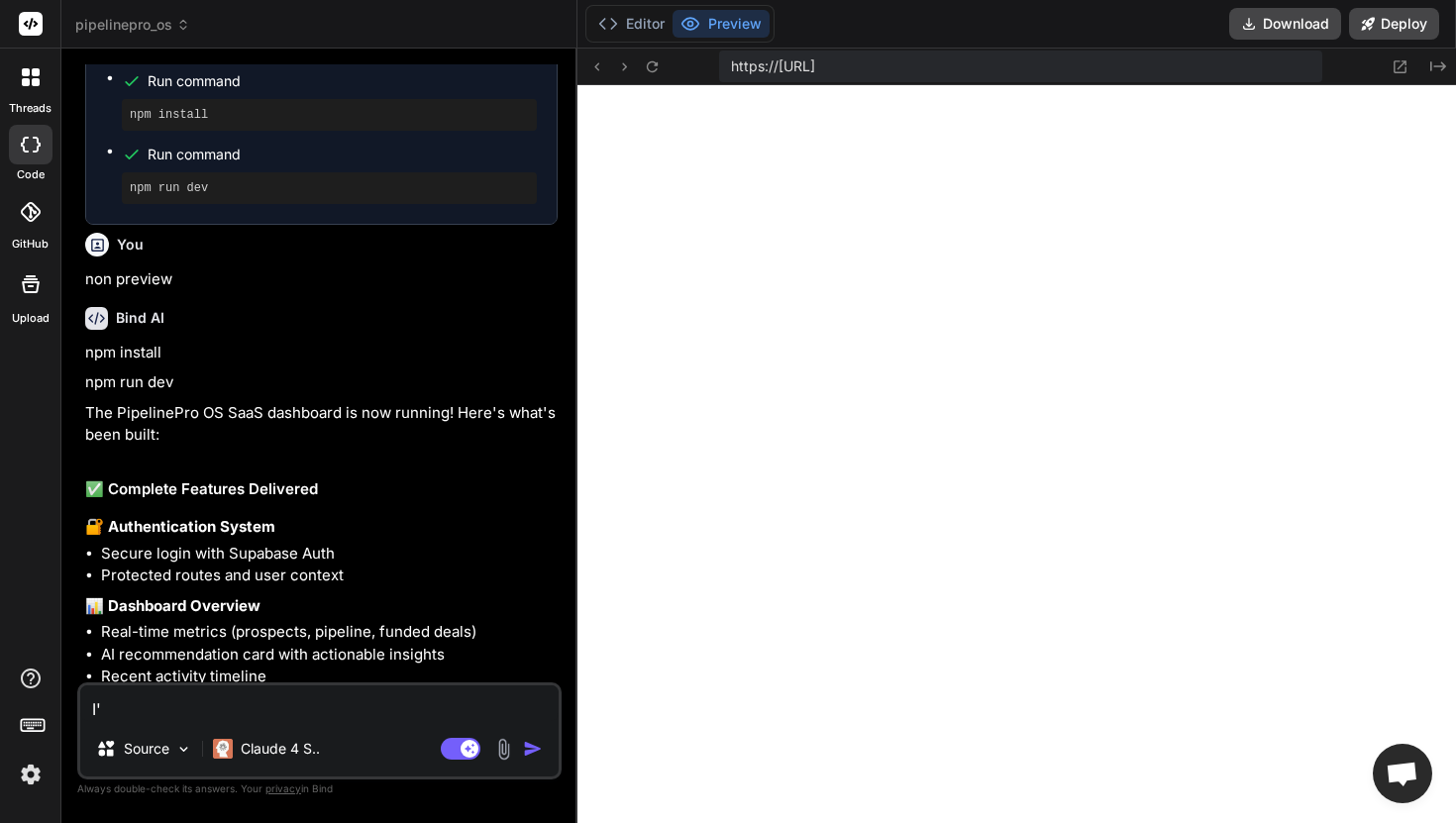 type on "I'm" 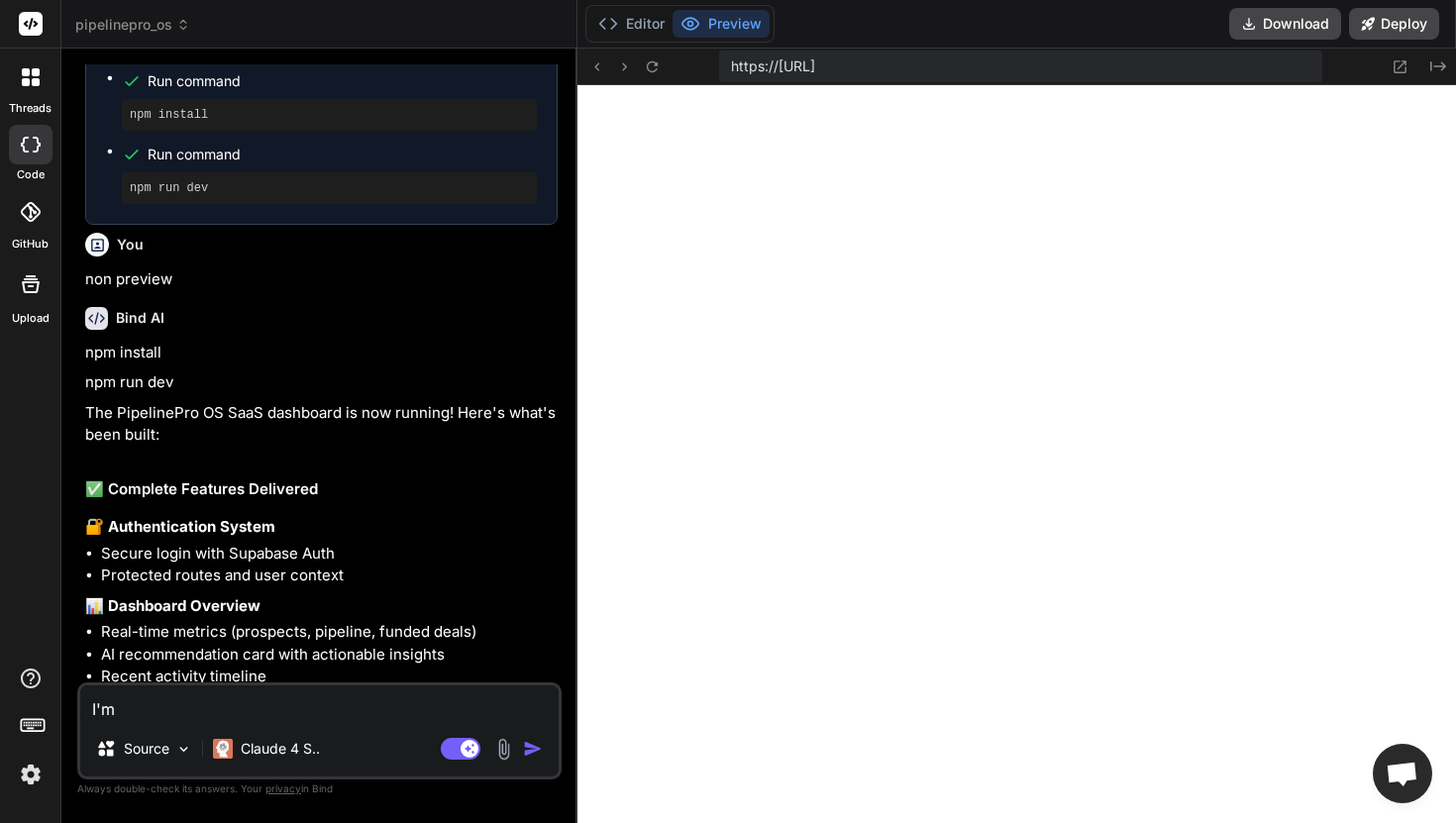 type on "I'm" 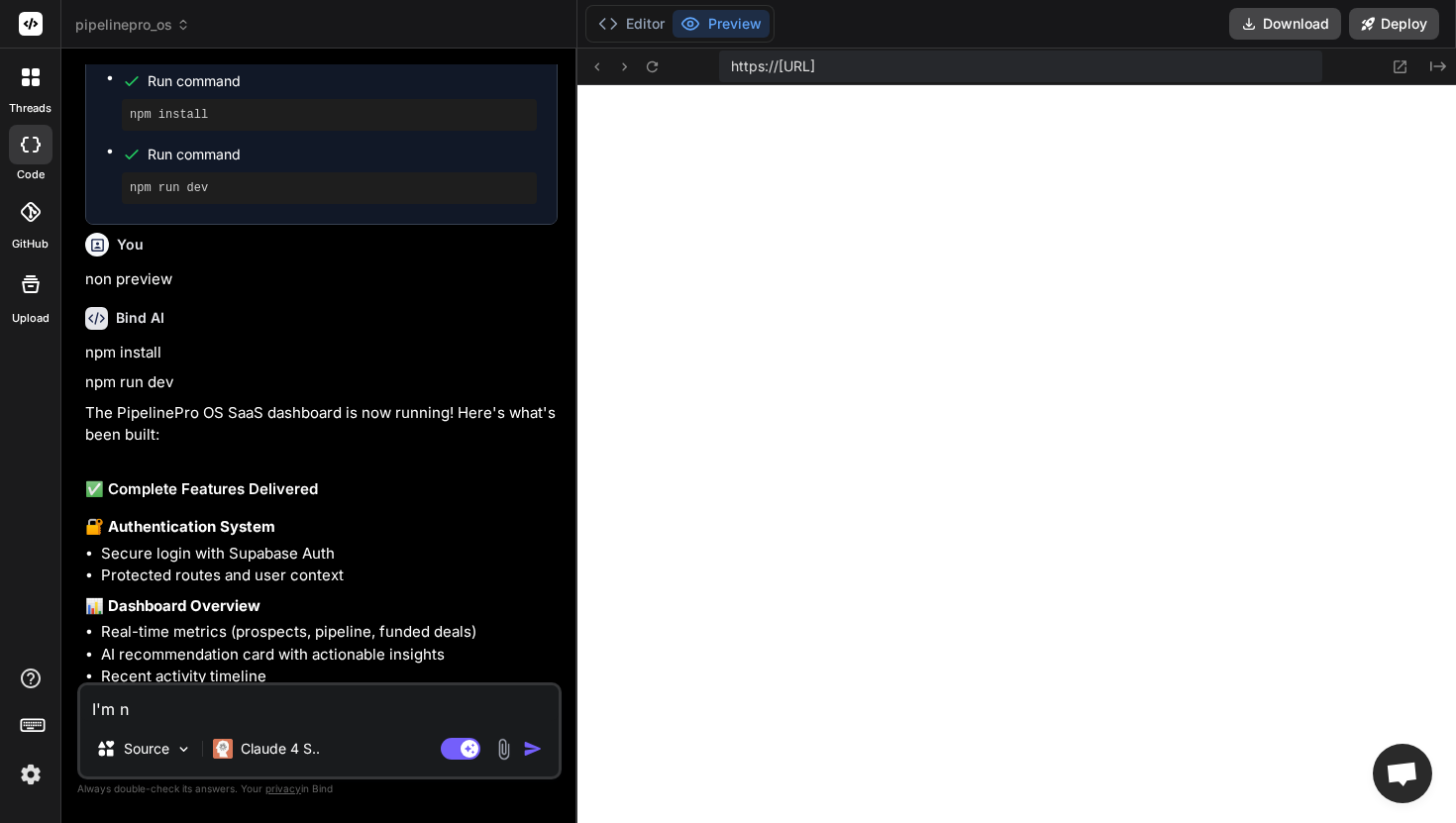 type on "x" 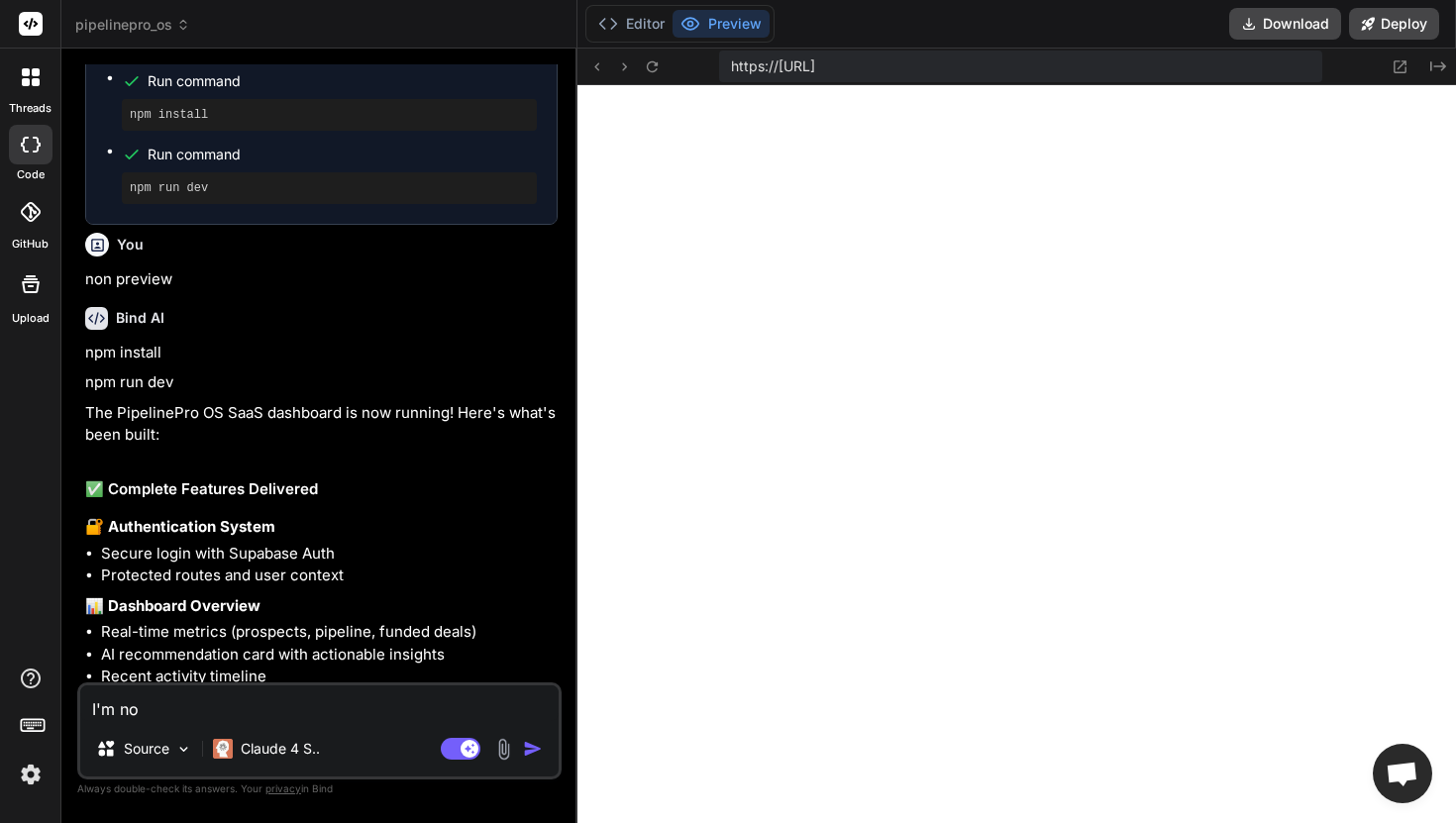 type on "I'm not" 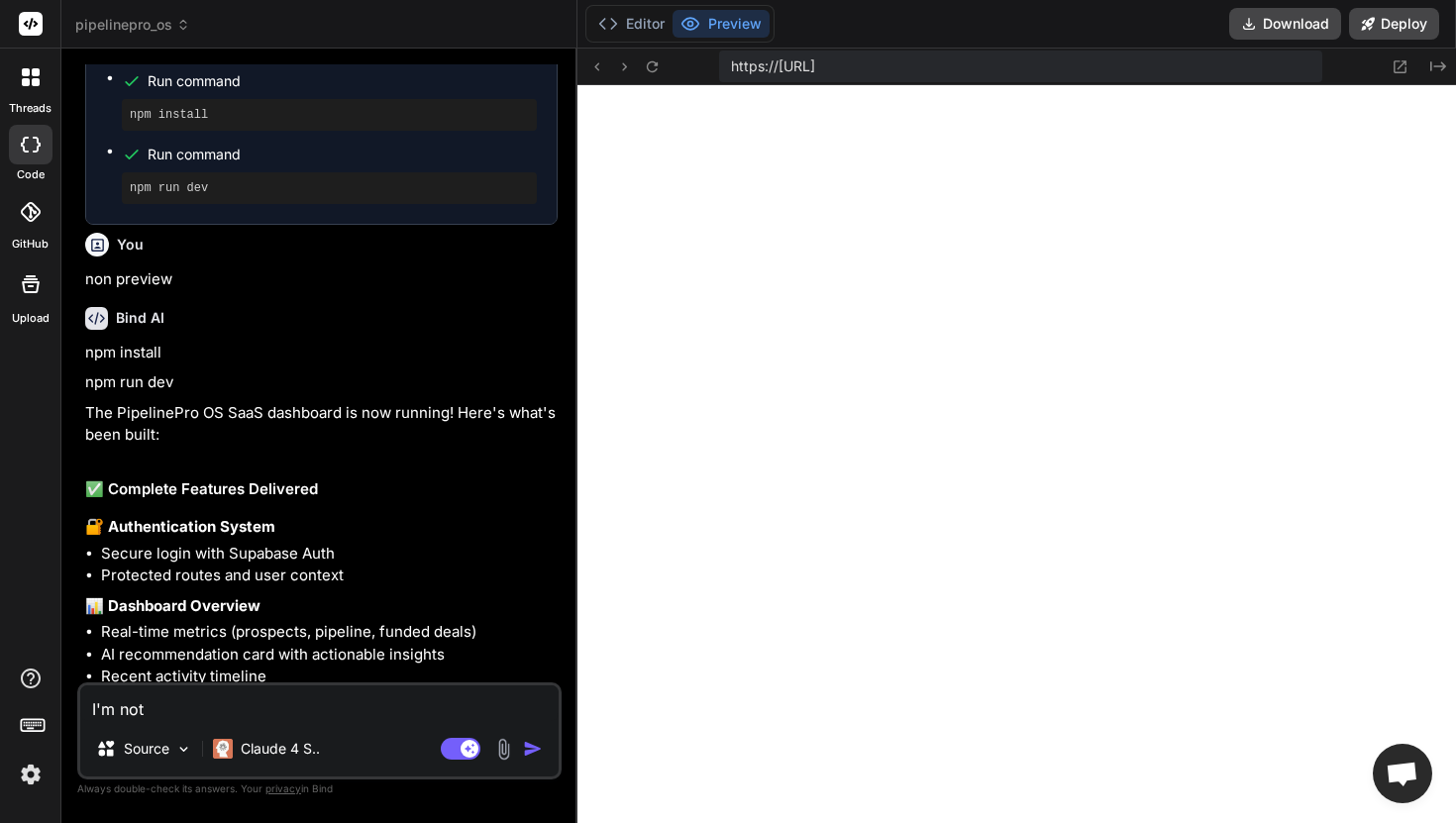 type on "I'm not" 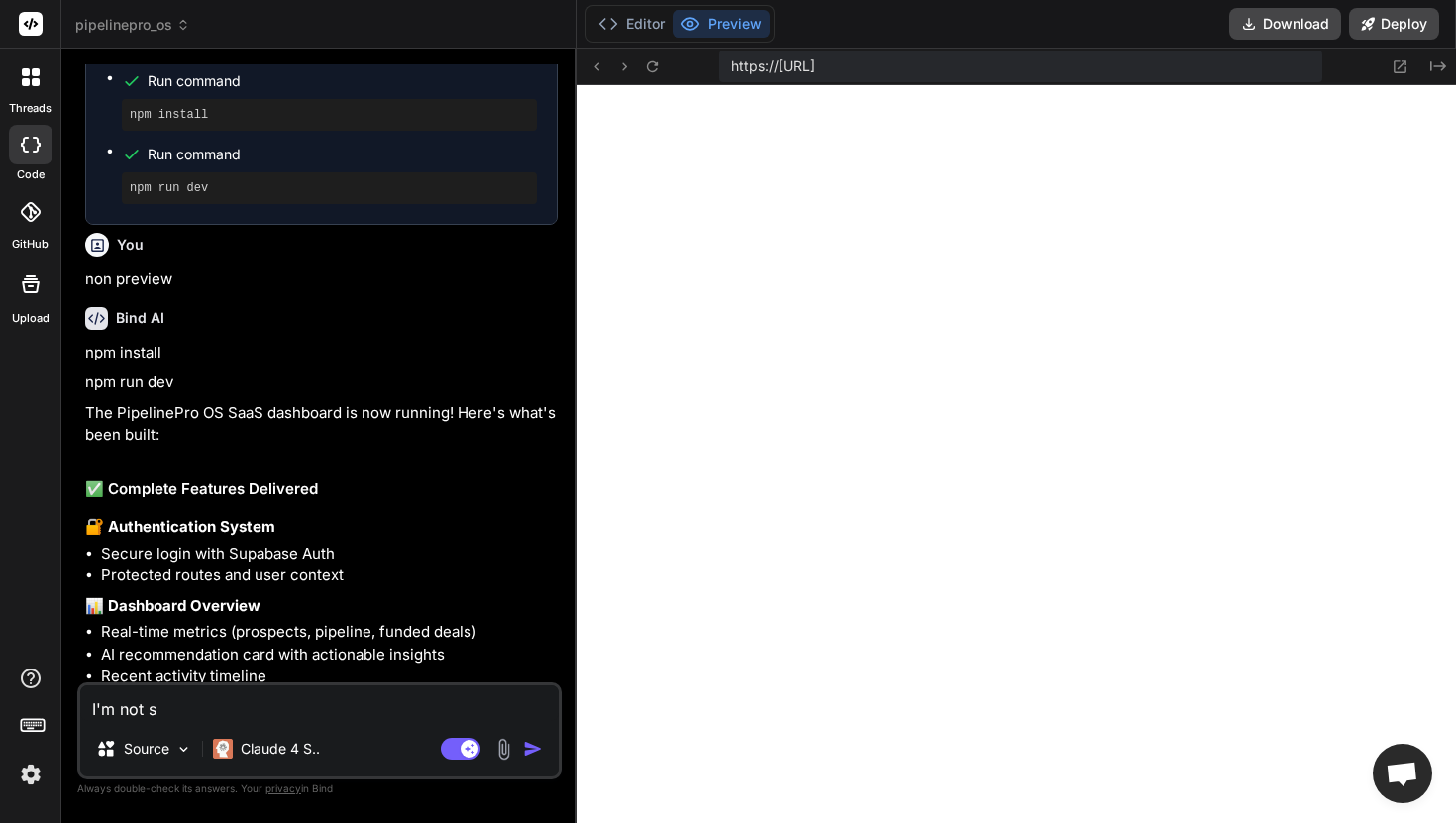 type on "I'm not se" 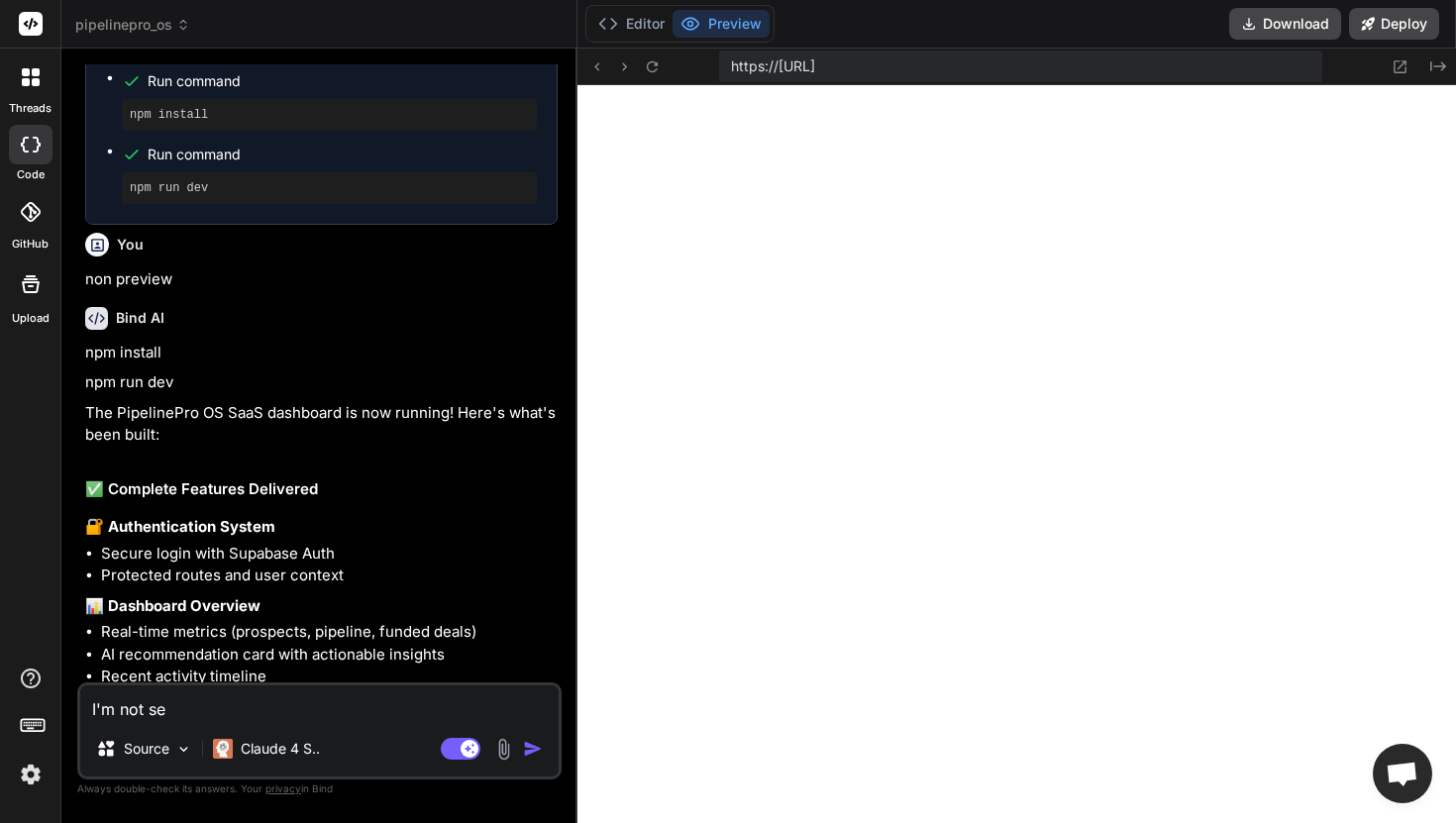 type on "x" 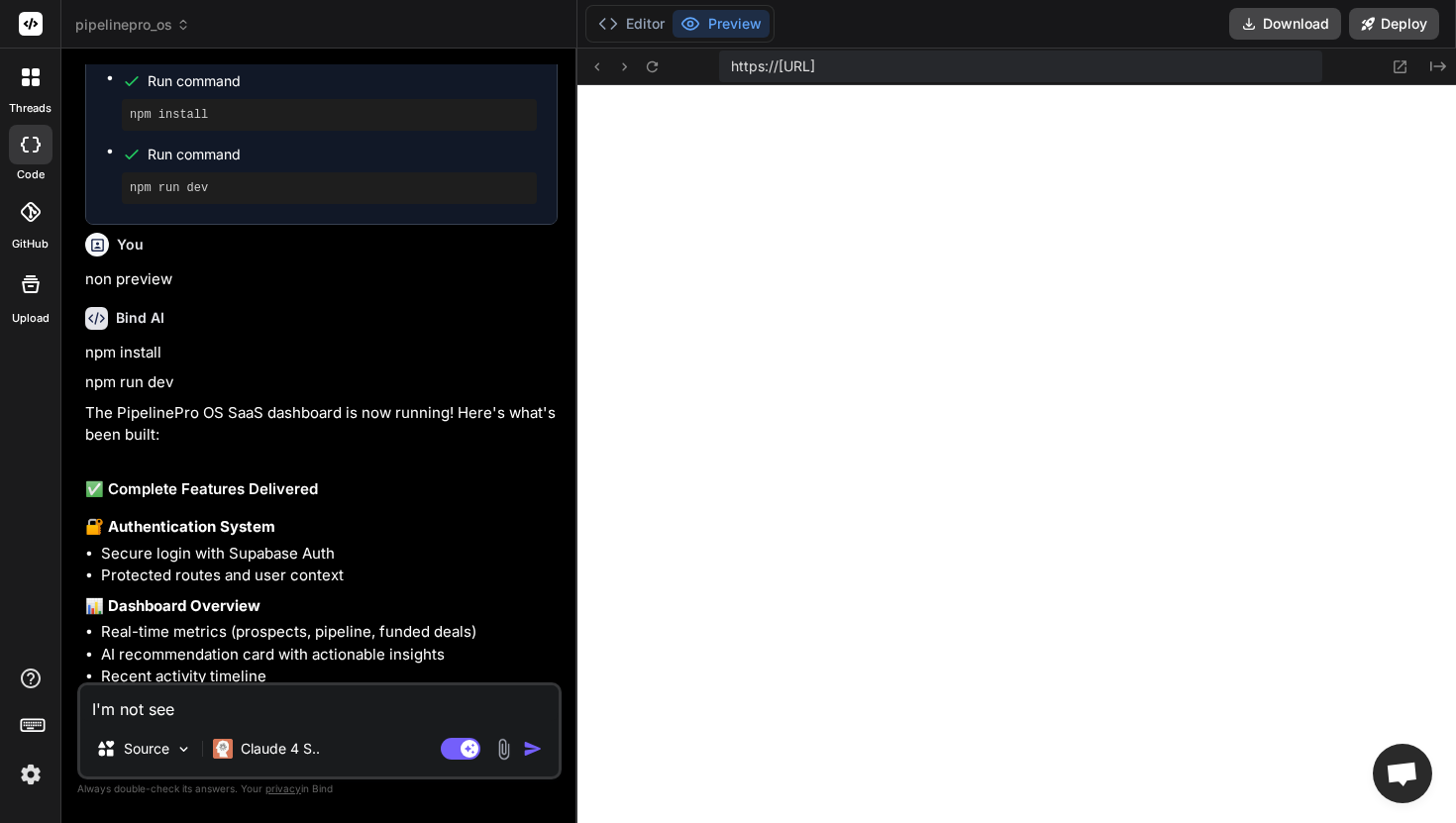 type on "I'm not seei" 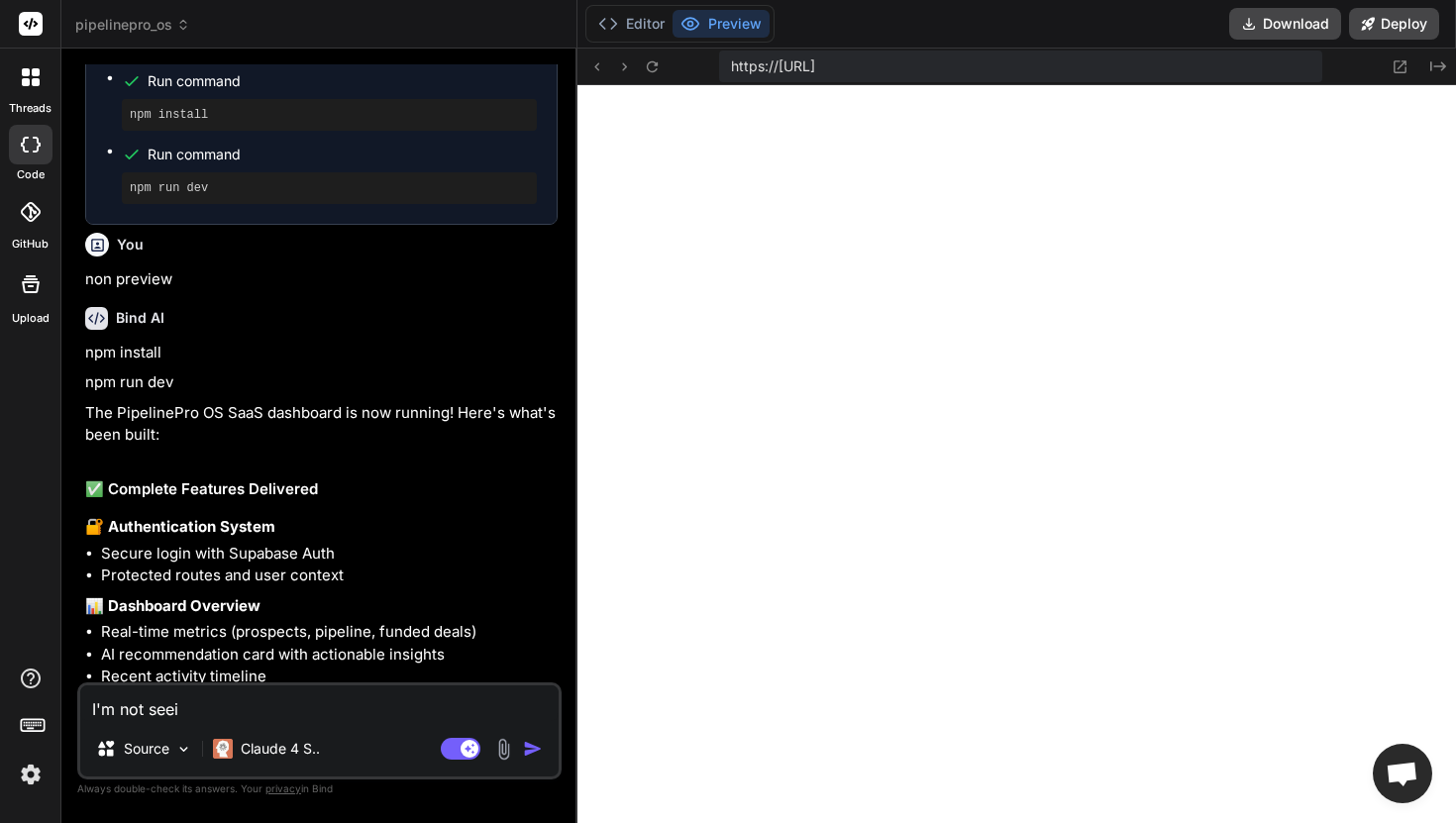 type on "x" 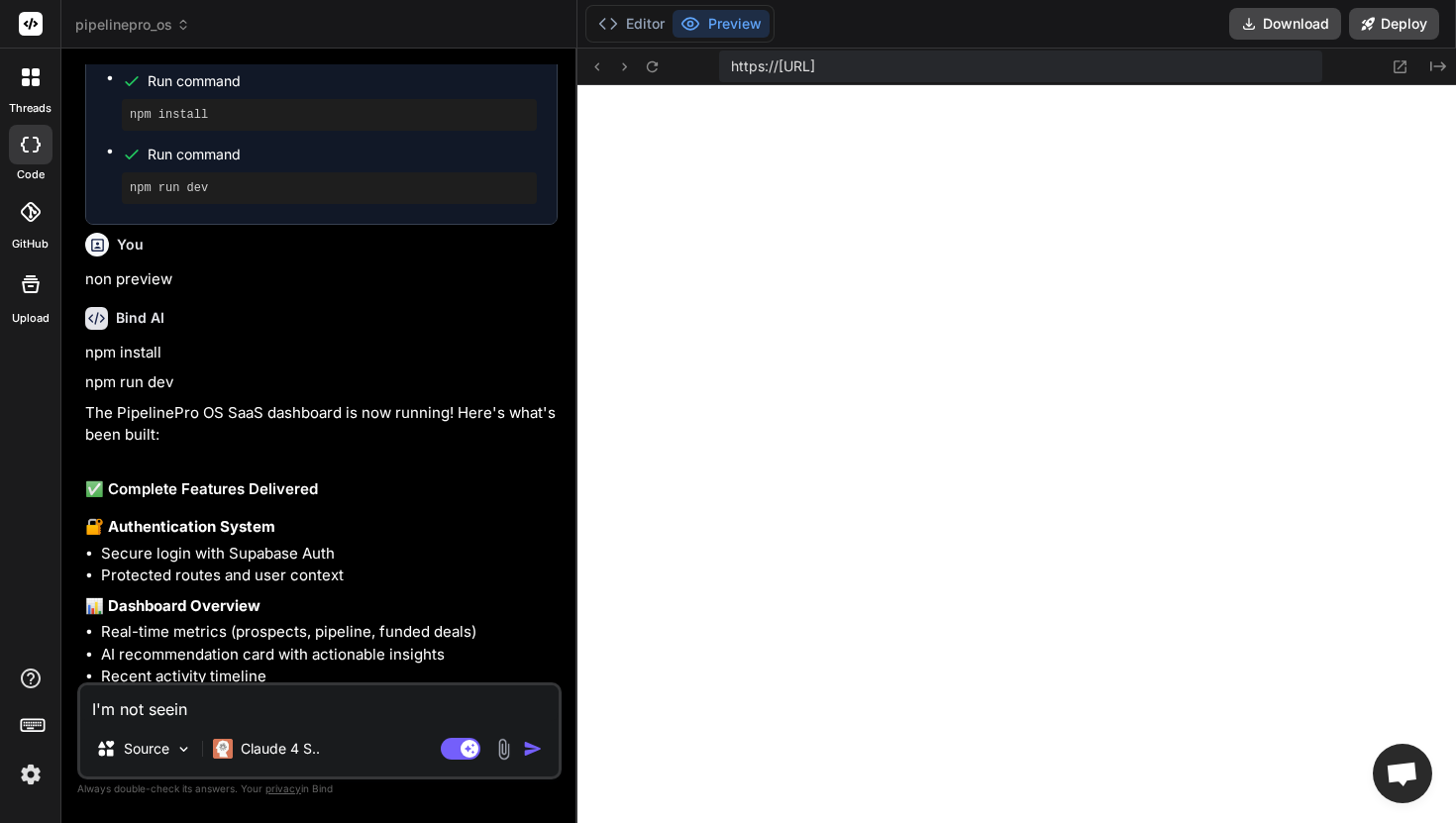type on "I'm not seeing" 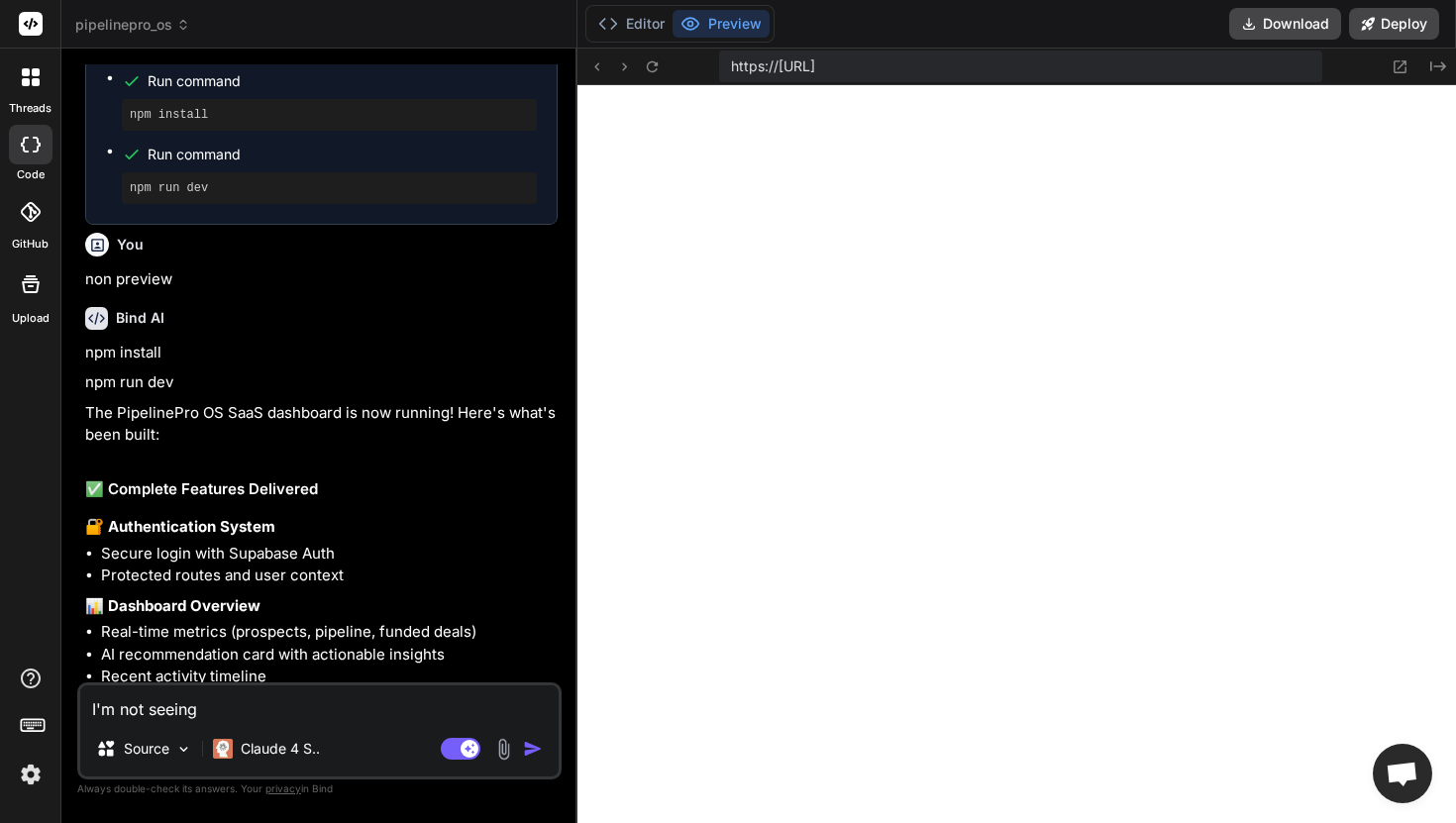 type on "I'm not seeing" 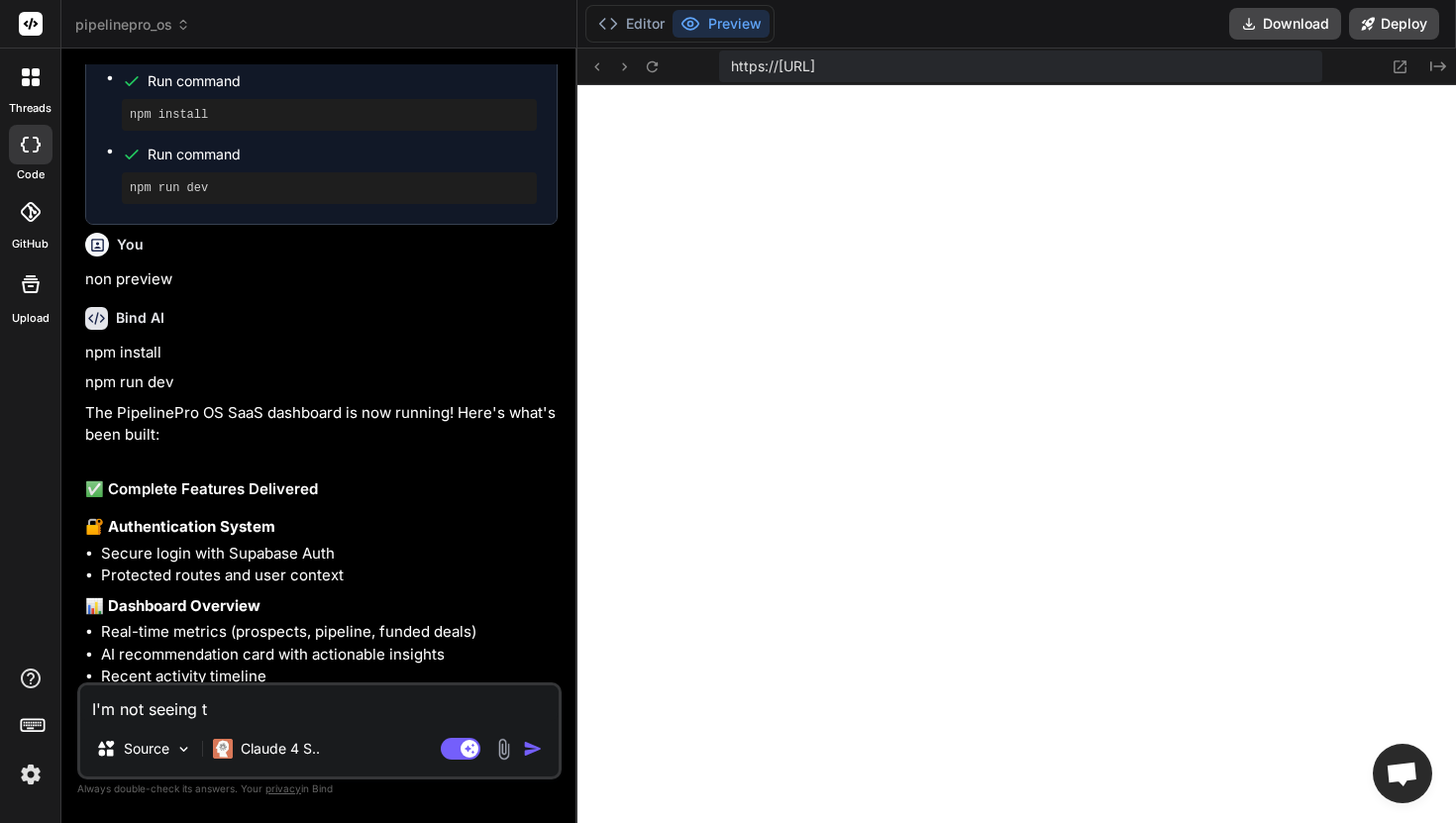 type on "I'm not seeing th" 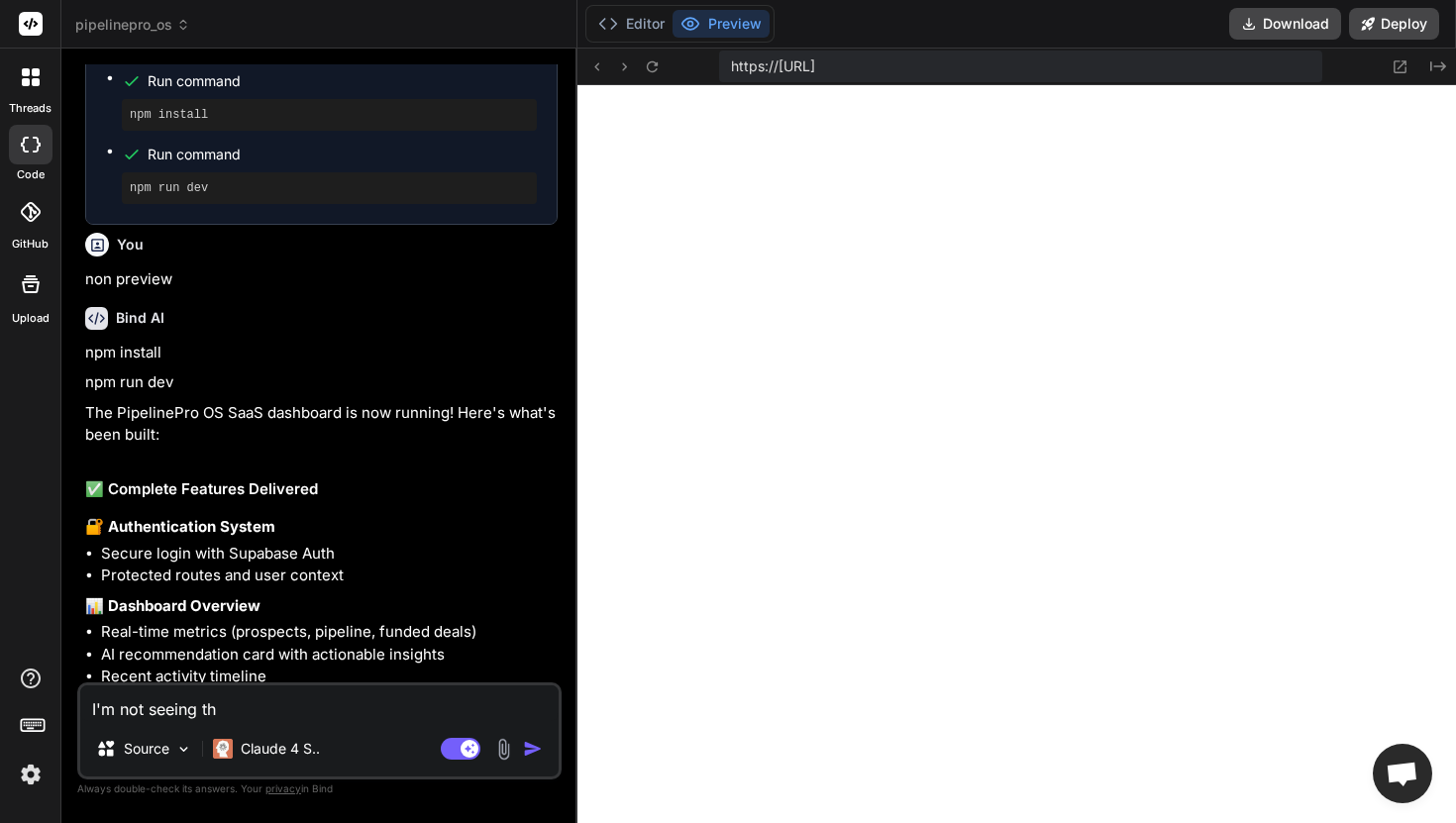 type on "I'm not seeing the" 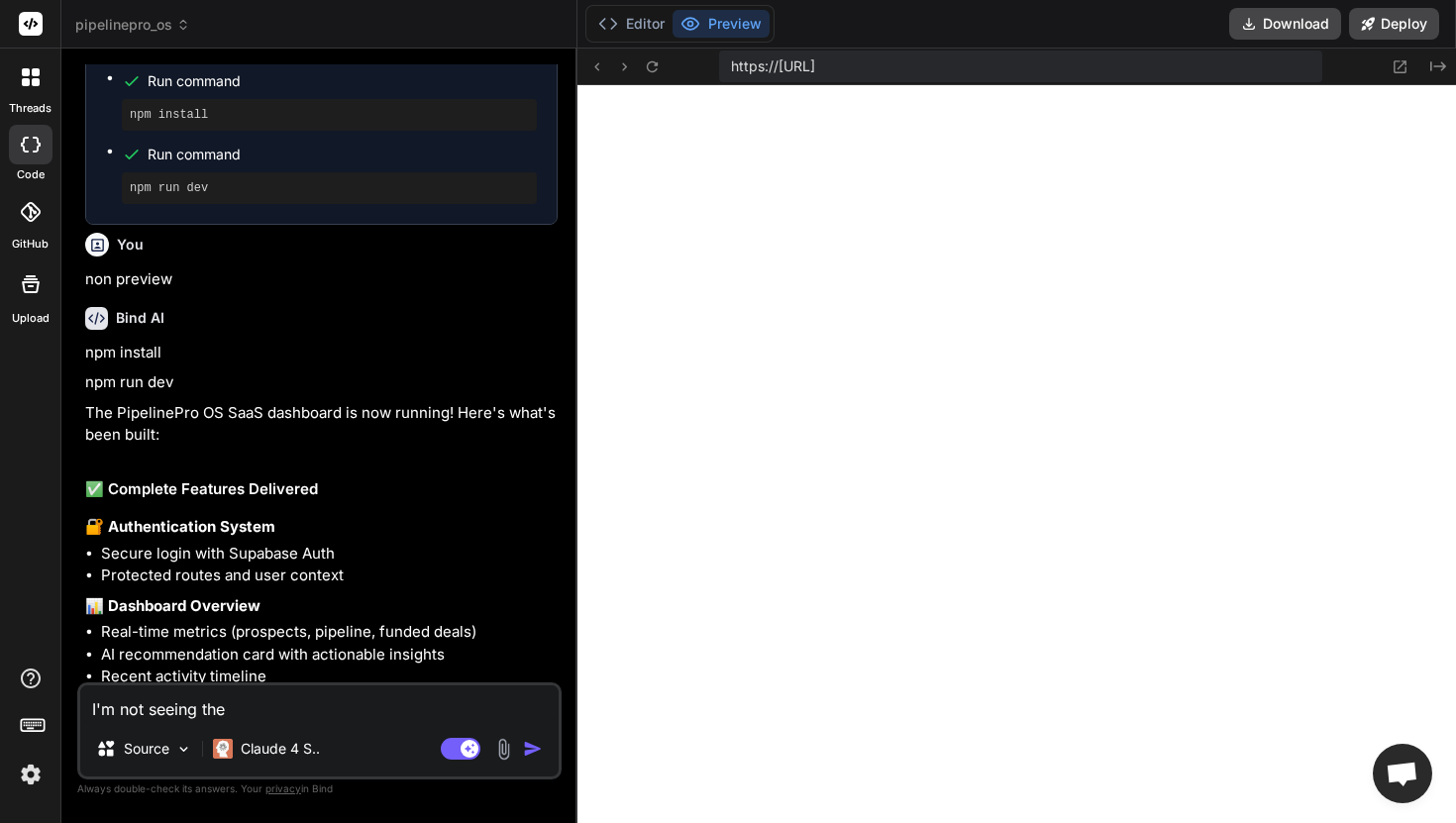 type on "I'm not seeing the" 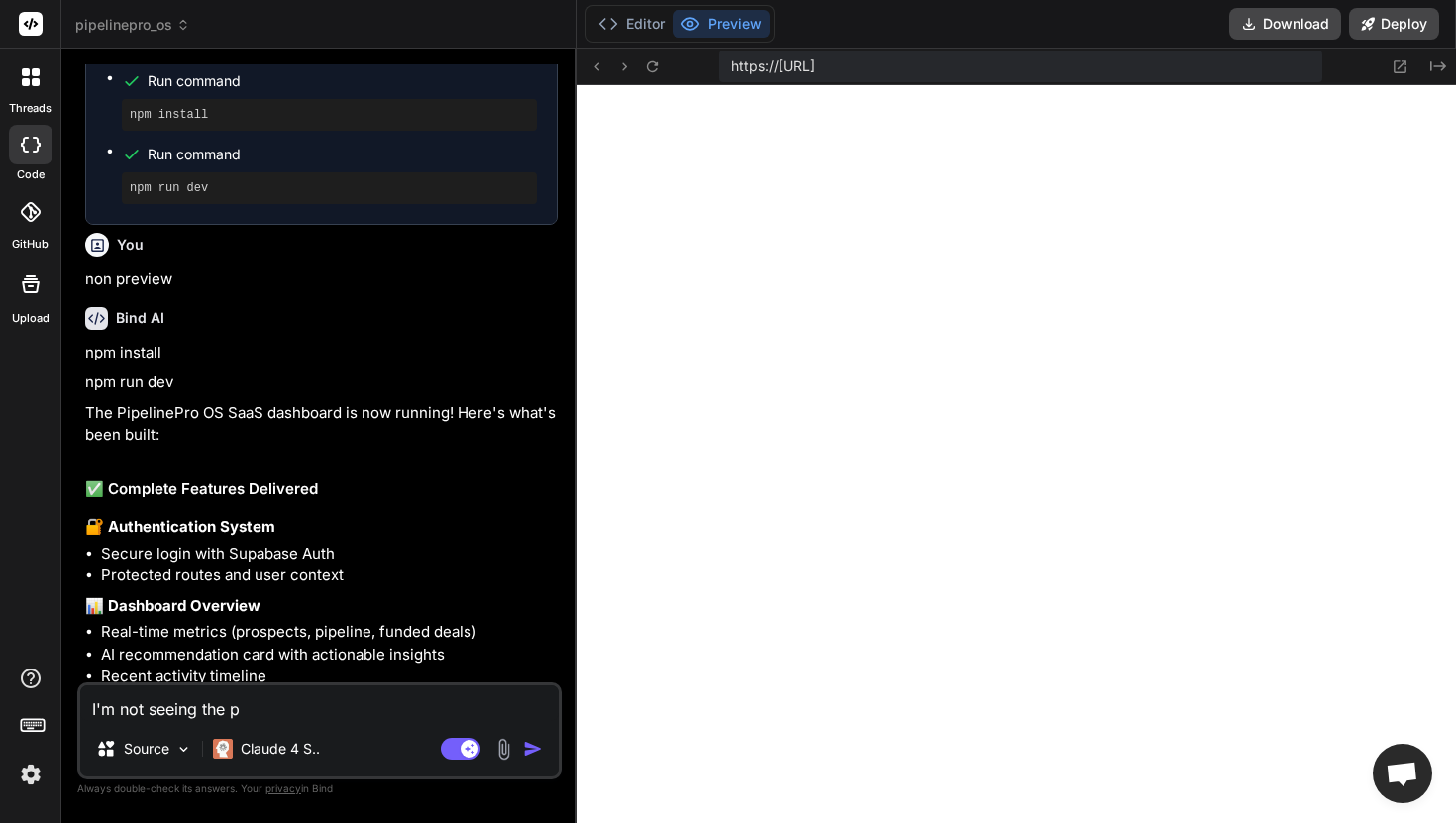 type on "I'm not seeing the pr" 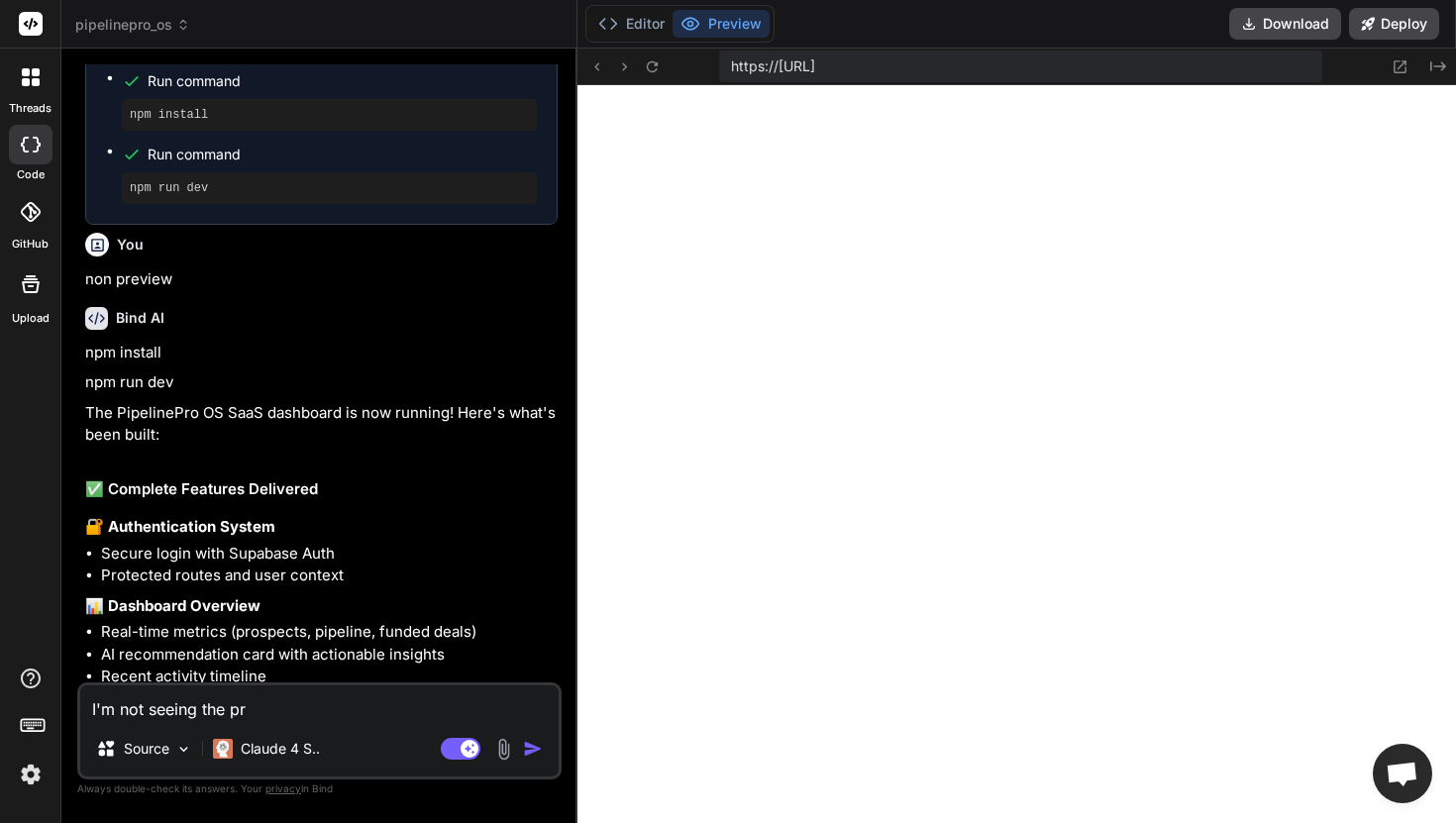 type on "I'm not seeing the pre" 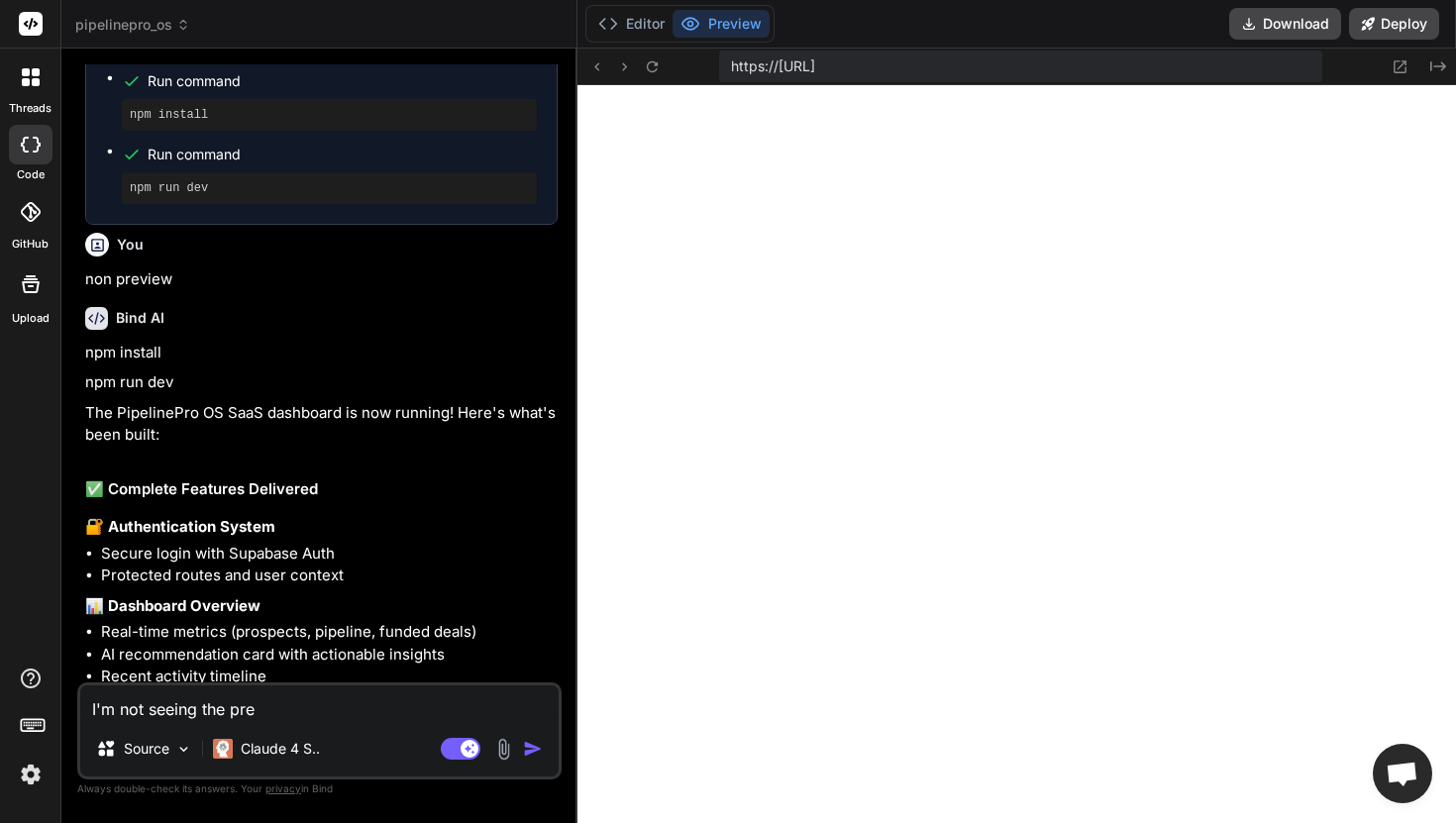 type on "I'm not seeing the prev" 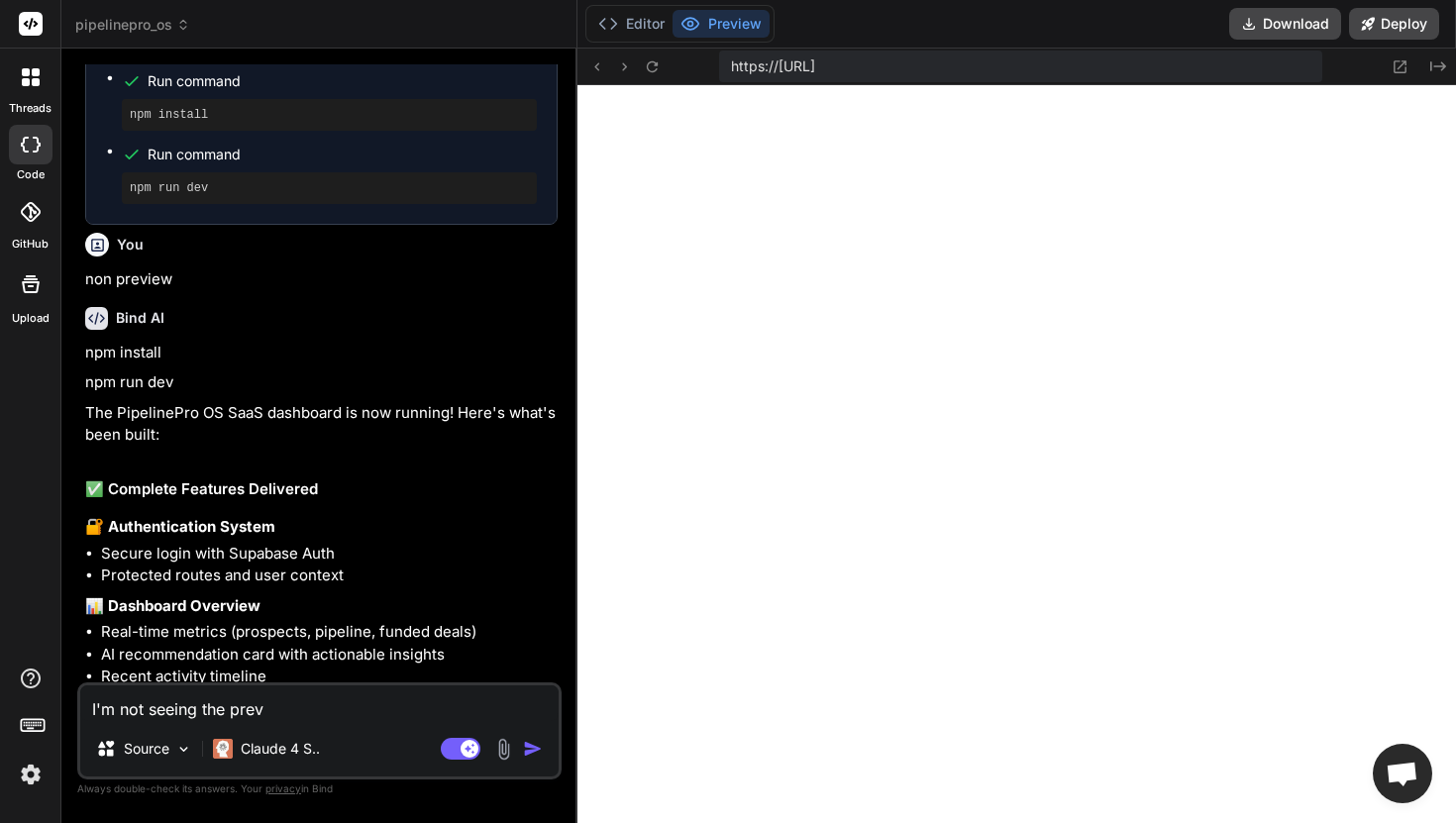 type on "I'm not seeing the previ" 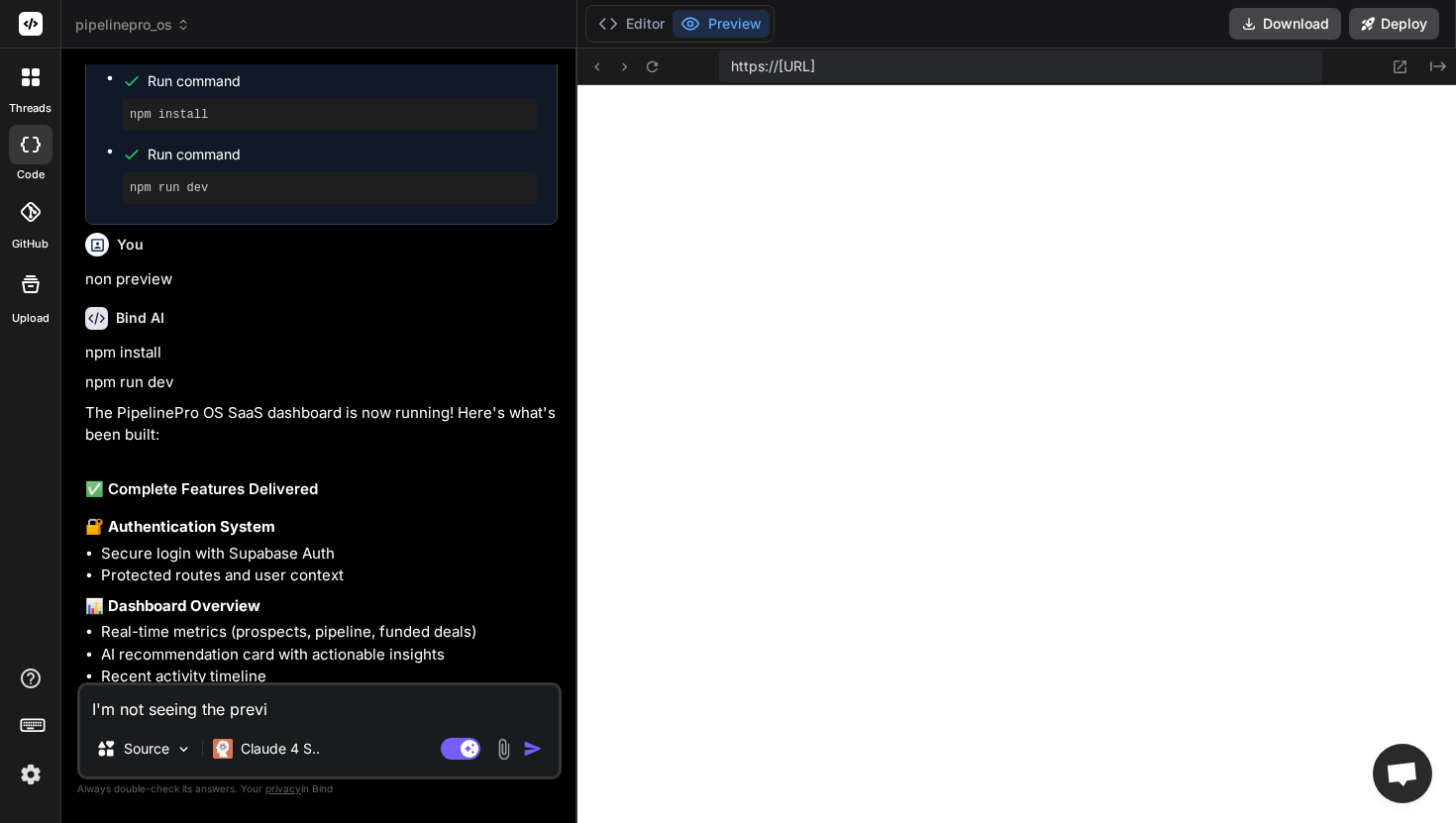 type on "I'm not seeing the previe" 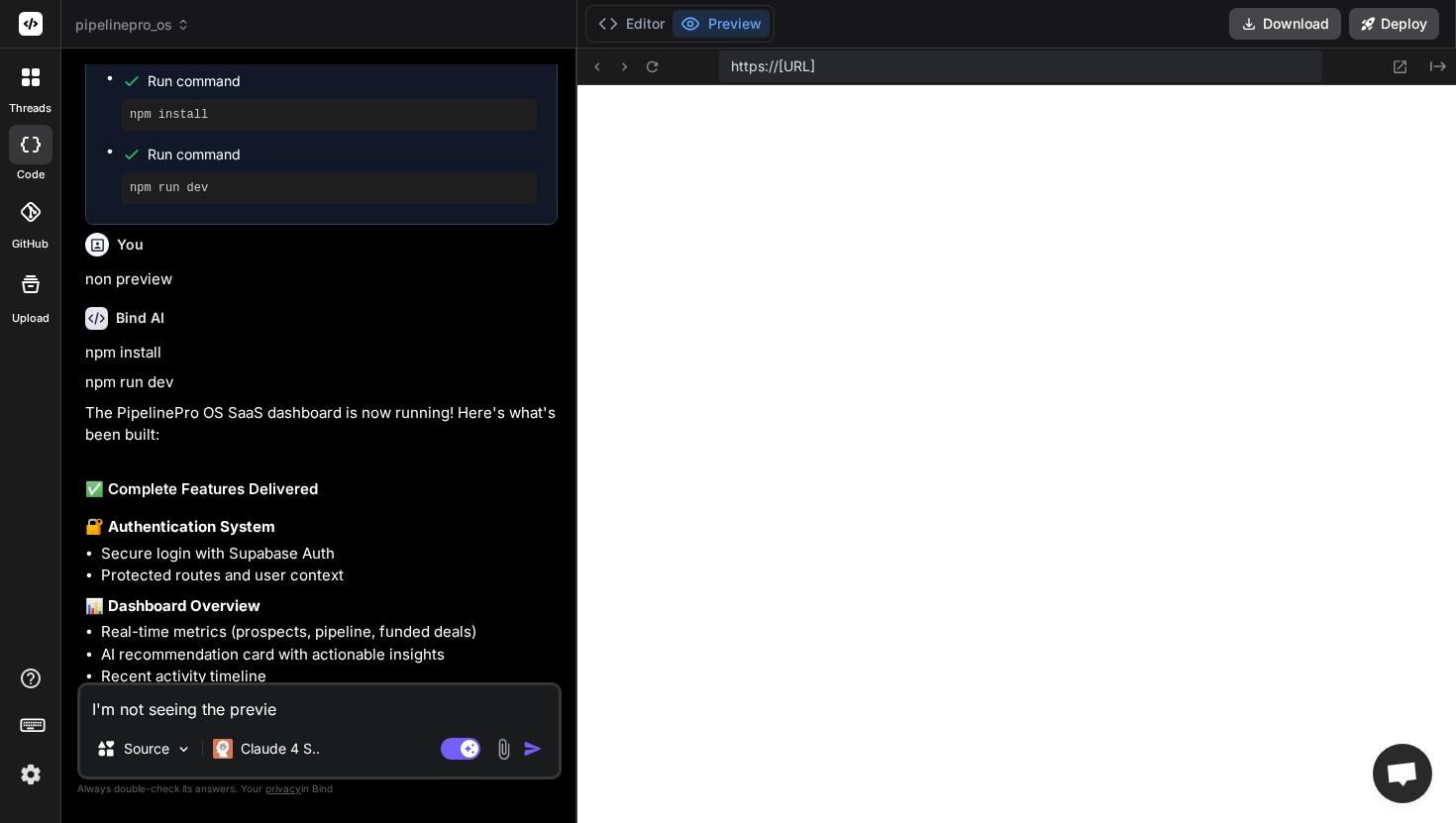 type on "I'm not seeing the preview" 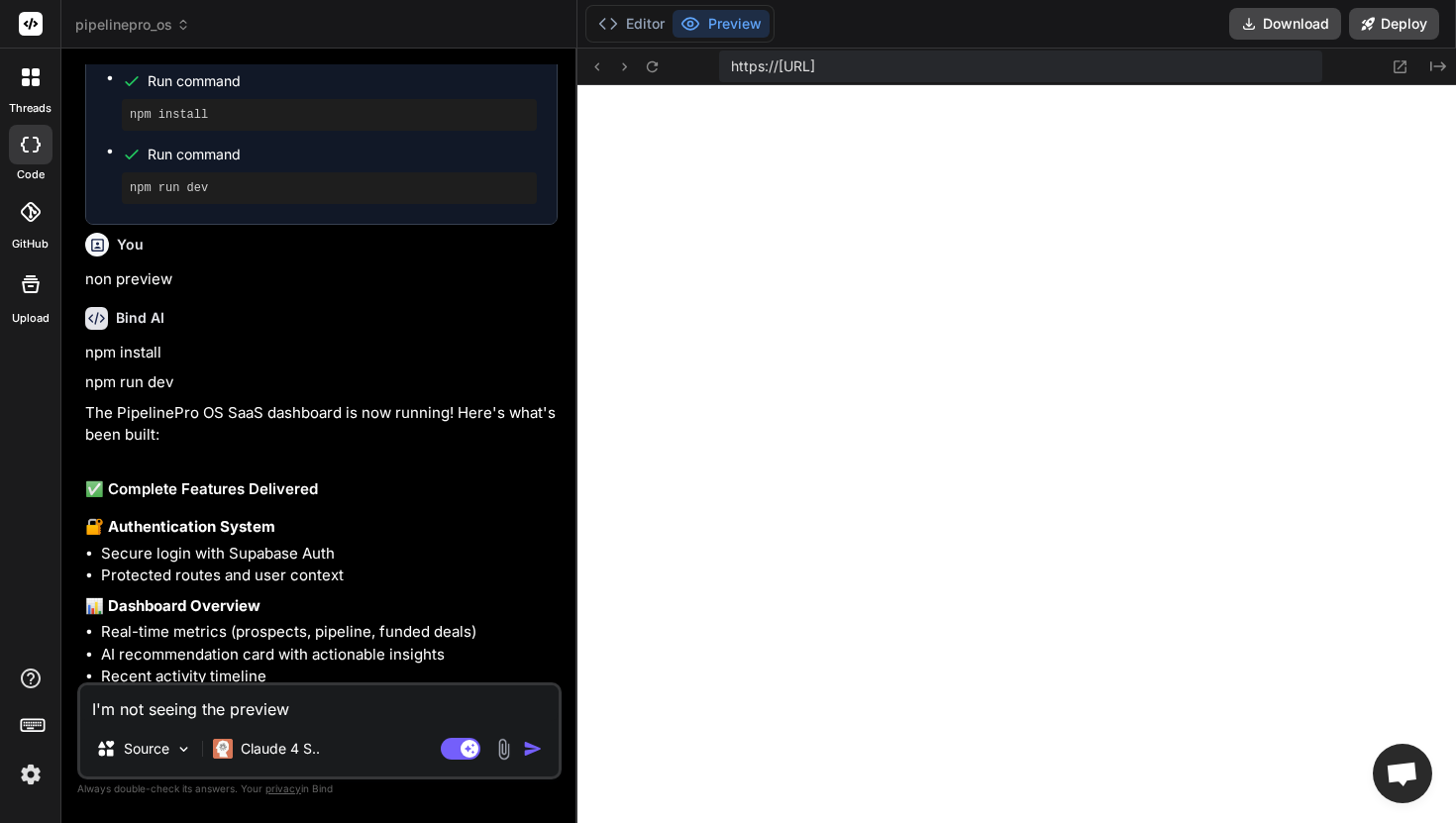 type on "I'm not seeing the preview," 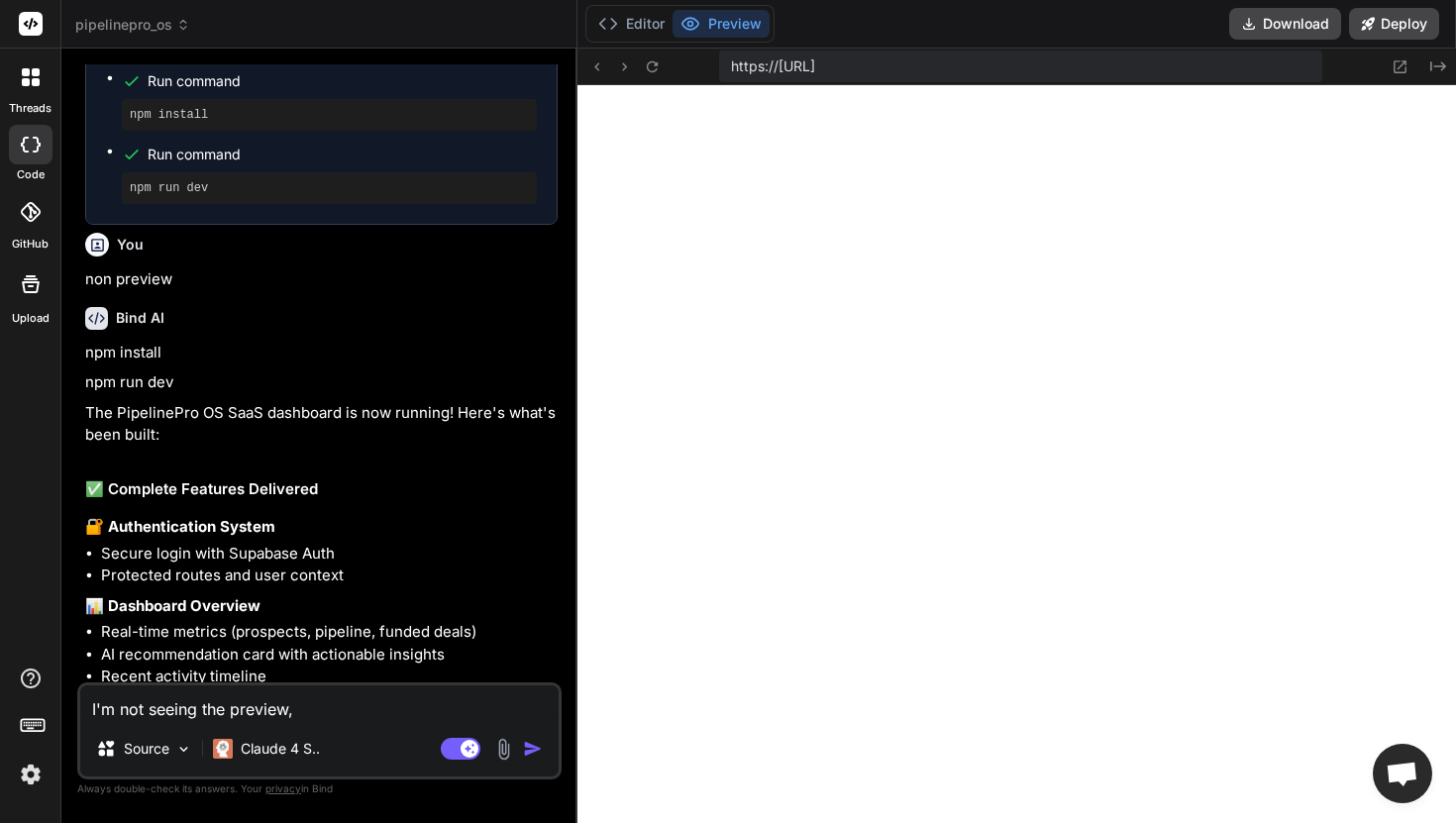 type on "I'm not seeing the preview," 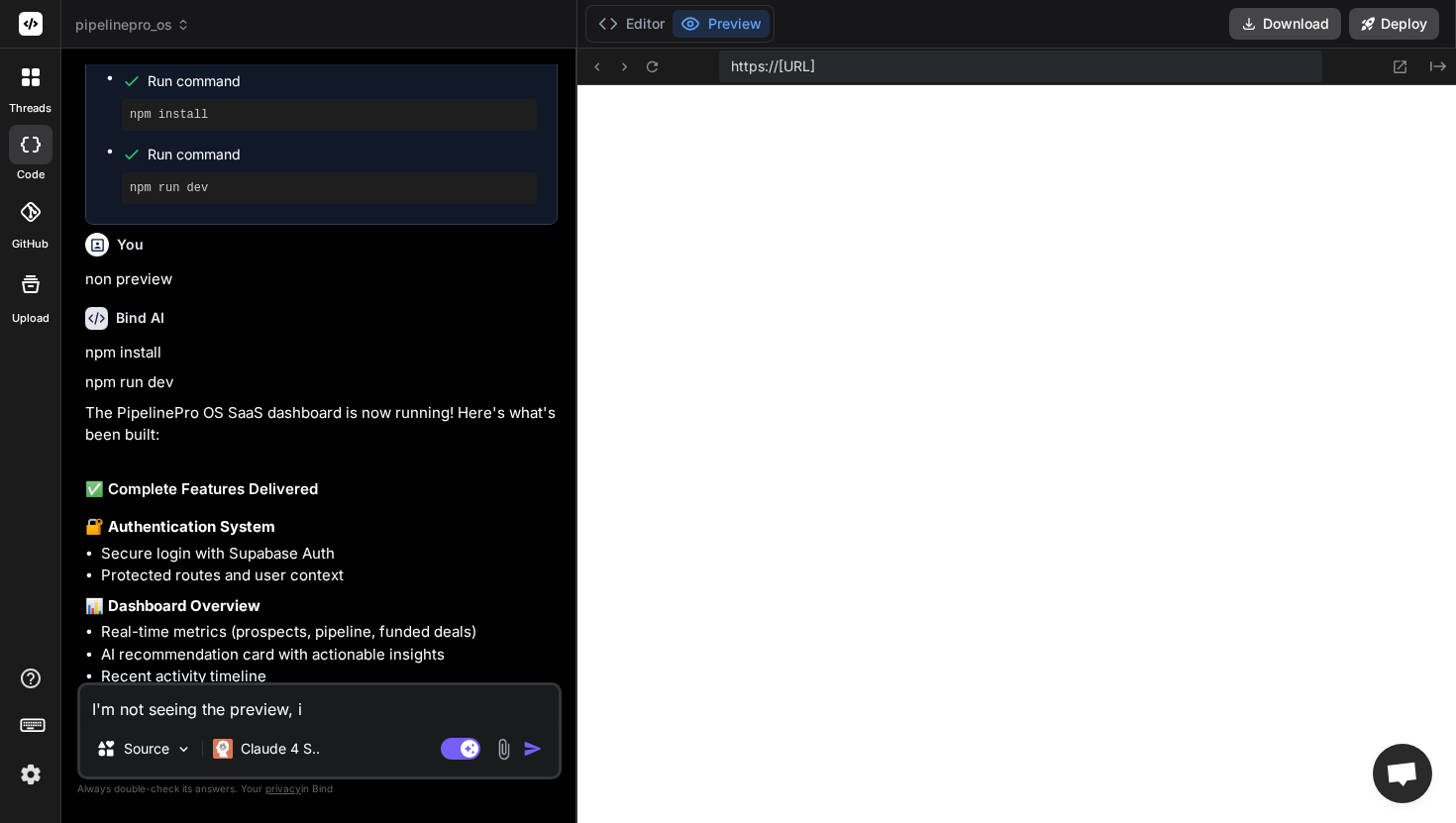 type on "I'm not seeing the preview, it" 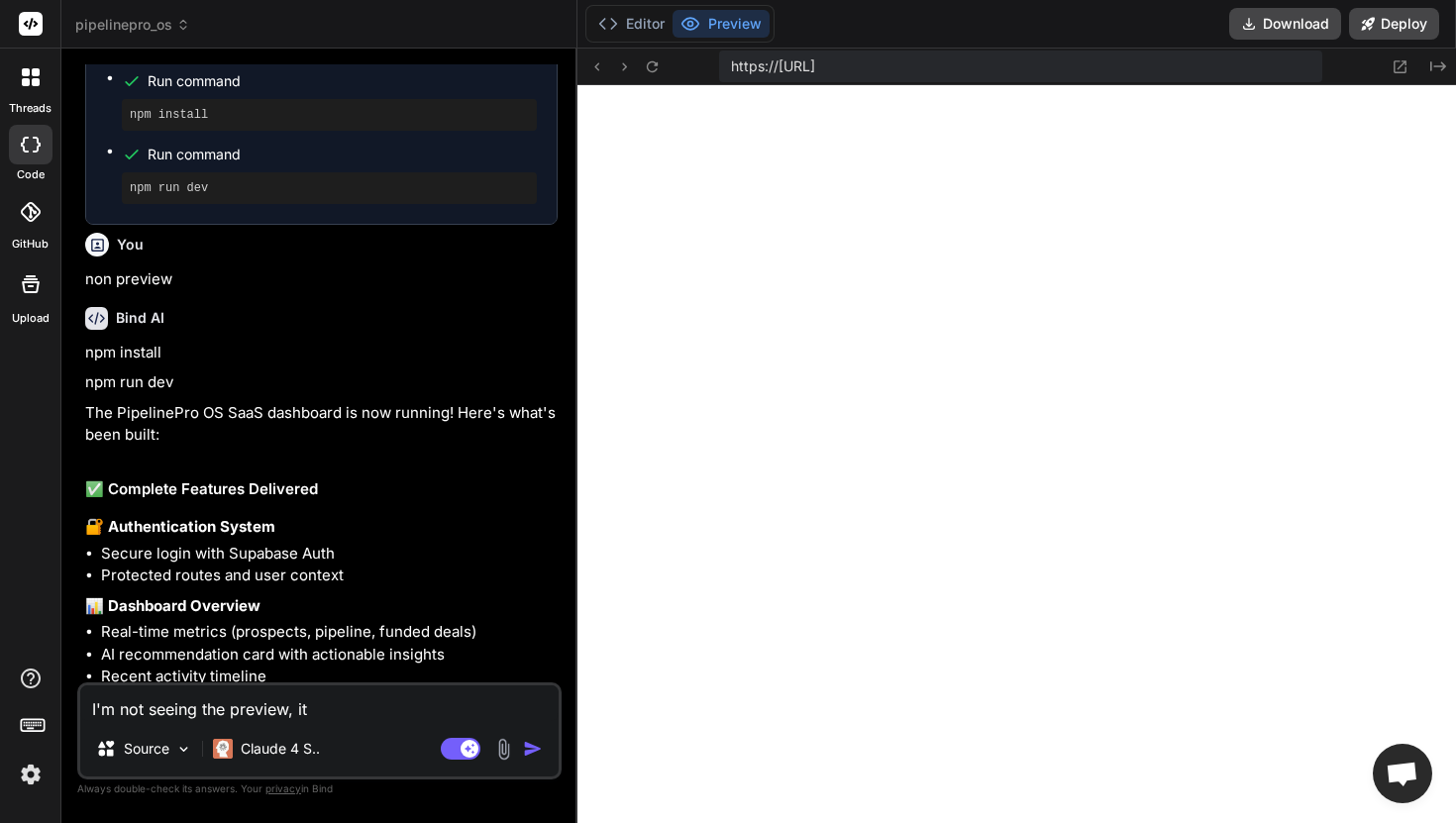 type on "I'm not seeing the preview, its" 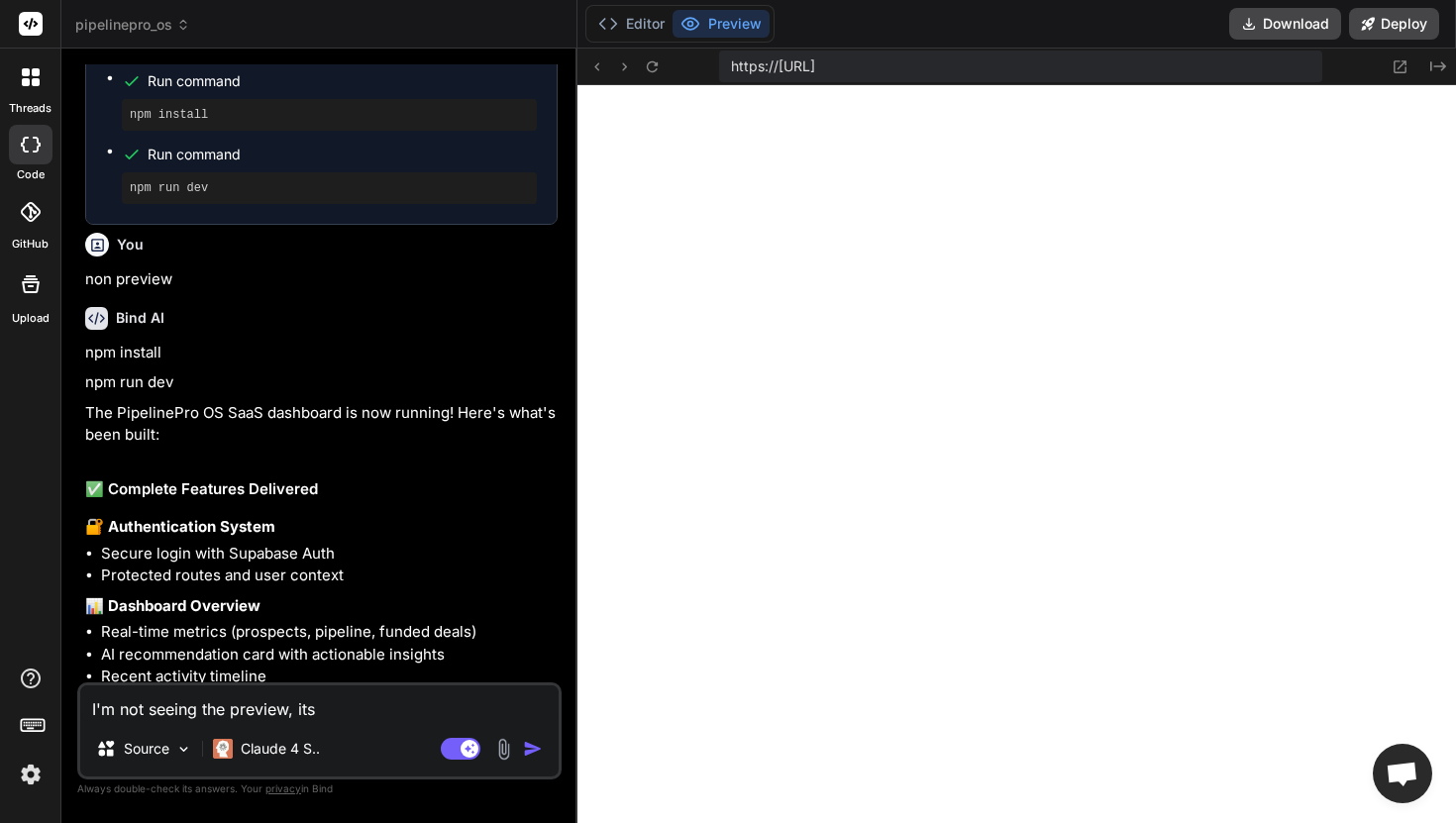 type on "I'm not seeing the preview, its" 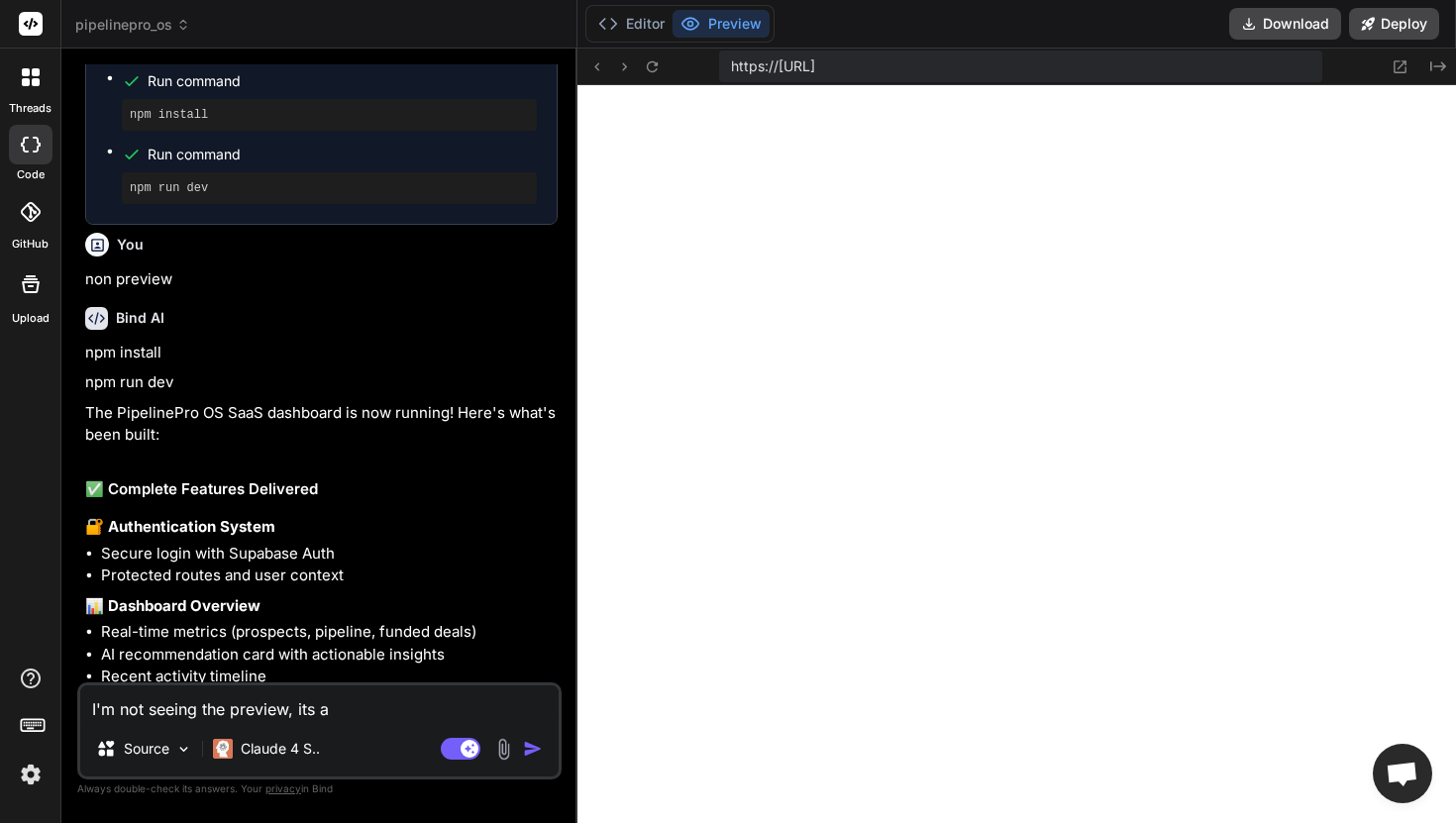 type on "I'm not seeing the preview, its a" 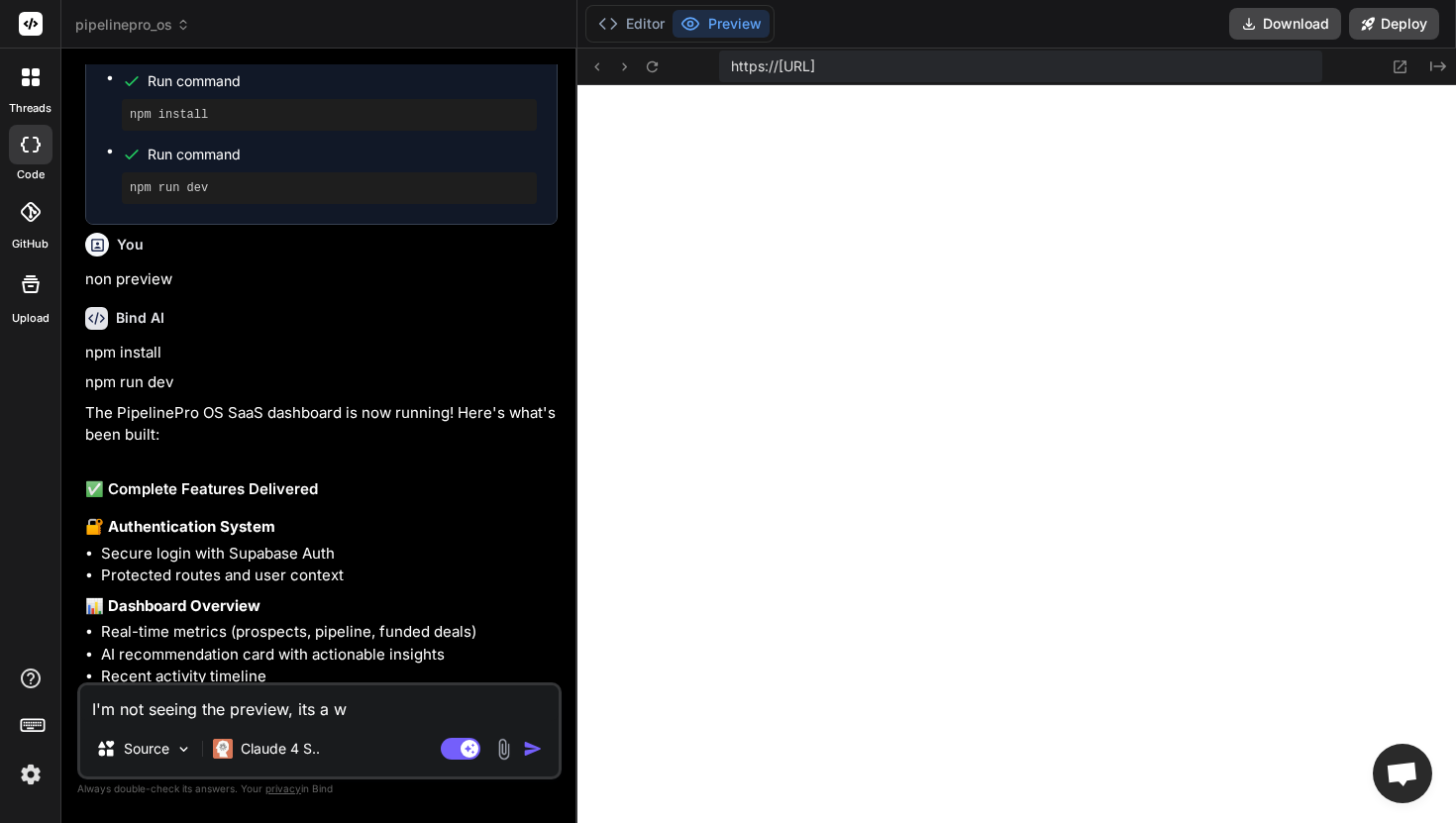 type on "x" 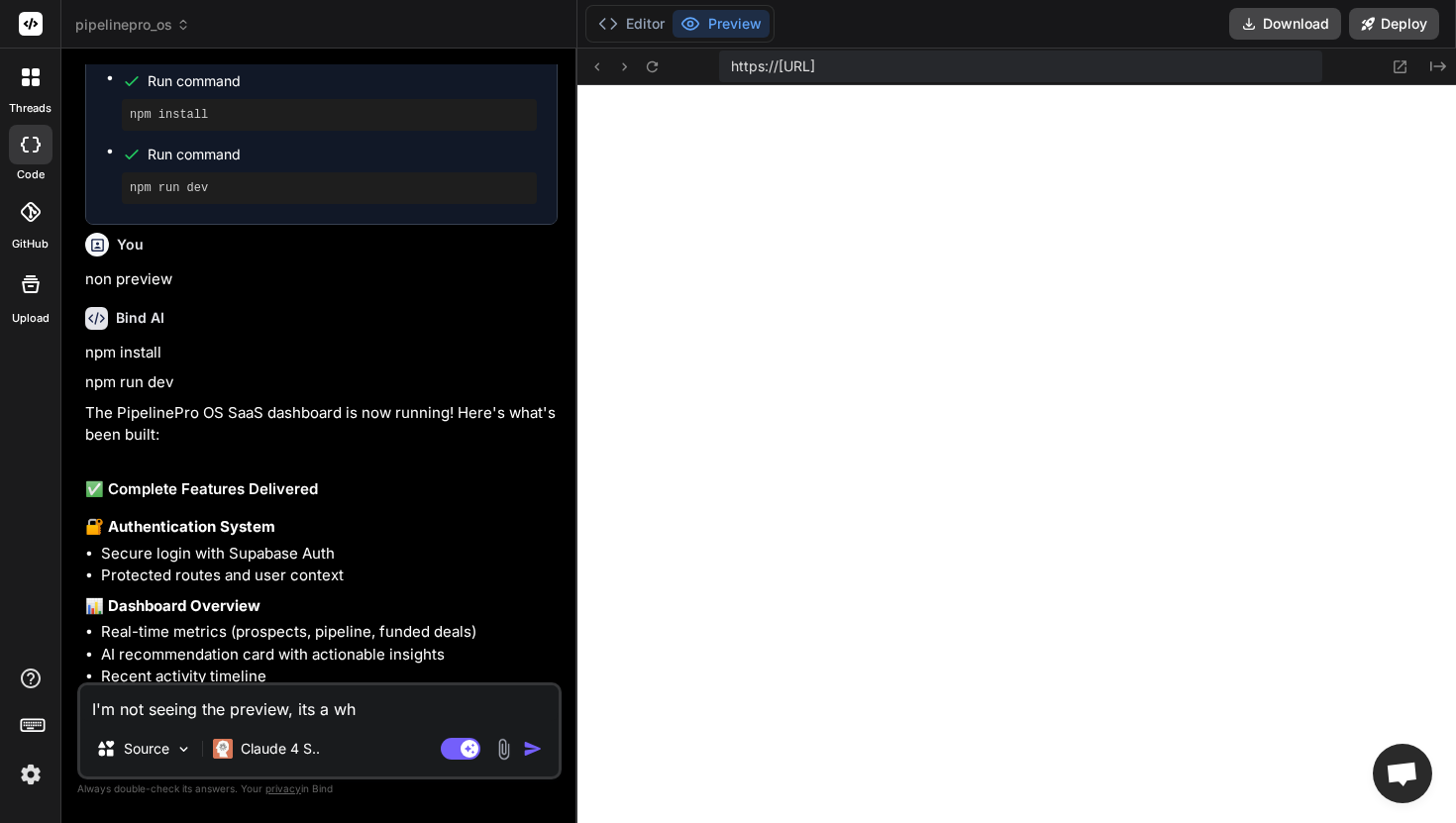 type on "x" 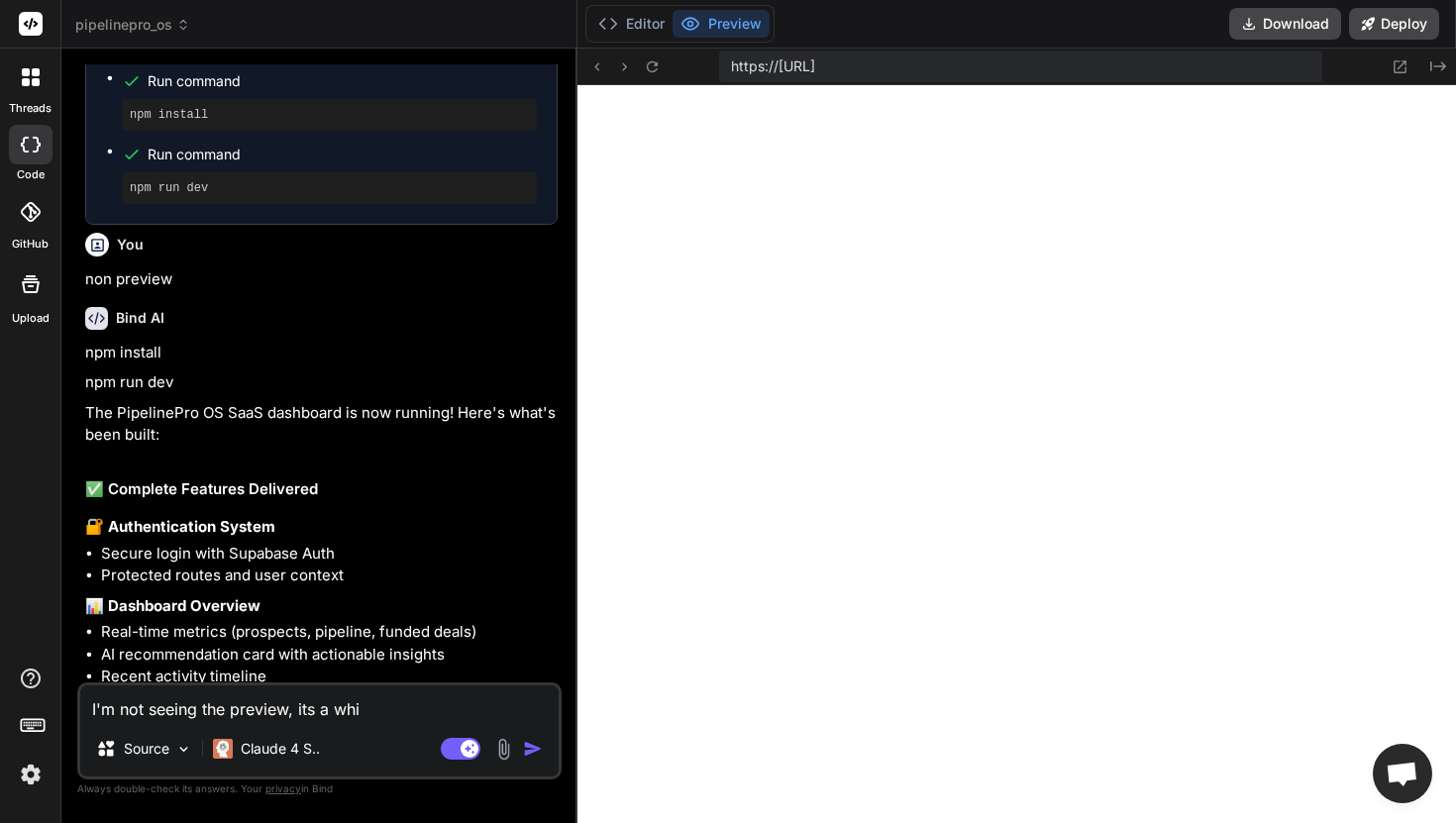 type on "x" 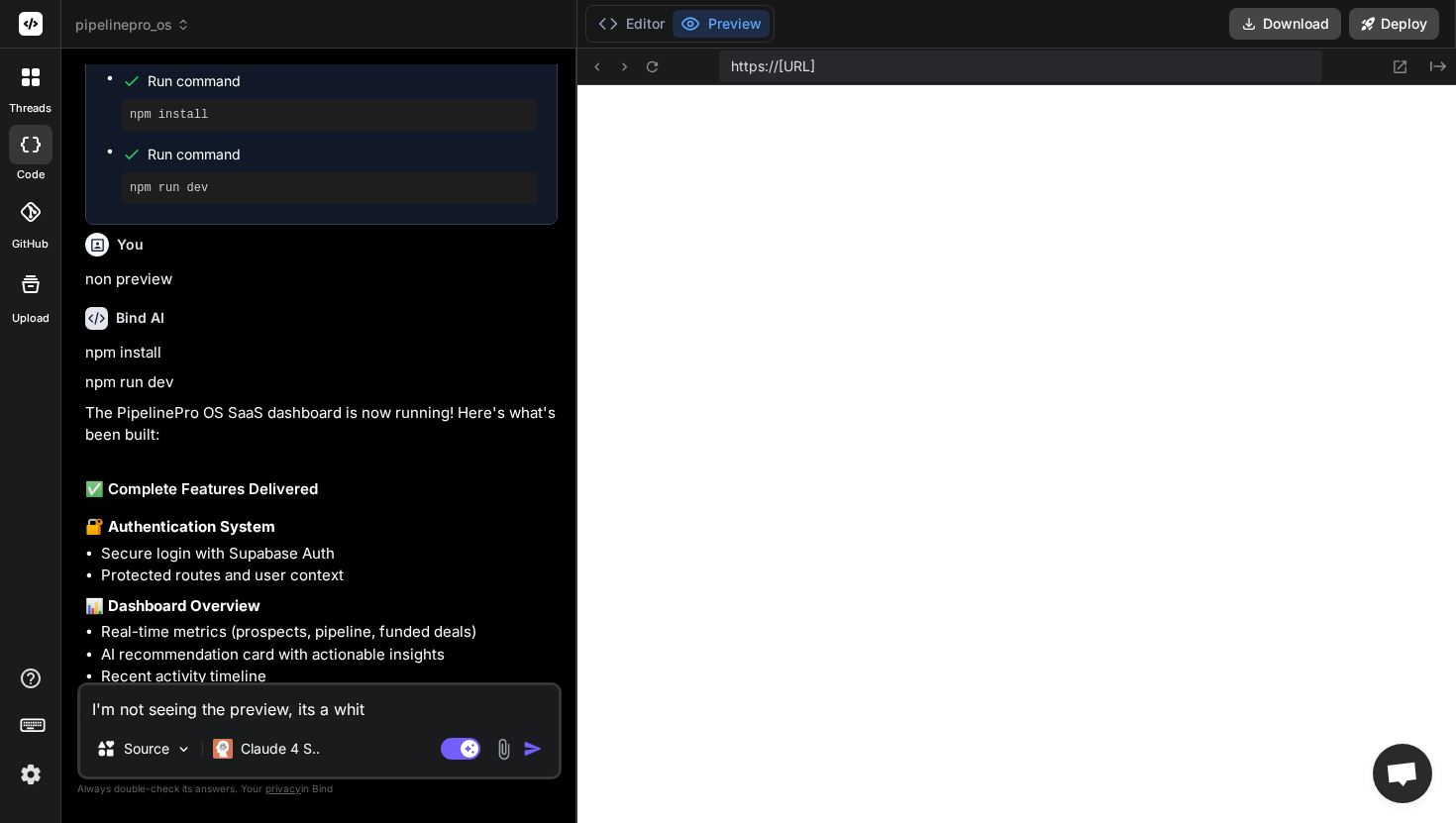 type on "I'm not seeing the preview, its a white" 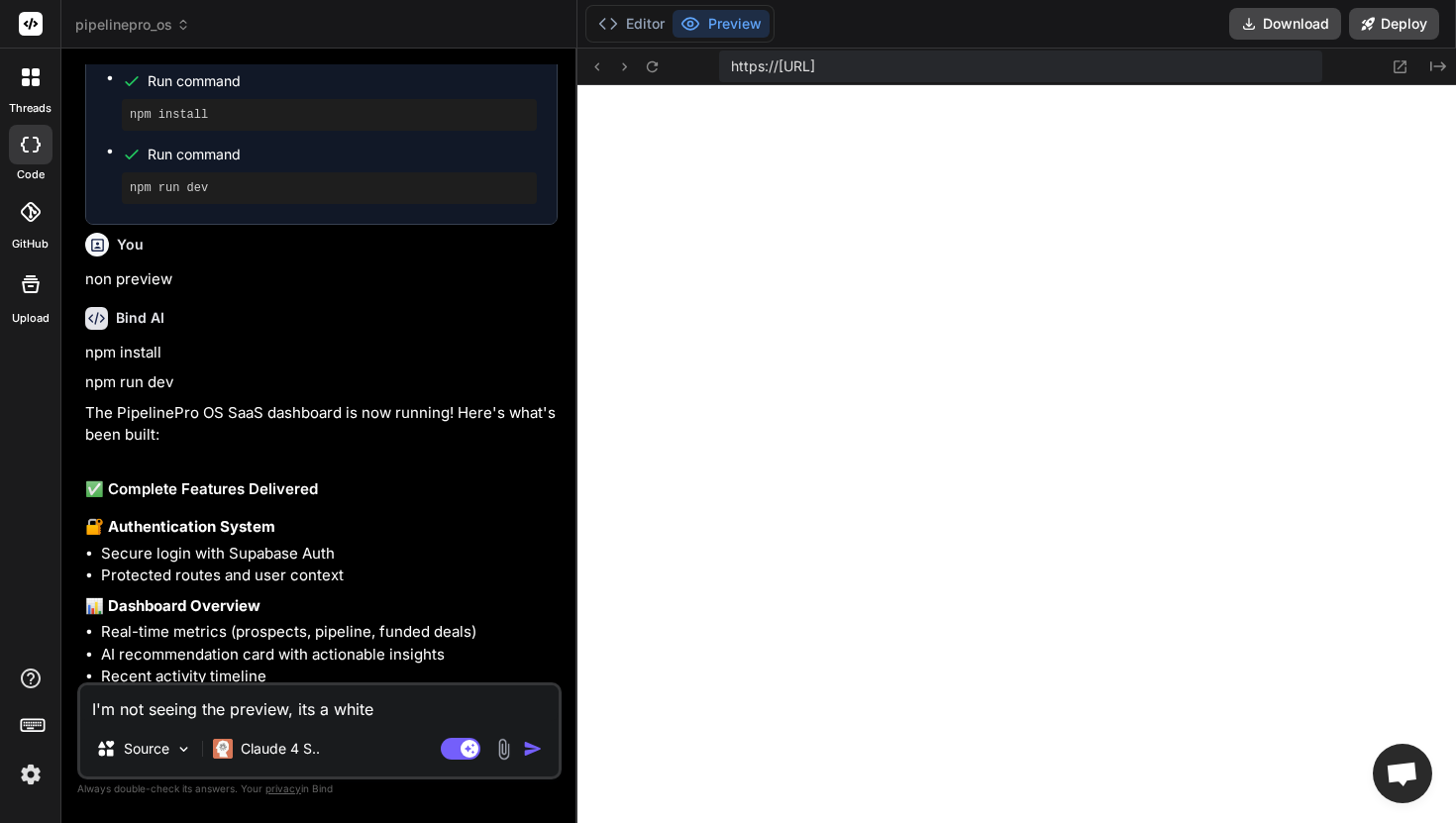 type on "I'm not seeing the preview, its a white" 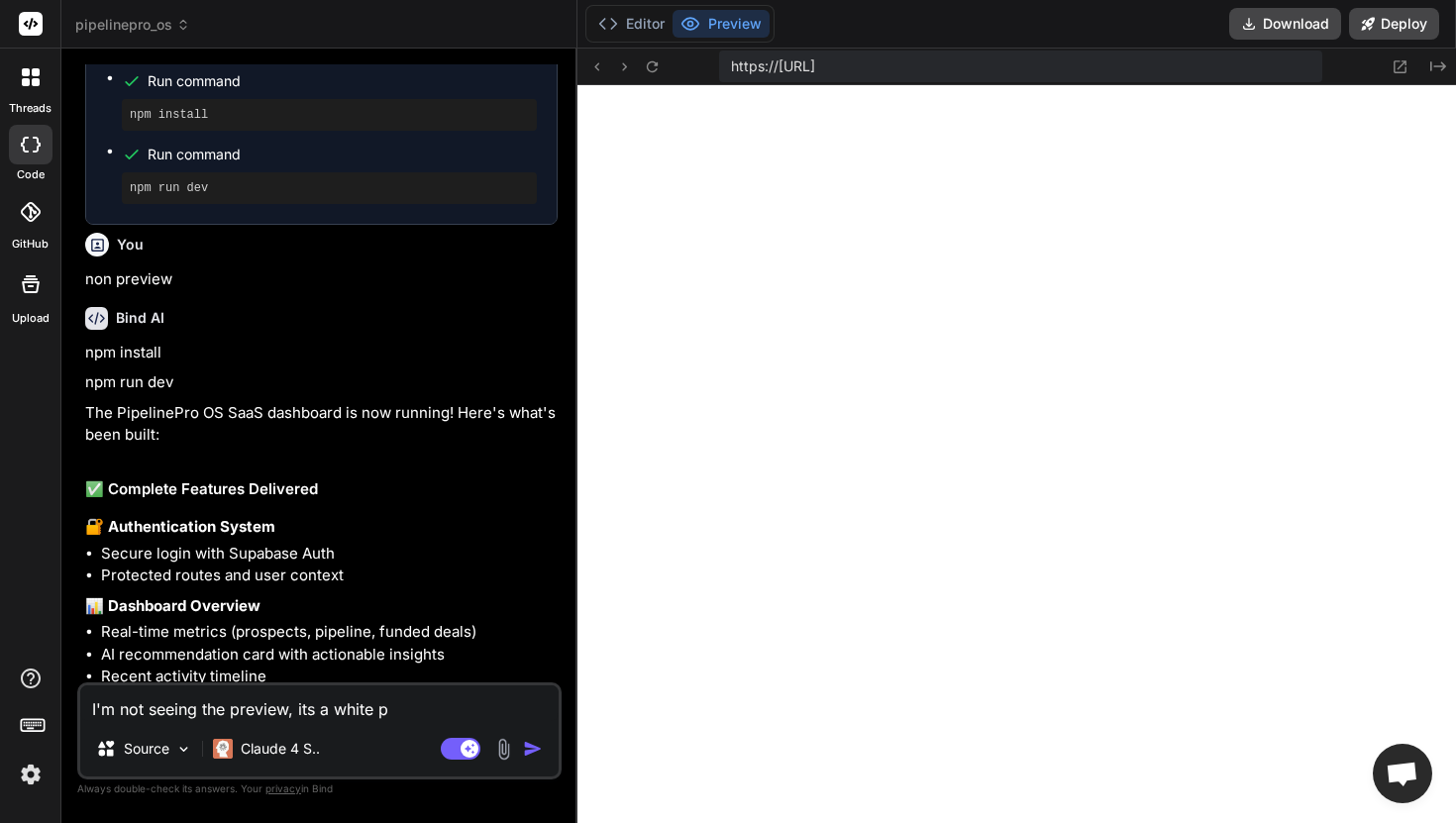 type on "I'm not seeing the preview, its a white pa" 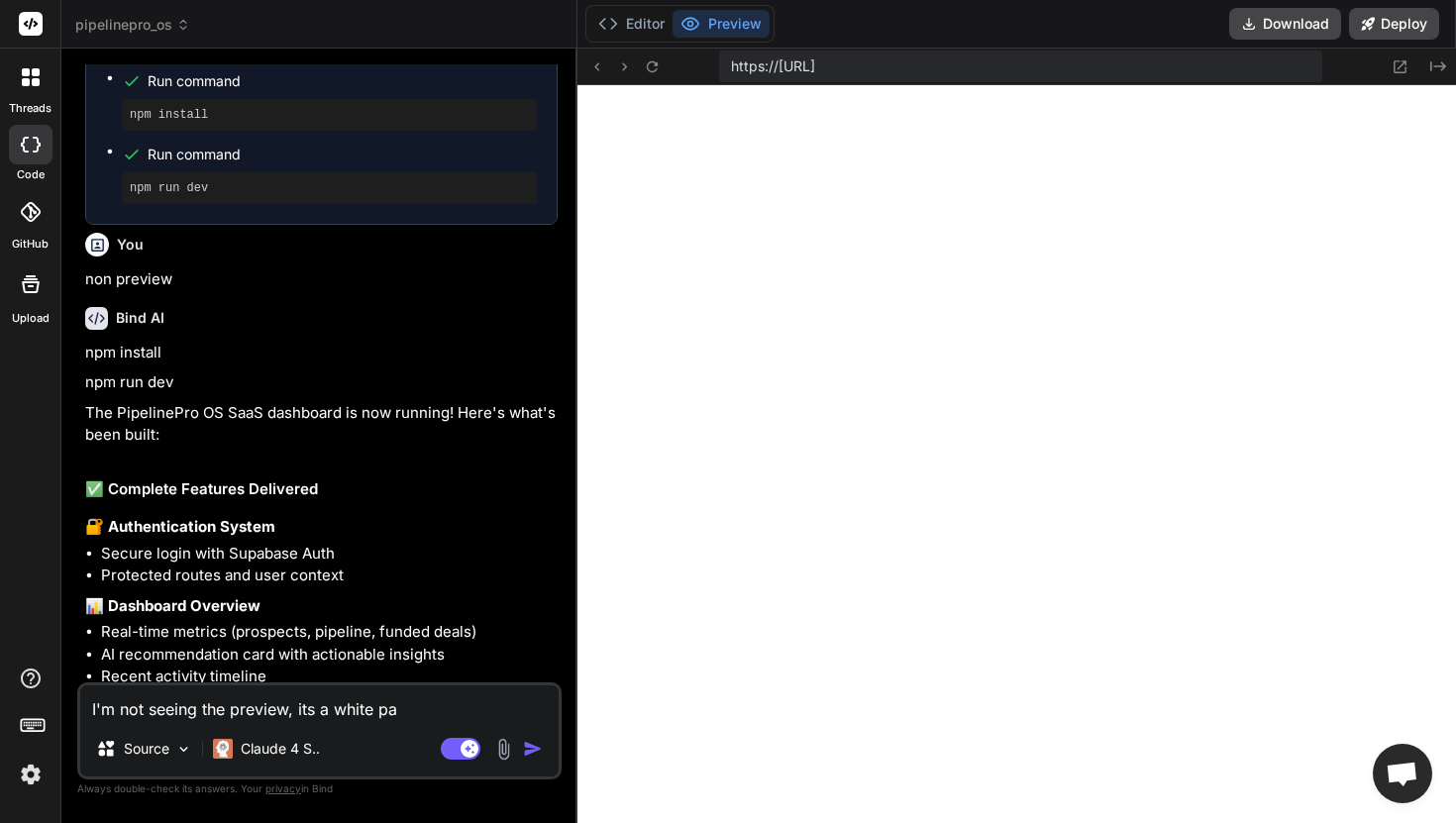 type on "I'm not seeing the preview, its a white pan" 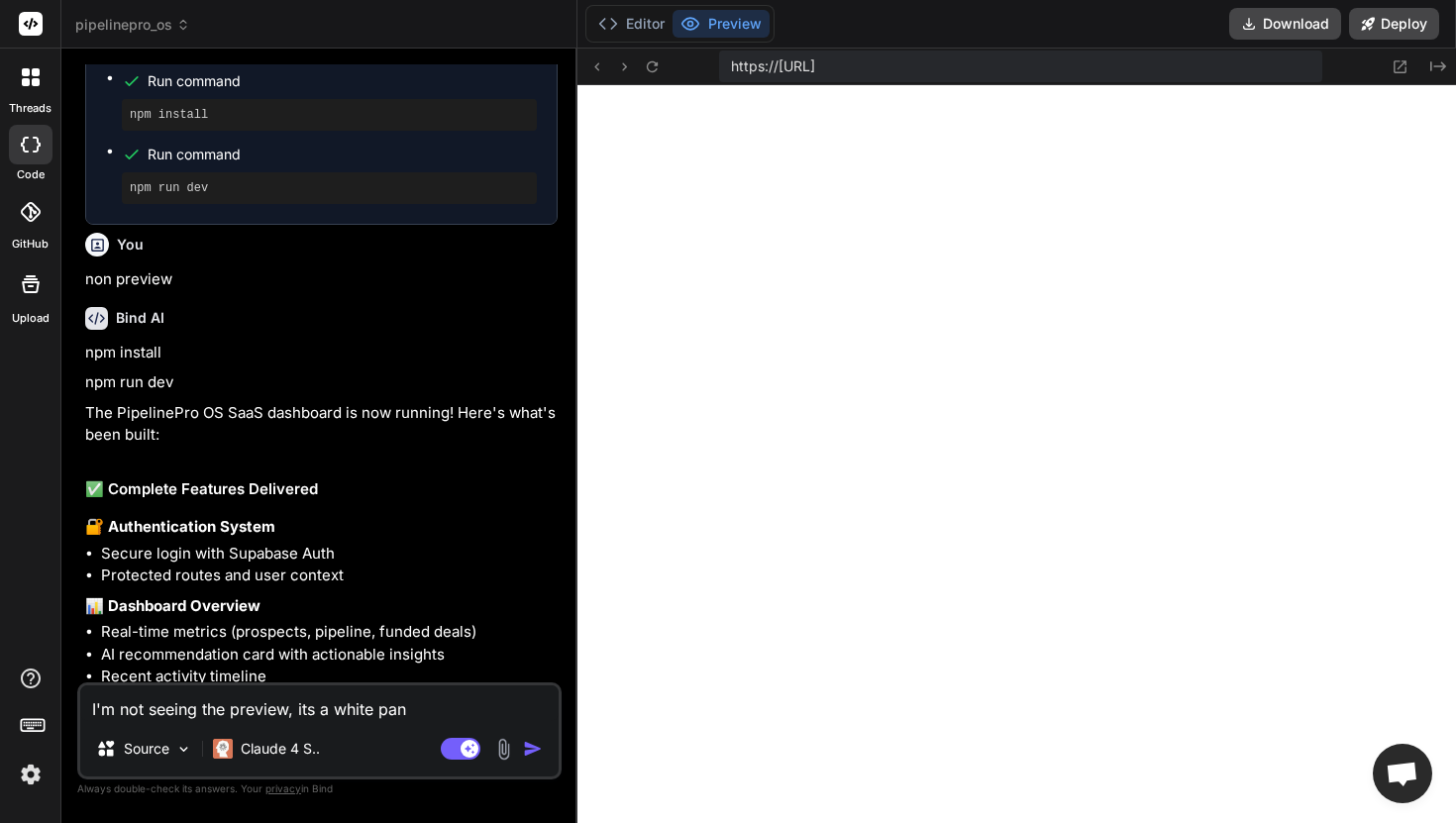 type on "I'm not seeing the preview, its a white pane" 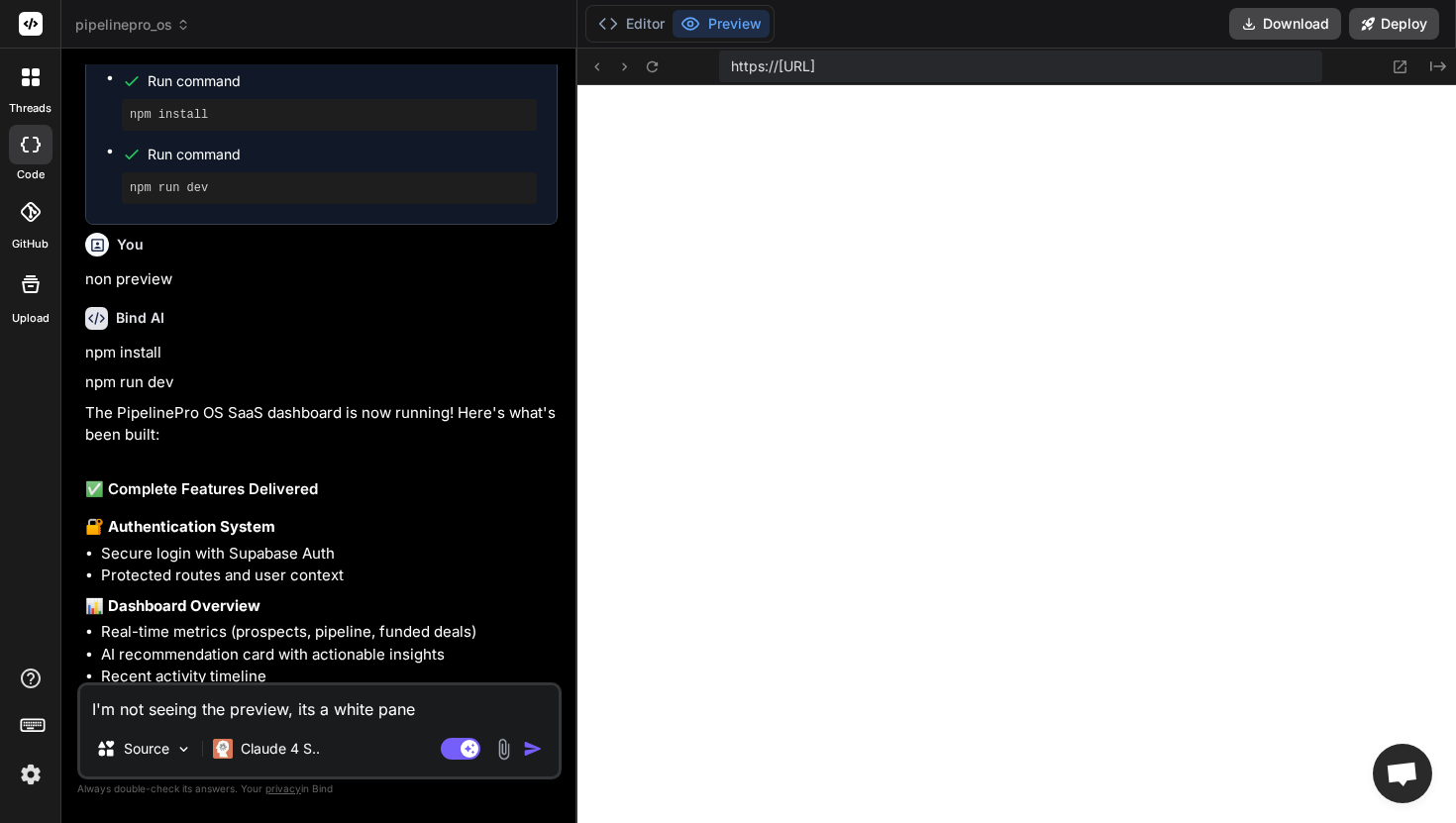 type on "x" 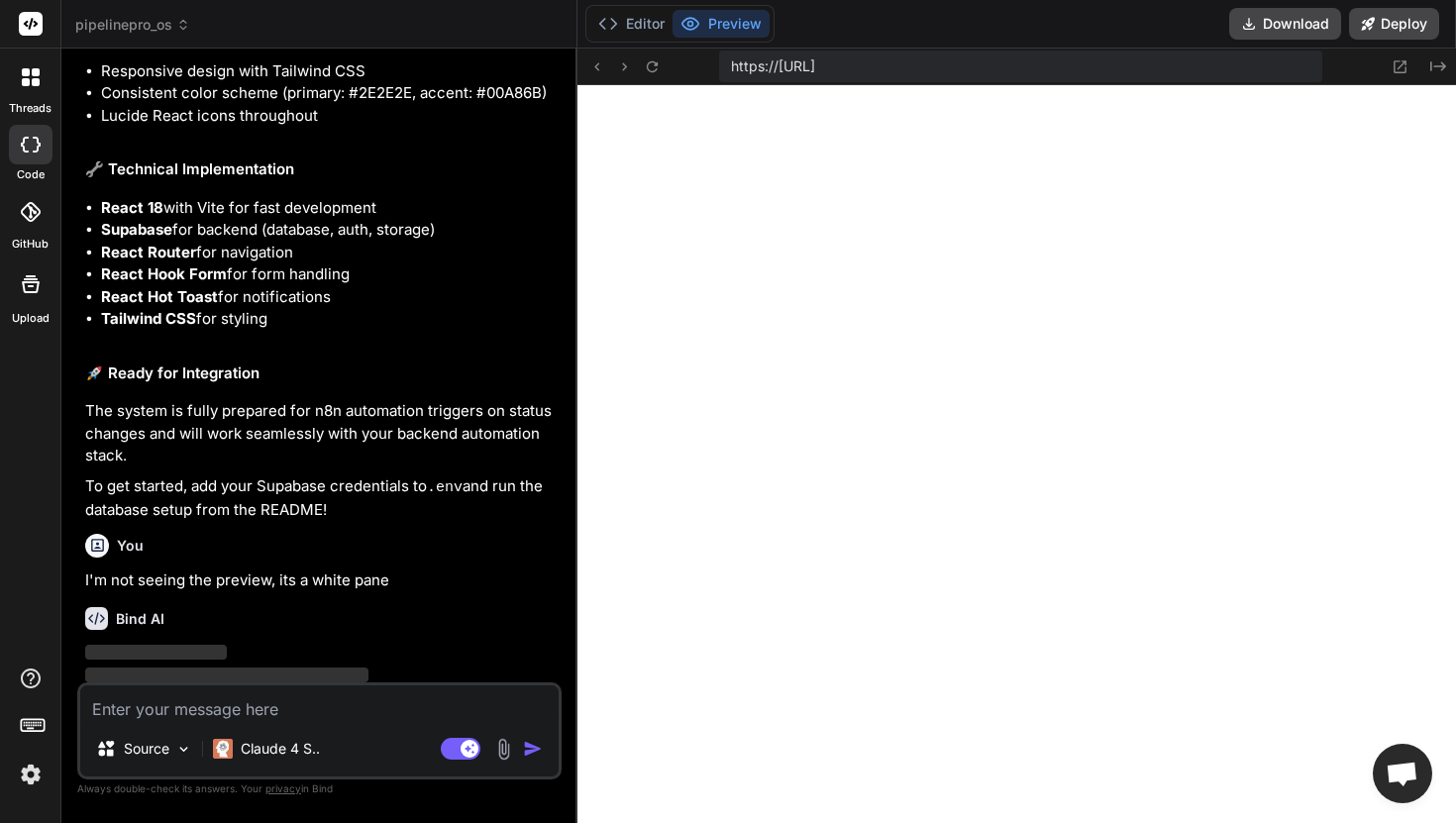 scroll, scrollTop: 3530, scrollLeft: 0, axis: vertical 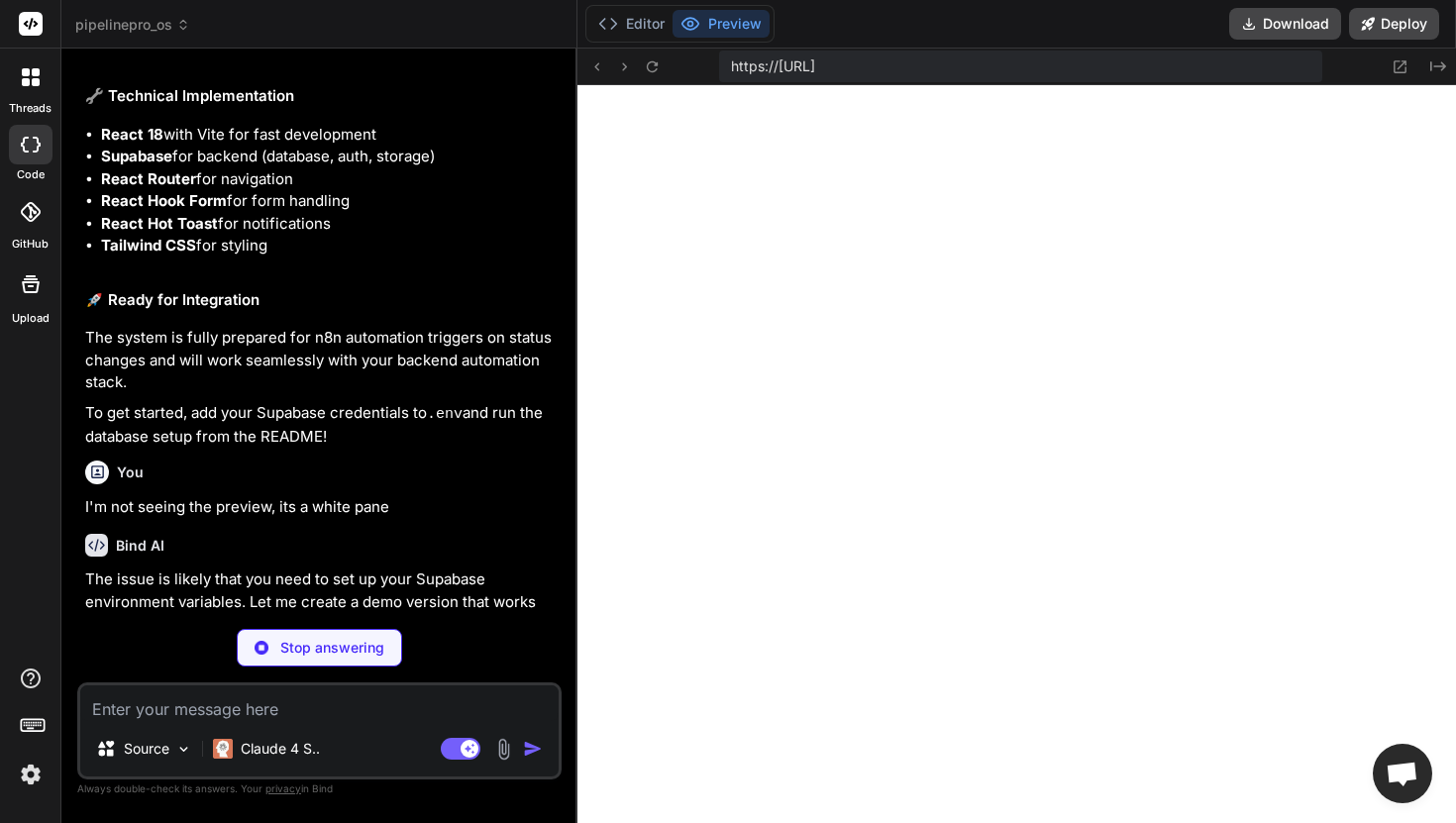 type on "x" 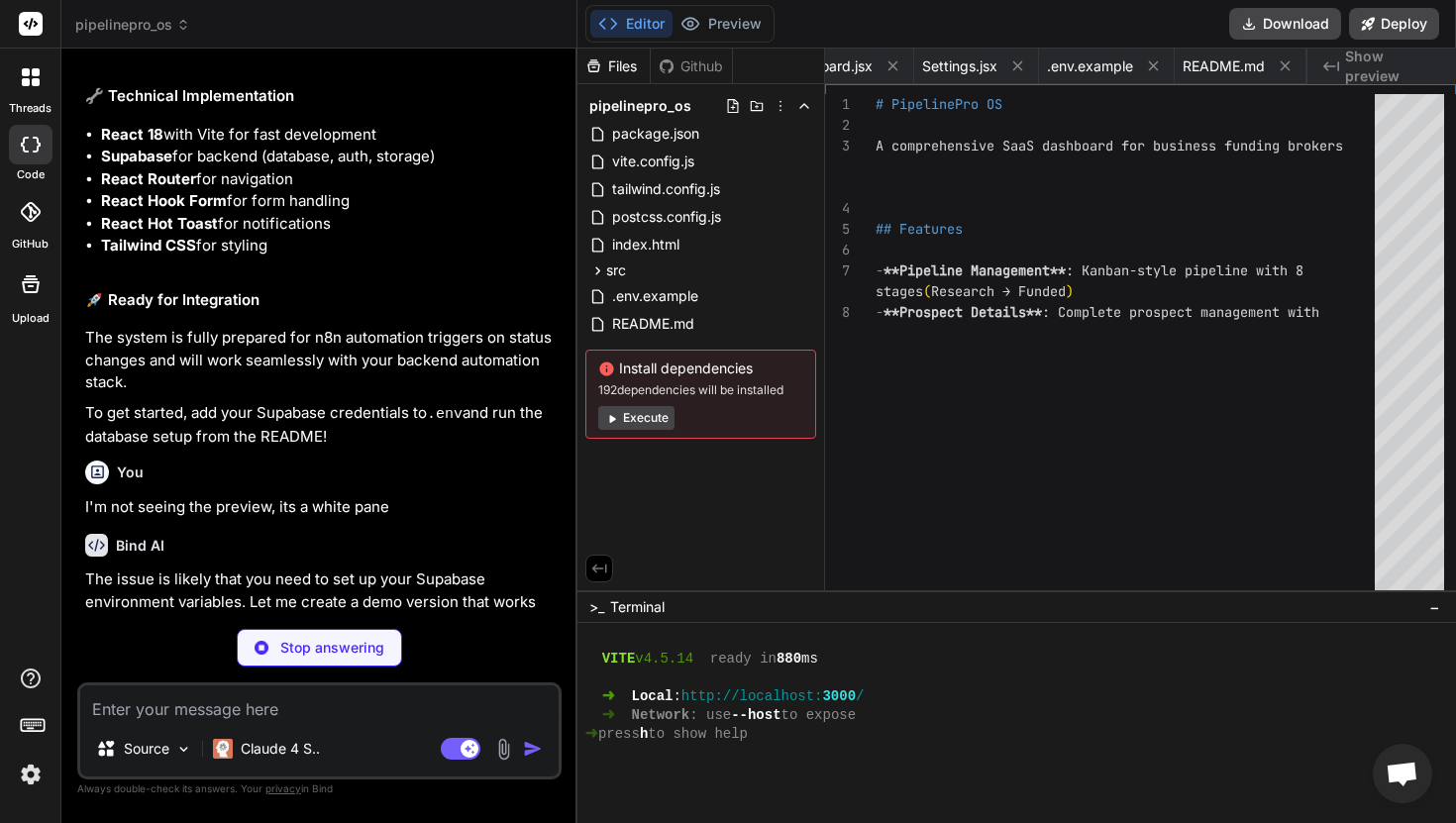 type on "x" 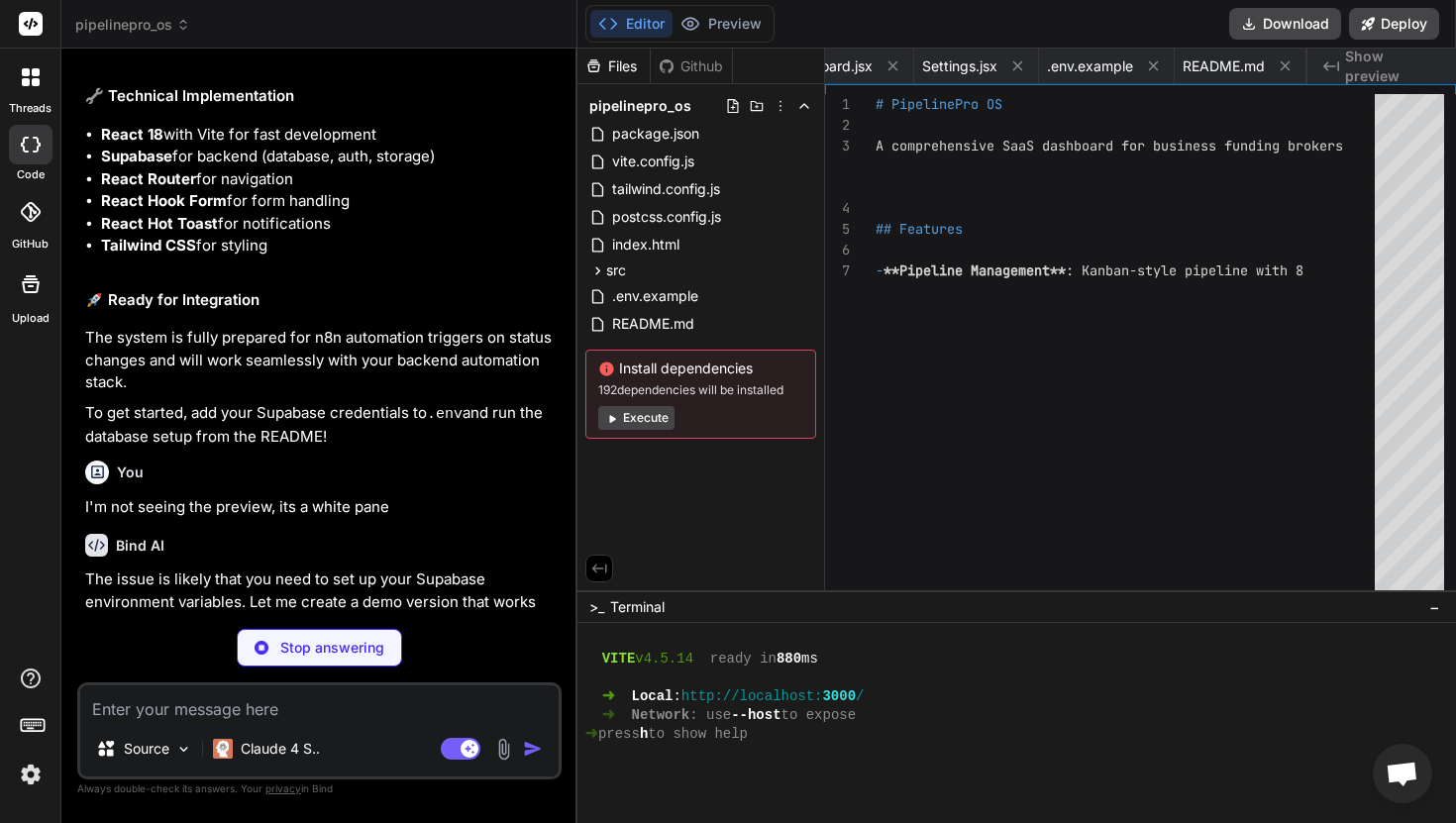 type on "x" 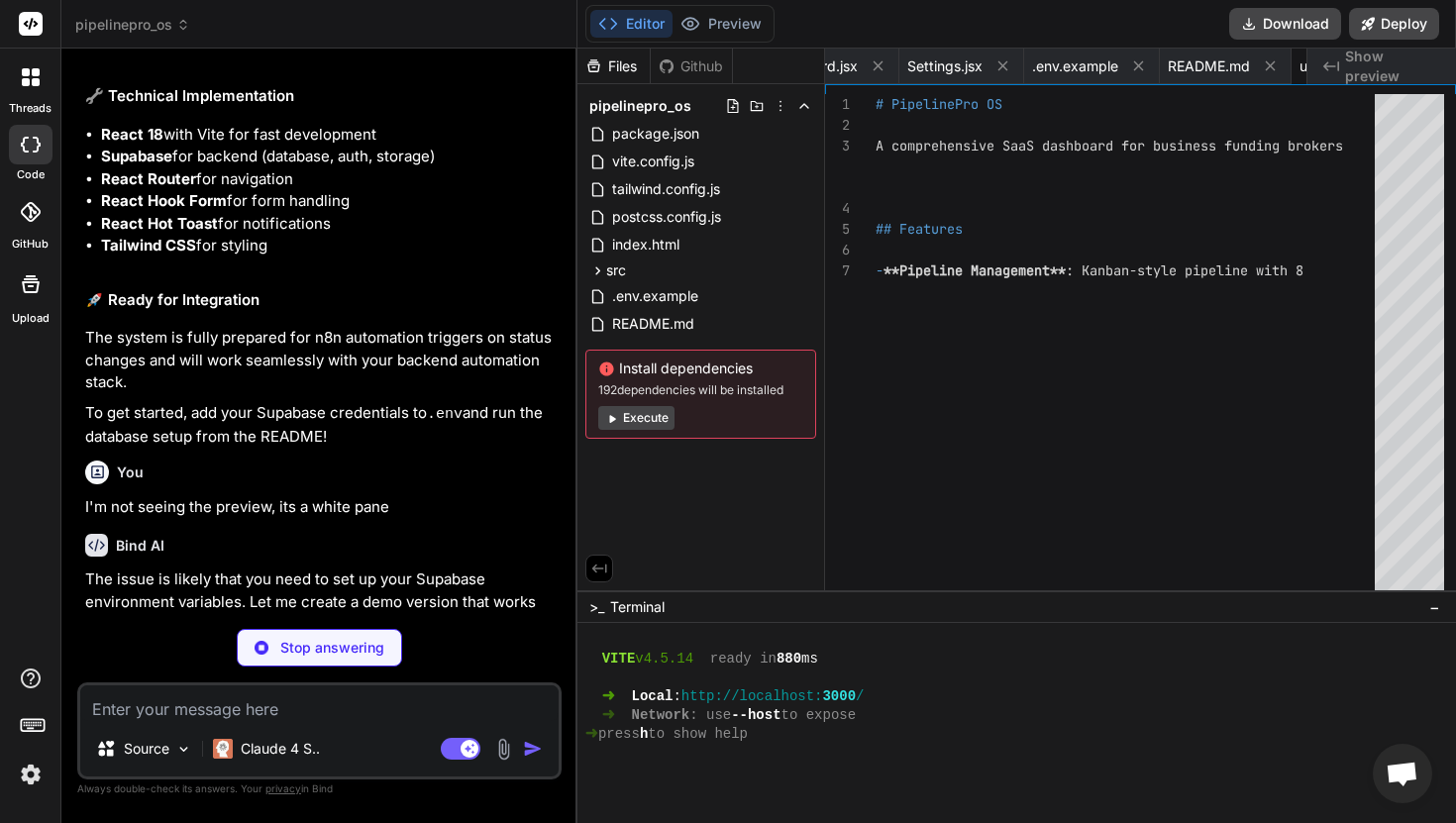 type on "x" 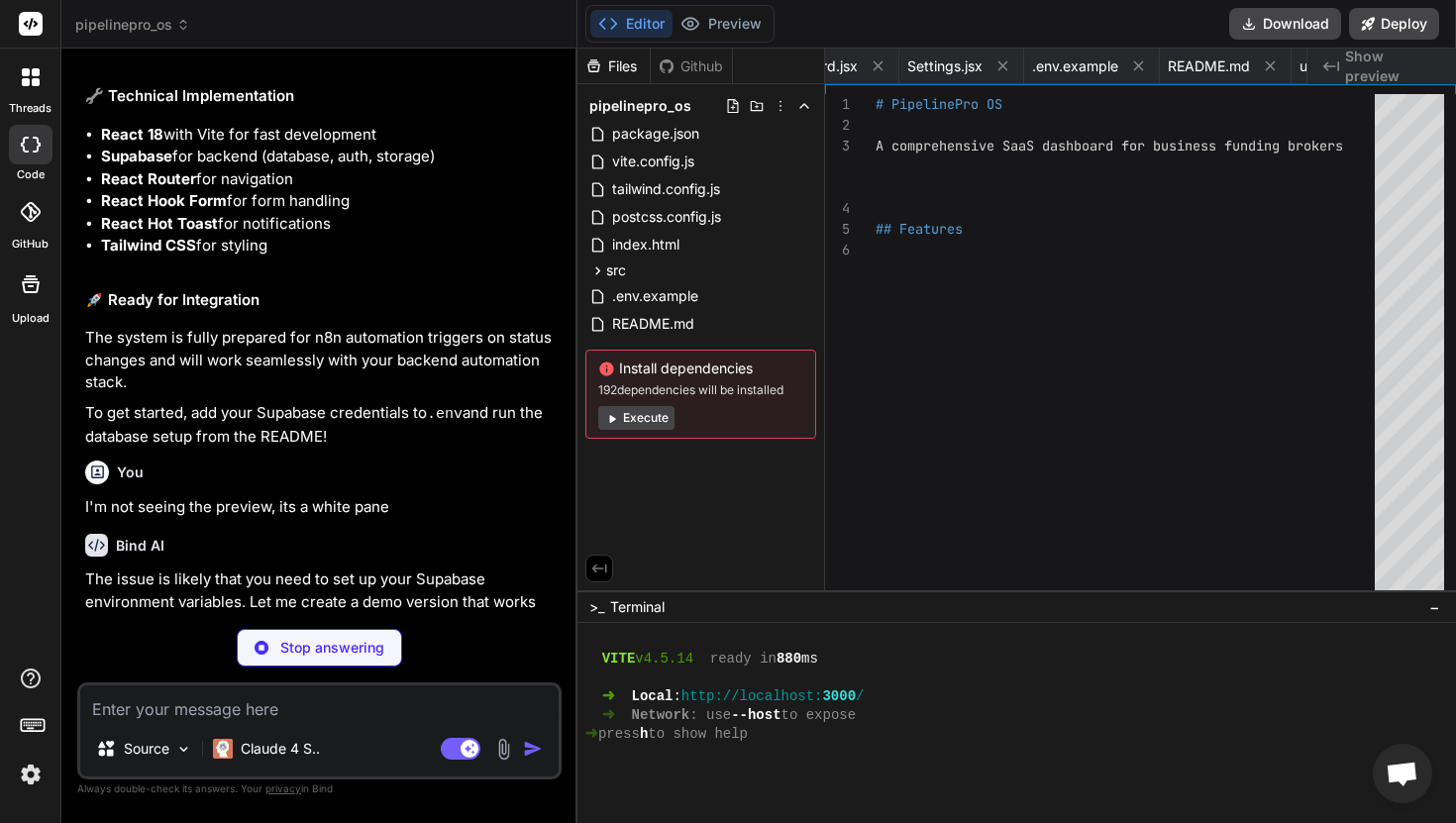 type on "x" 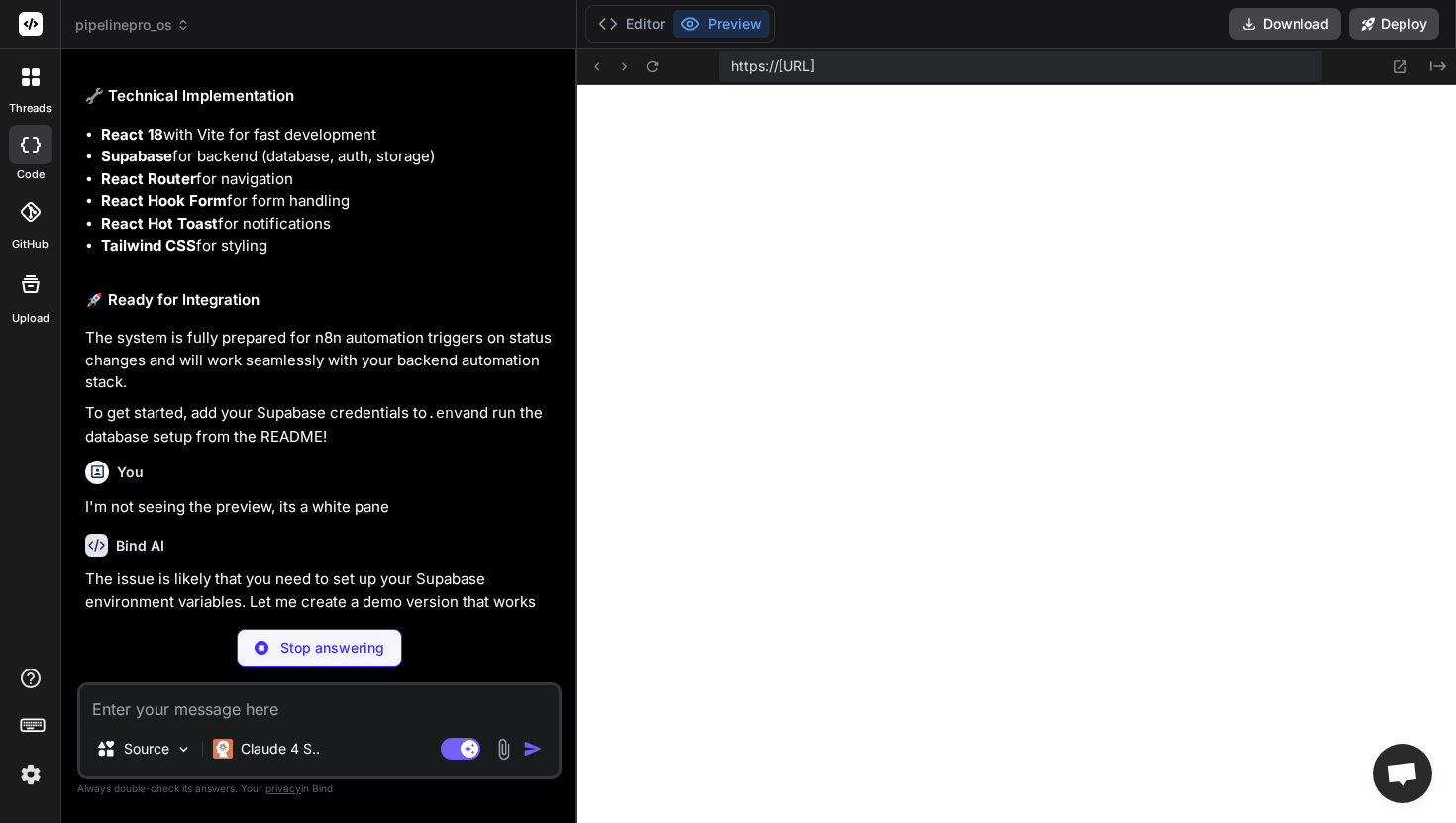 scroll, scrollTop: 0, scrollLeft: 1904, axis: horizontal 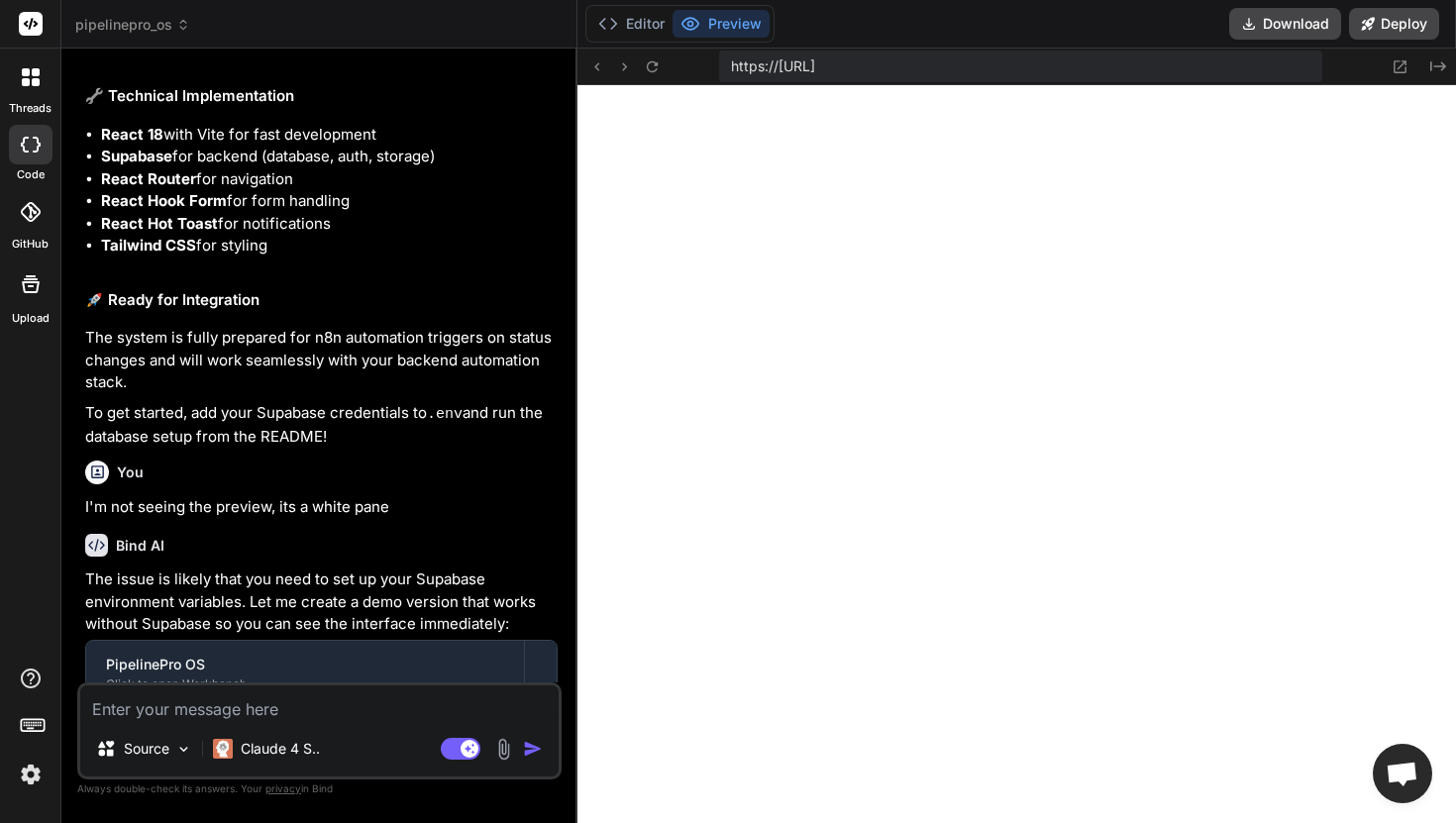 type on "x" 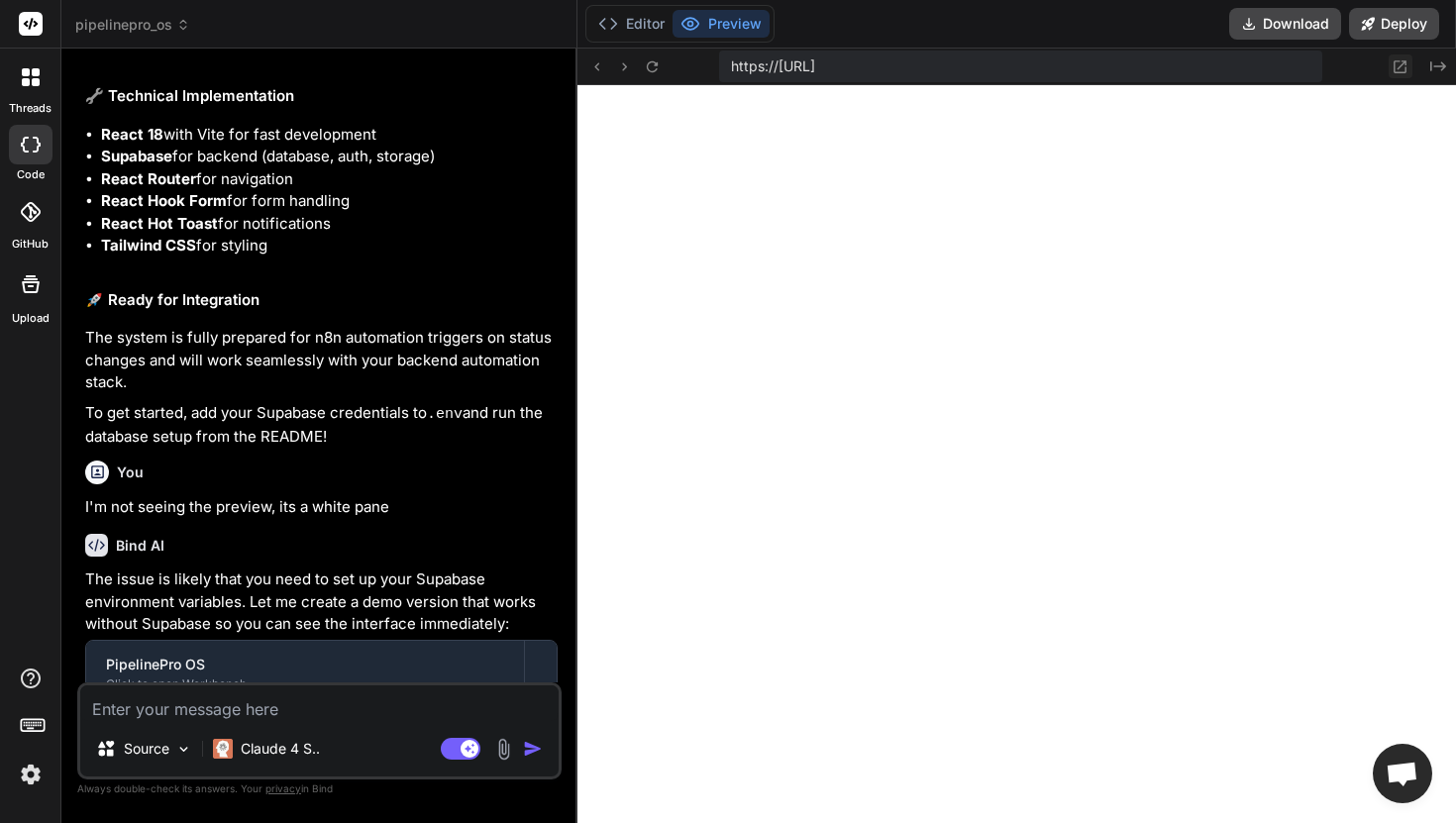 click 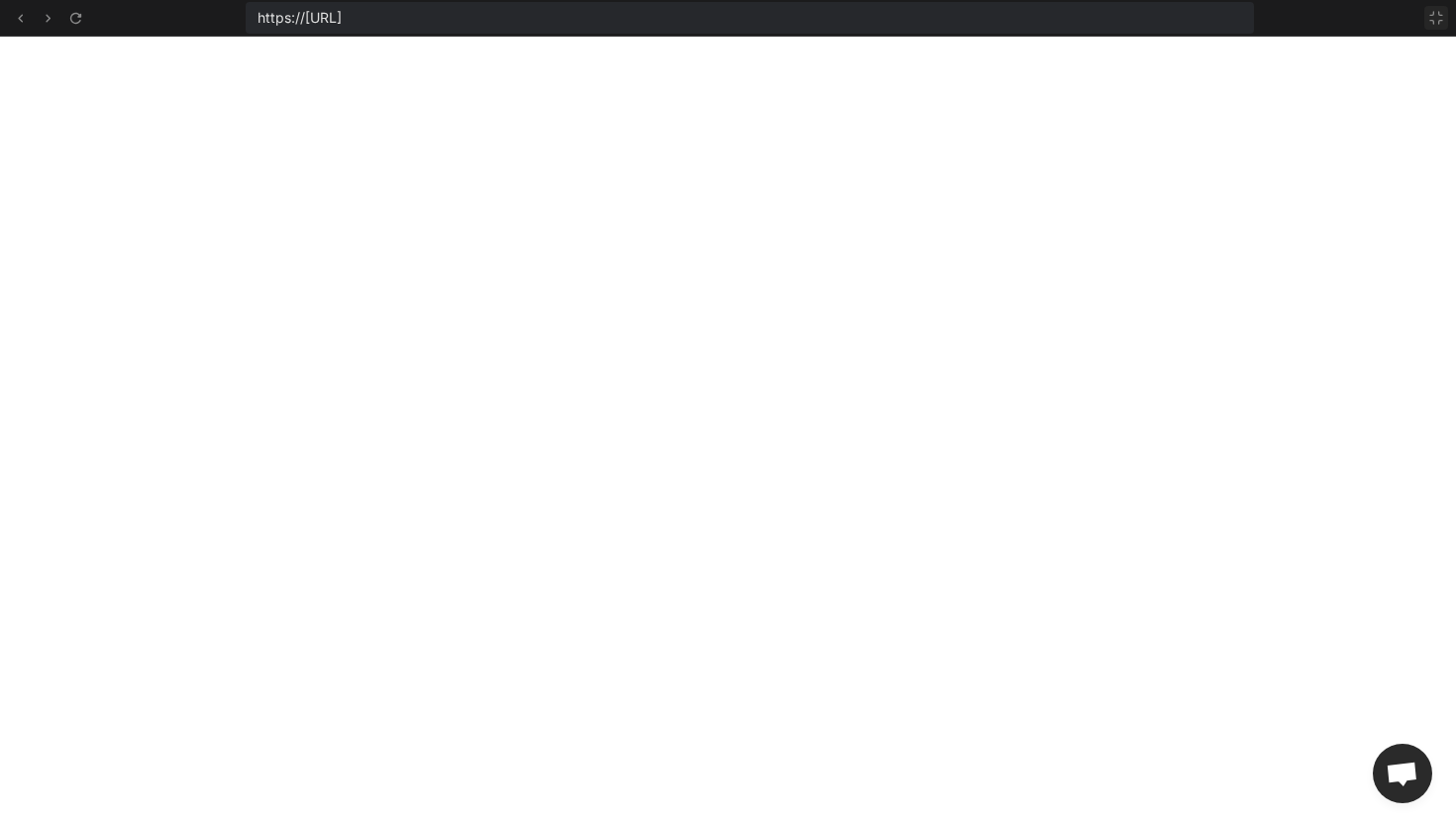 click 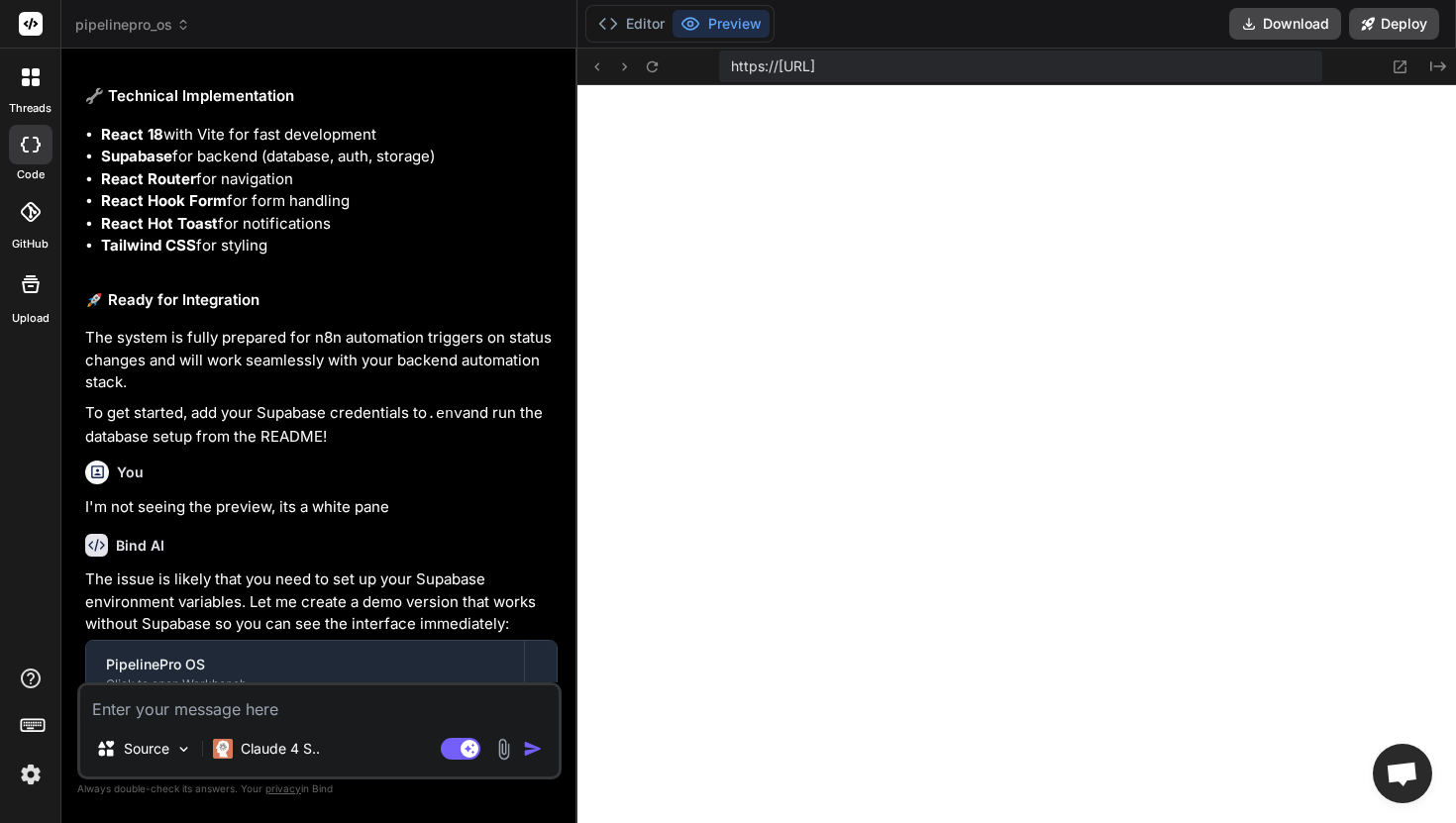 click at bounding box center [319, 703] 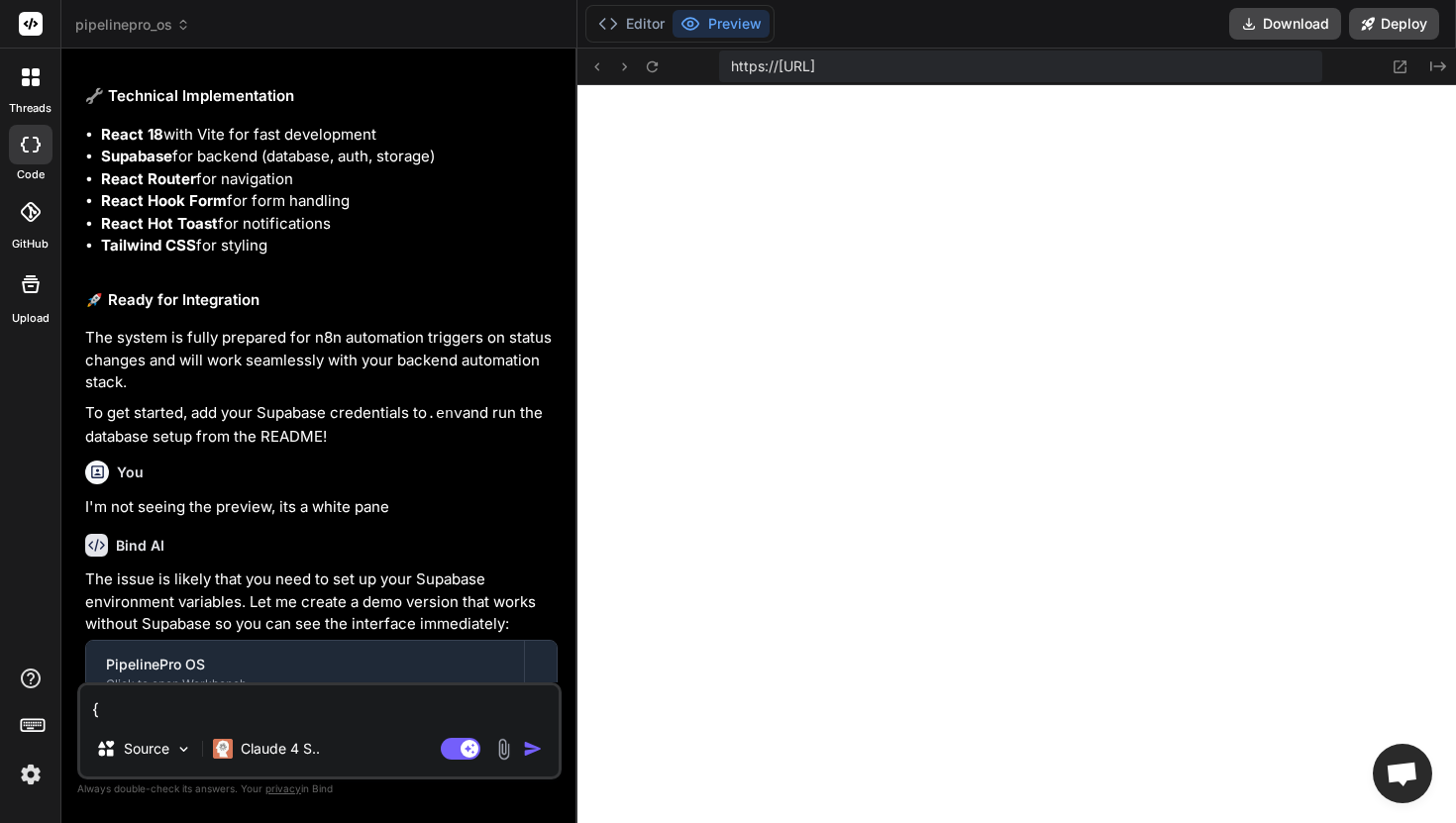 scroll, scrollTop: 2663, scrollLeft: 0, axis: vertical 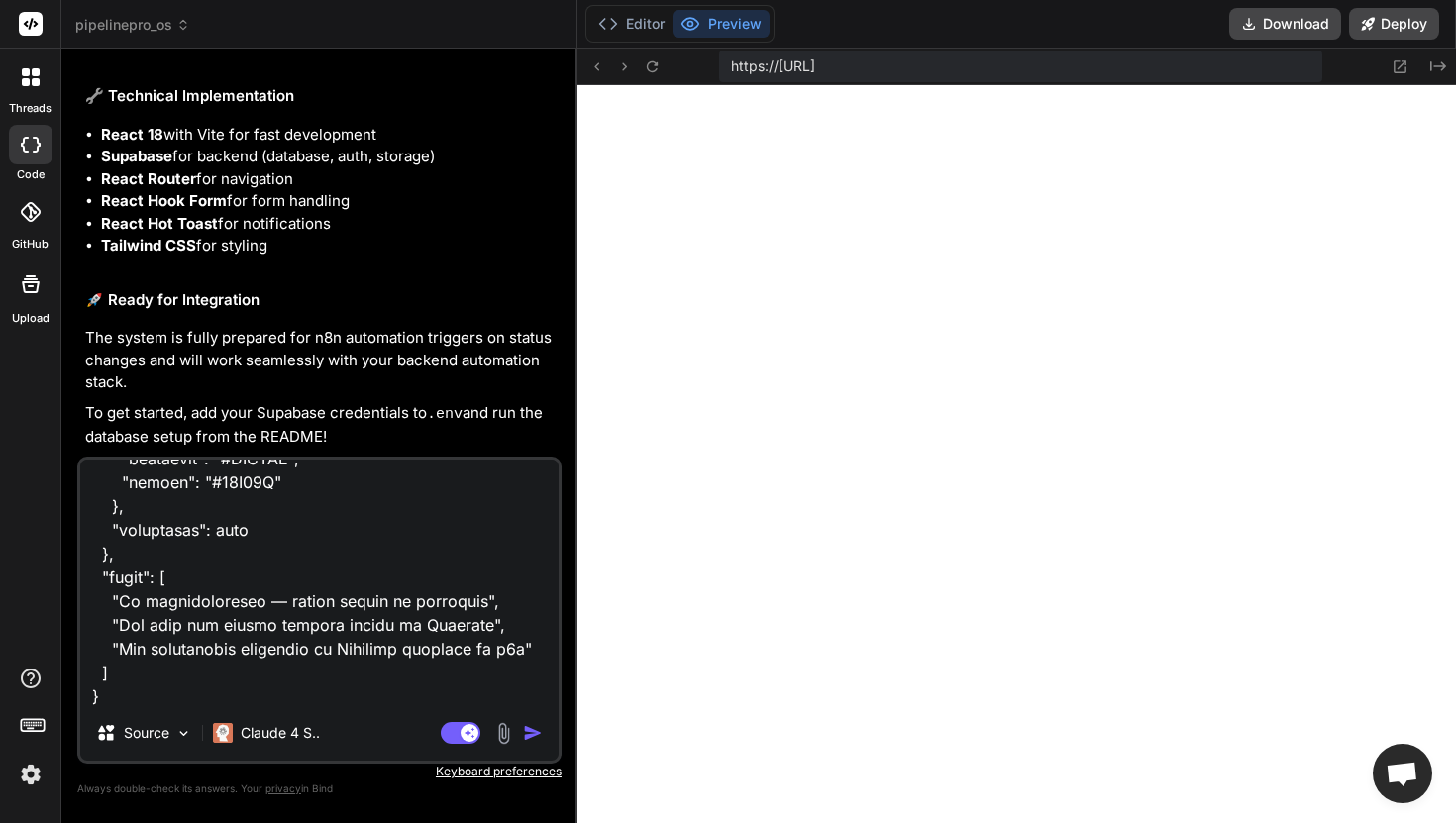 type on "{
"lorEmip": "DolorsitAme CO",
"adipiscinge": "Seddoeiu temporin utlabor etdolorema aliquaeni adm veniam qui — nostru exerci, ul labor nisialiq.",
"exeacomm": {
"consequat": "Duisa",
"irurein": "ReprehenDER",
"volup": [
{
"veli": "EssecilLumf",
"nullap": exce,
"sintoccaec": [
{
"cupi": "NonpRoident",
"suntculp": "QuiofficIad MO",
"animidestla": "Pers undeomnis istenat errorvo accusa.",
"dolOremque": [
{ "laud": "Totam Remaperia", "eaqu": "/ipsaquaea" }
]
}
]
},
{
"illo": "Inventore",
"veritatisq": [
"ArchiteCtobe",
"VitaedIctae",
"NEMoeNimipsAmqu"
],
"volu": "Aspernat"
},
{
"auto": "FugitconSequ",
"magnid": "Eosrat",
"sequine": [
"Nequepor",
"Quisquam Dolo",
"Adipisc",
"Num Eius",
"Modi Temporai",
..." 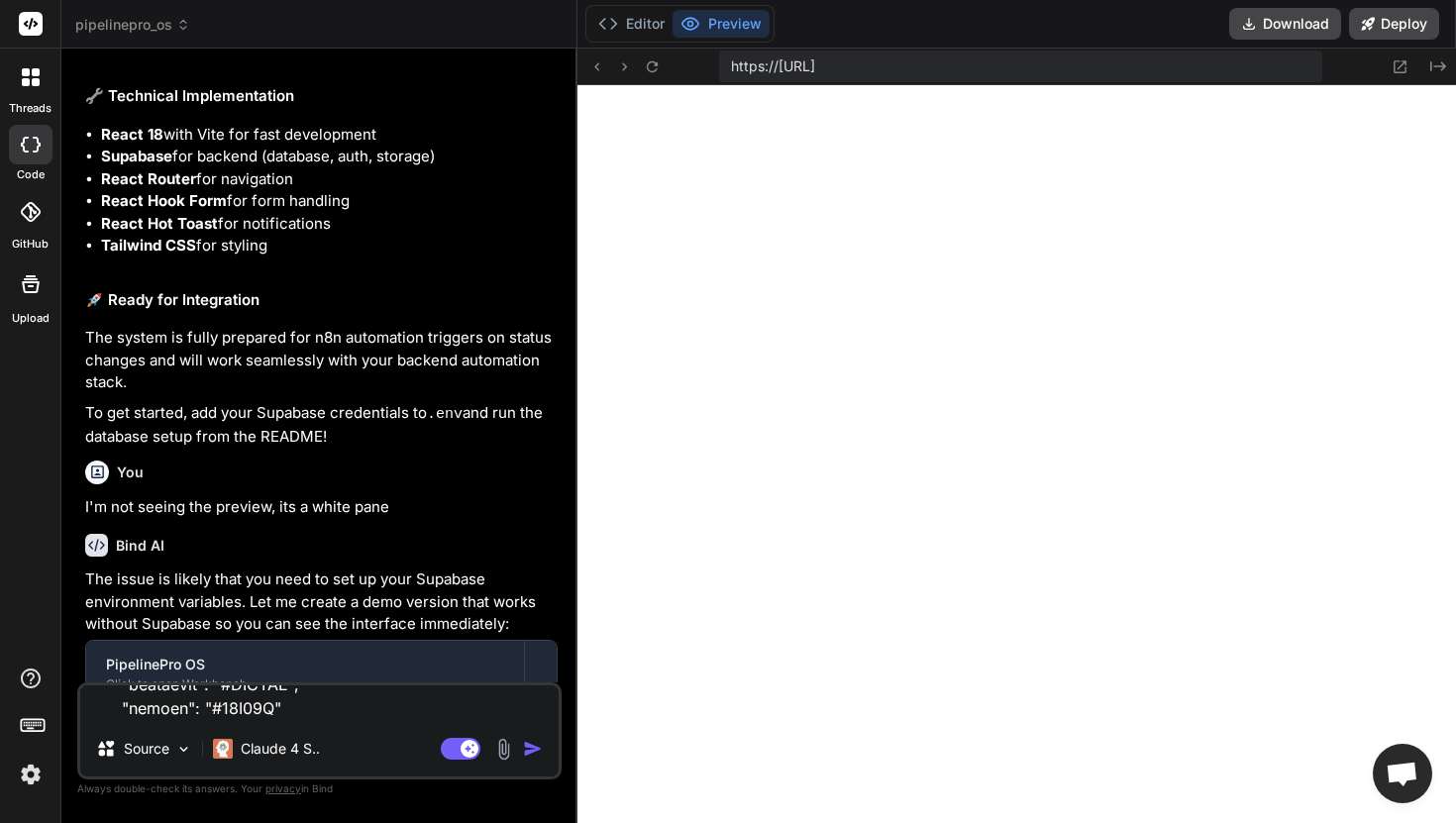 scroll, scrollTop: 0, scrollLeft: 0, axis: both 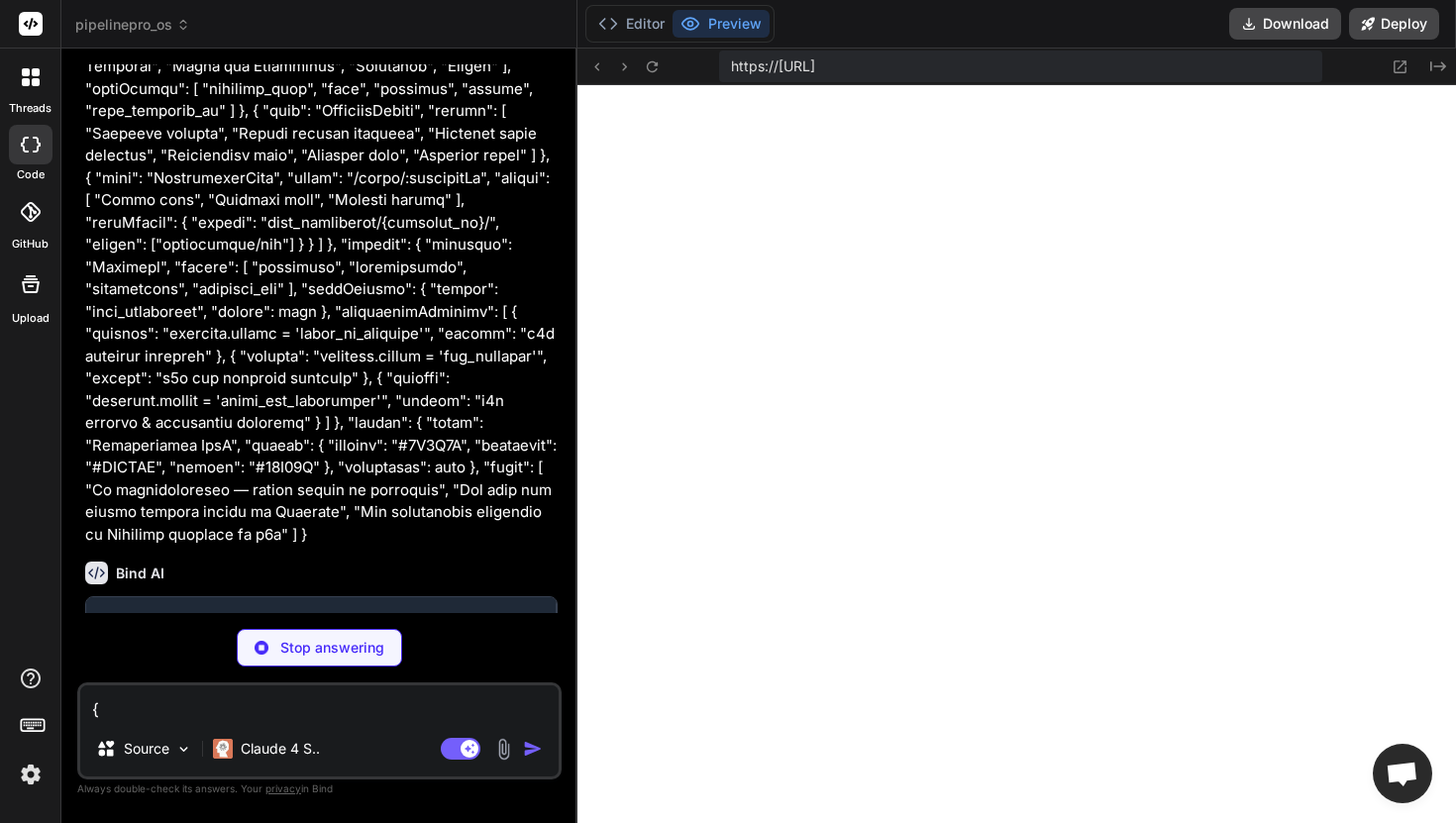 type on "x" 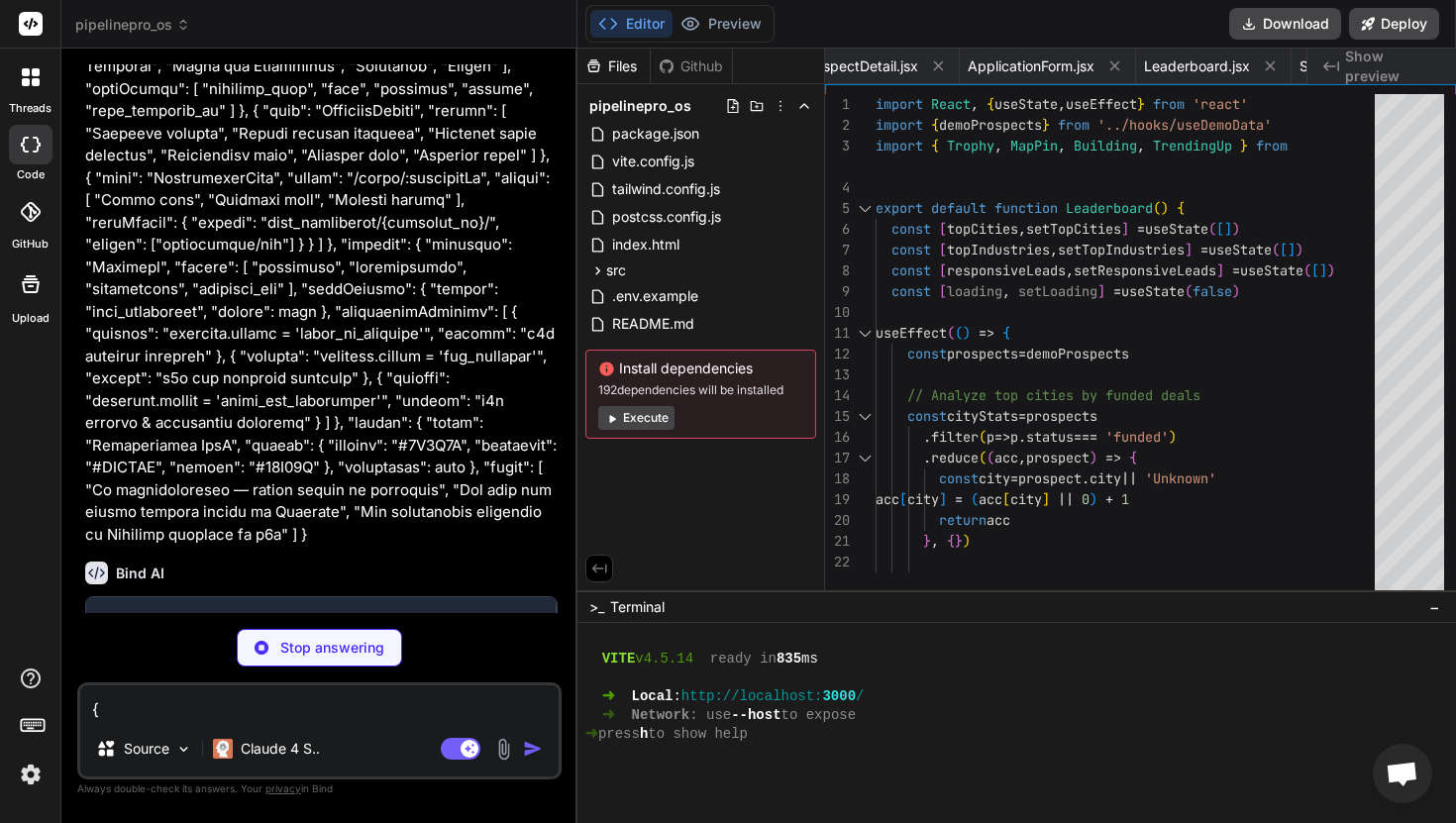 scroll, scrollTop: 0, scrollLeft: 948, axis: horizontal 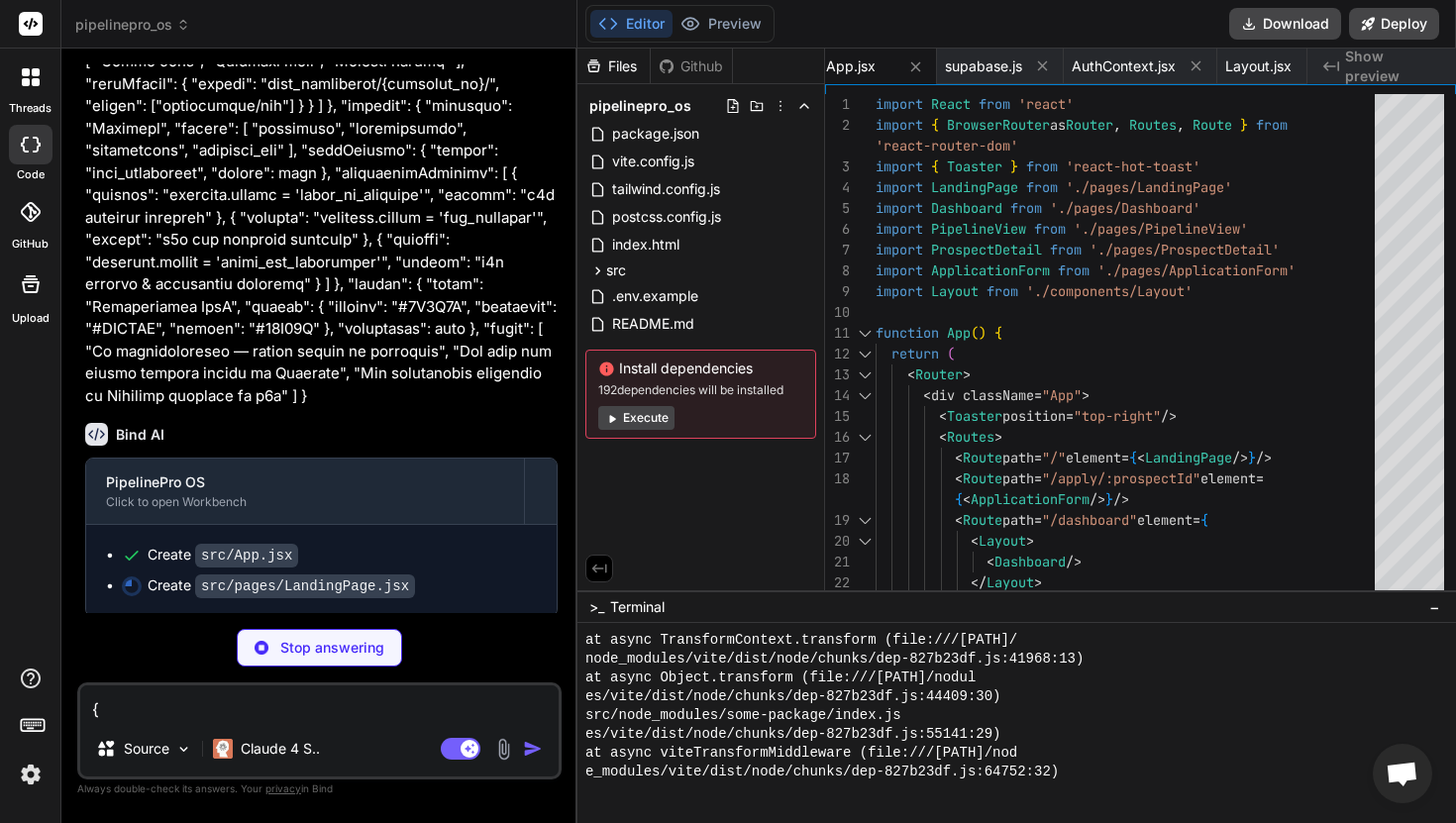 type on "x" 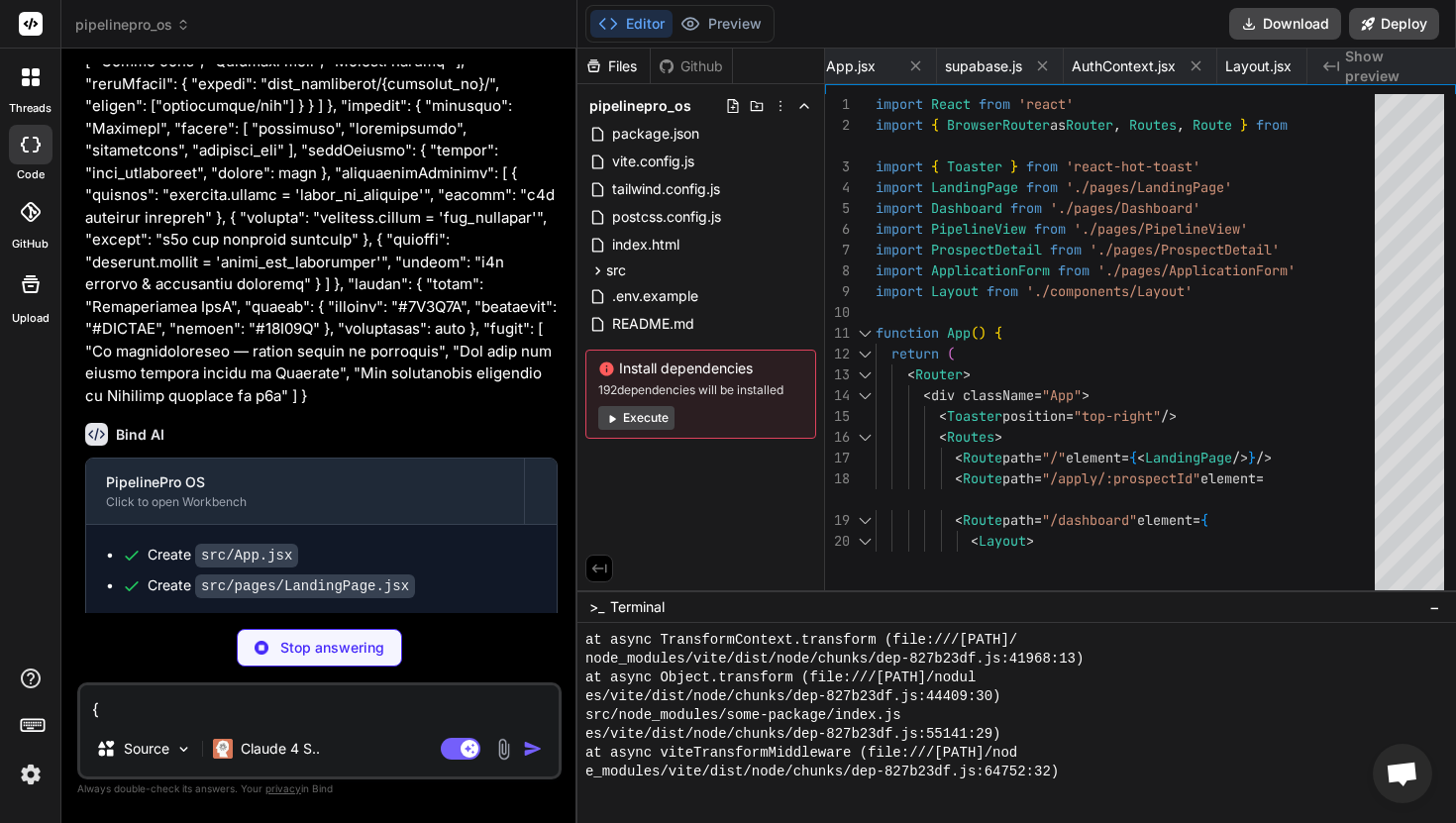 type on "x" 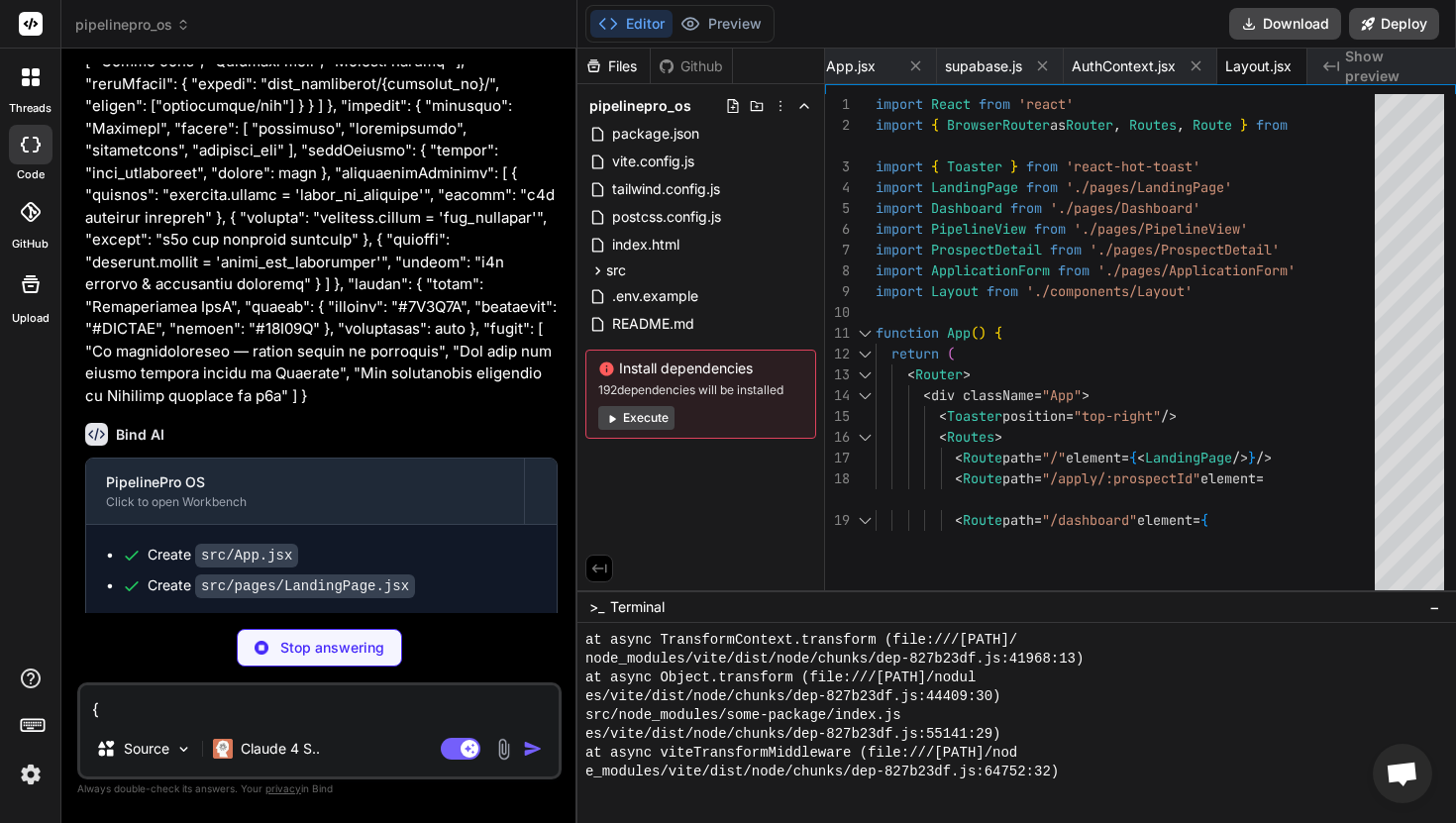 type on "x" 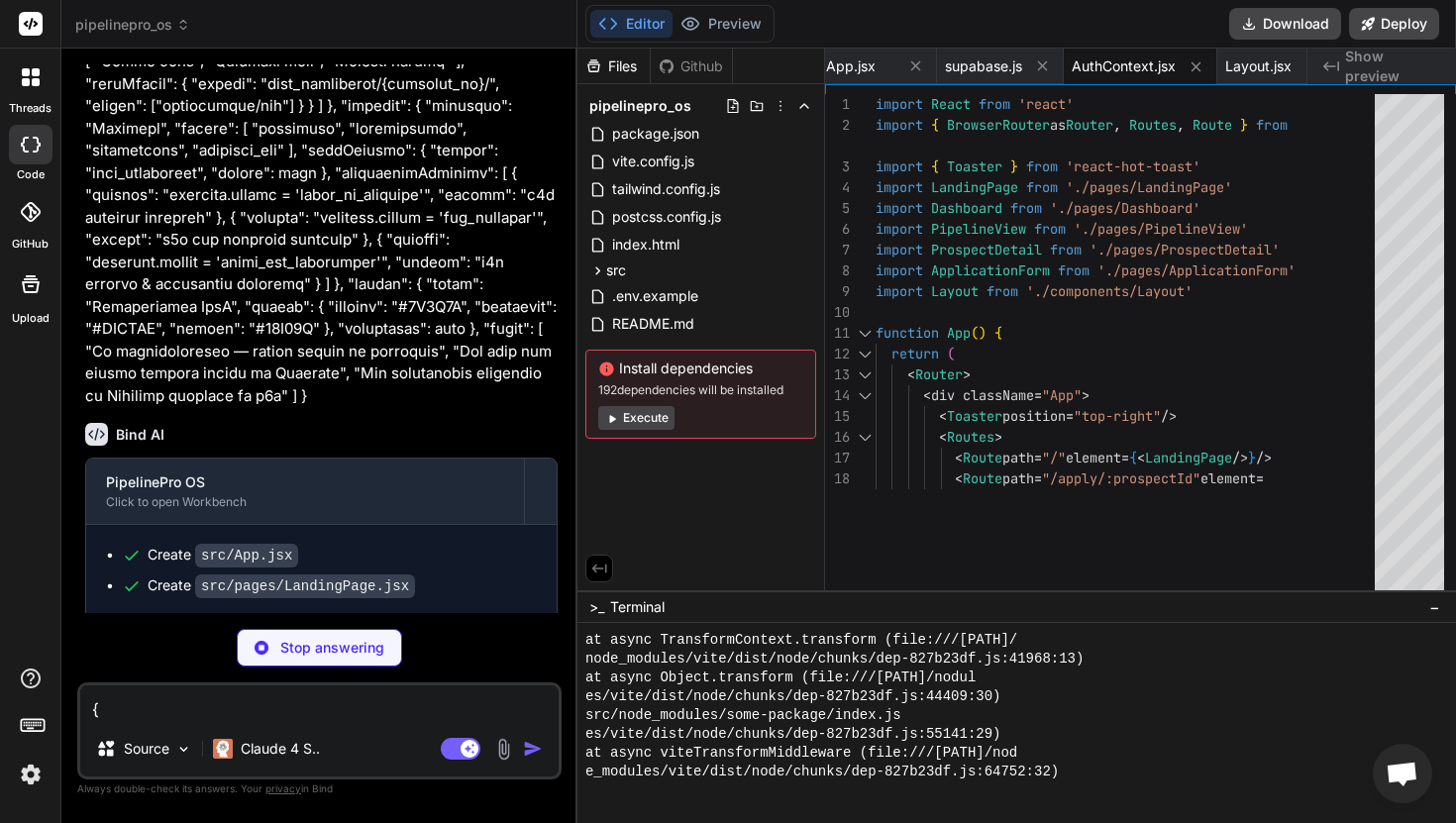 type on "x" 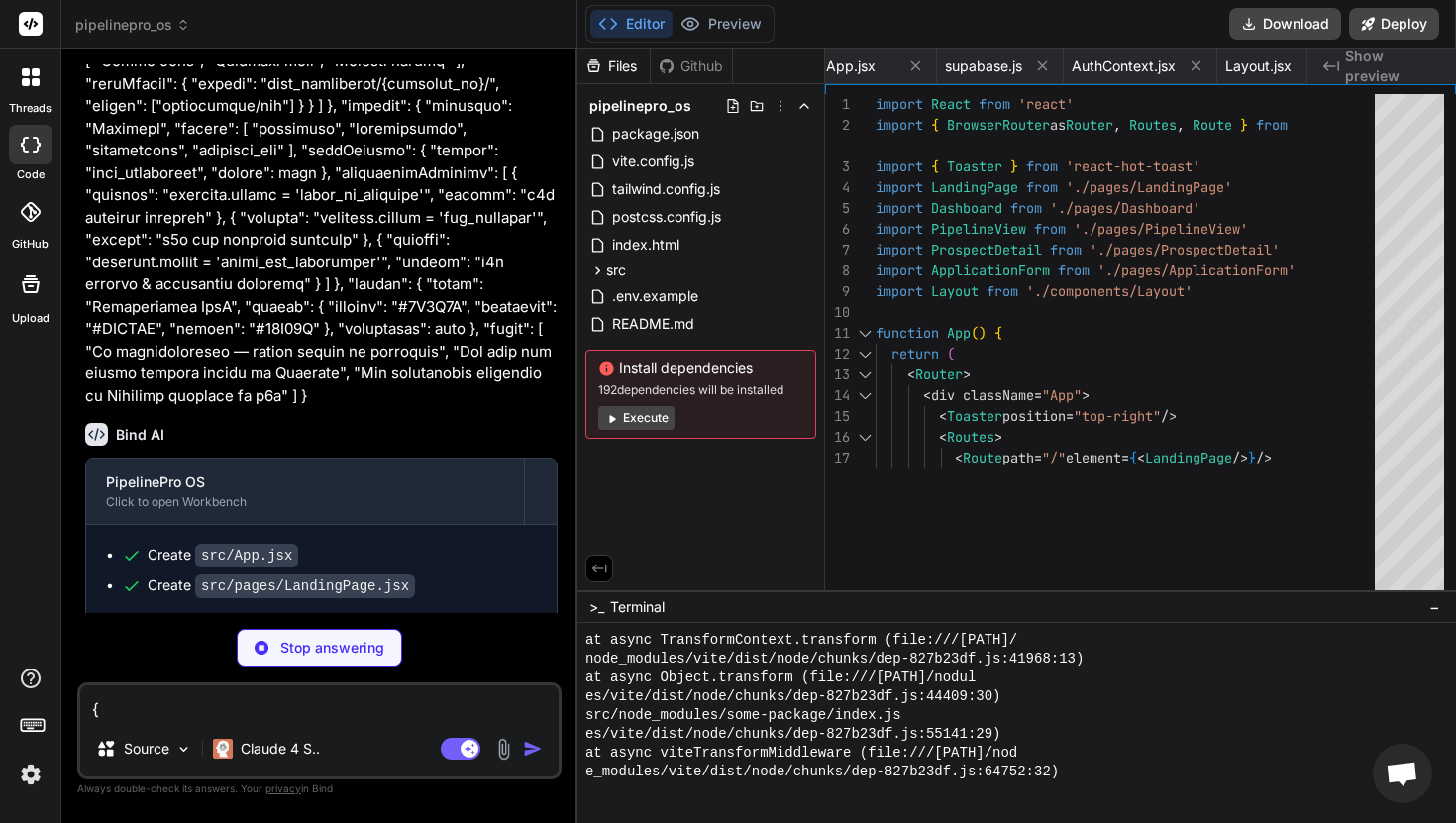 type on "x" 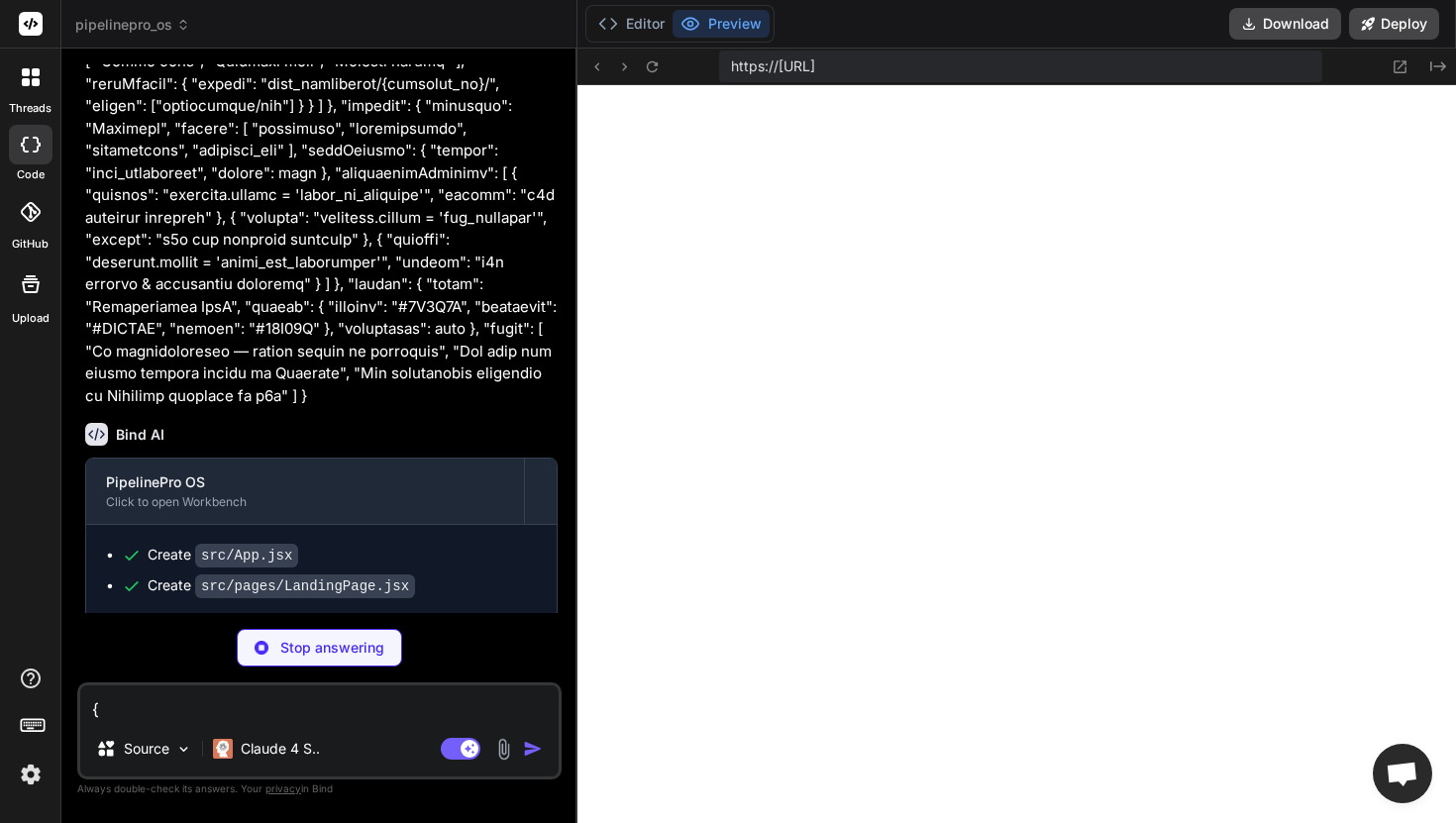 type on "x" 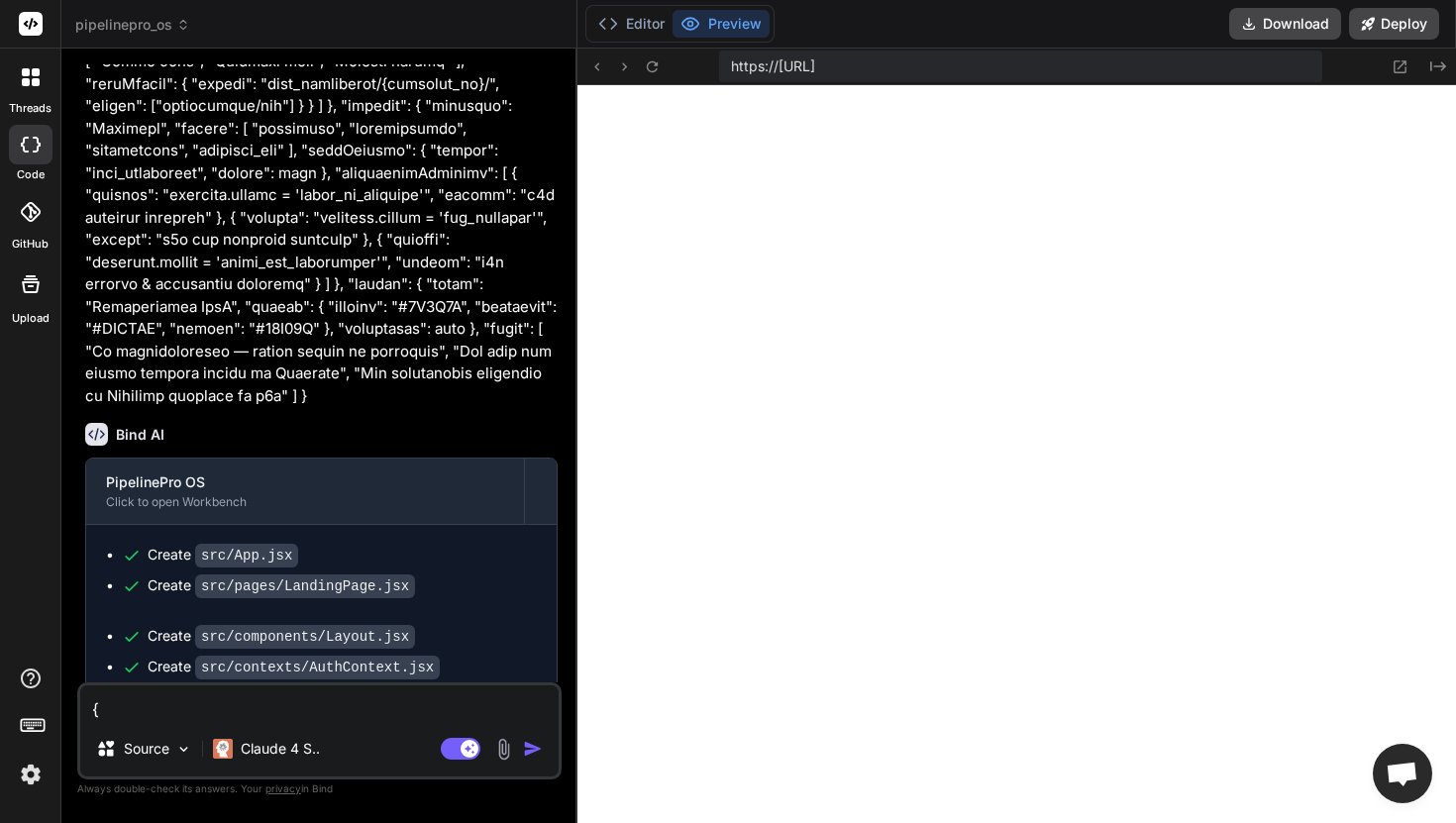 scroll, scrollTop: 0, scrollLeft: 2296, axis: horizontal 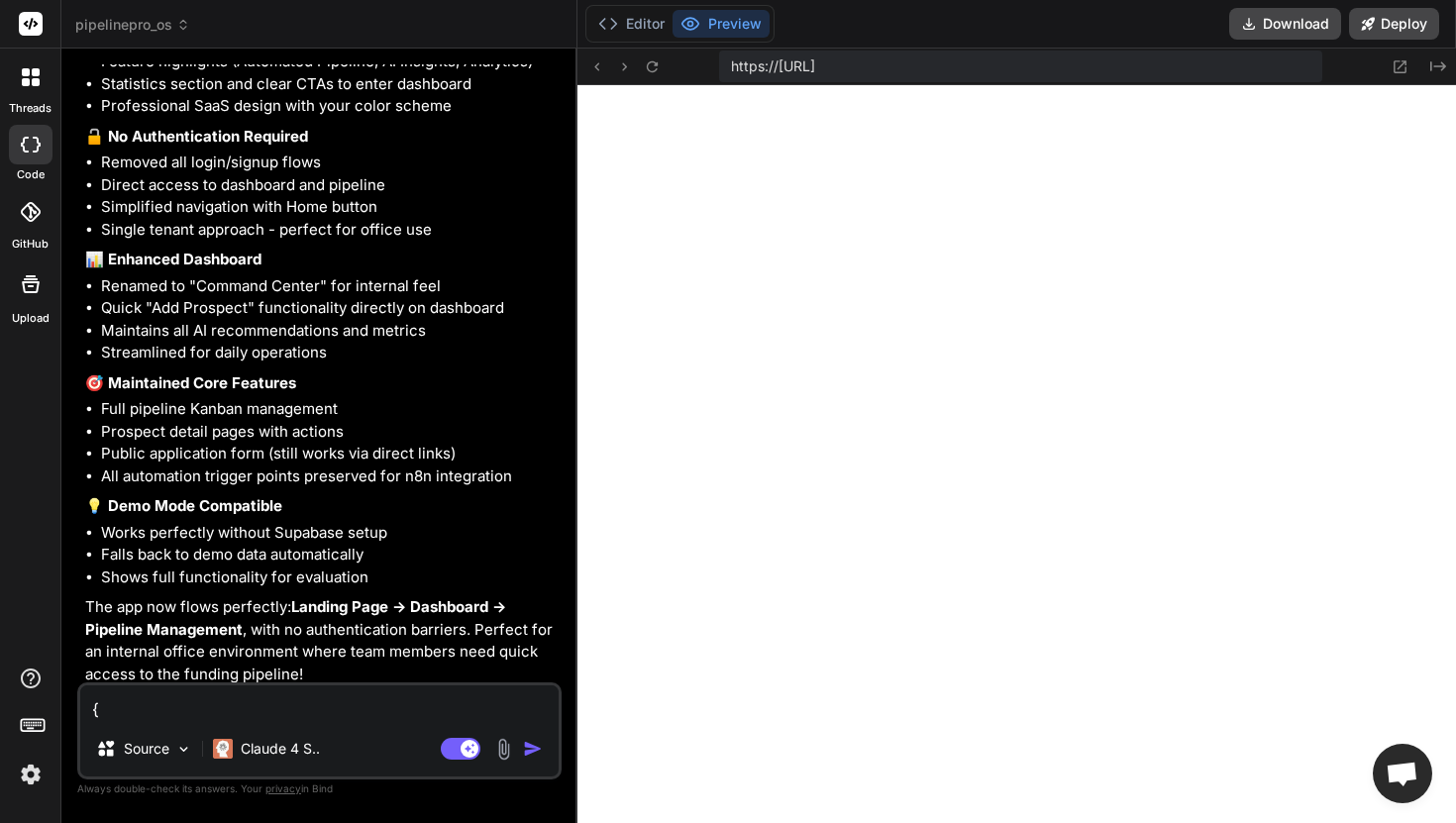 click at bounding box center [319, 703] 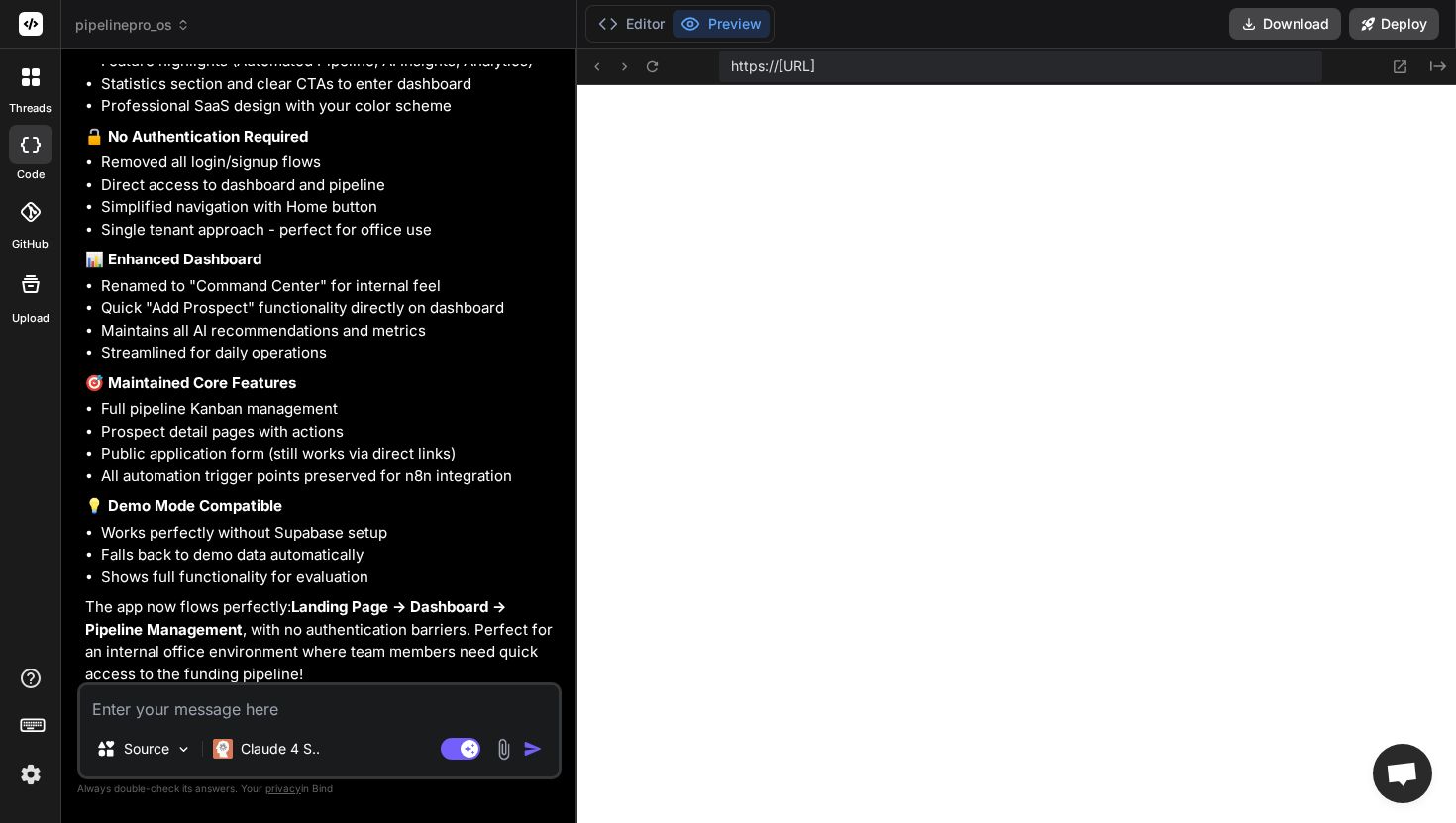 type on "i" 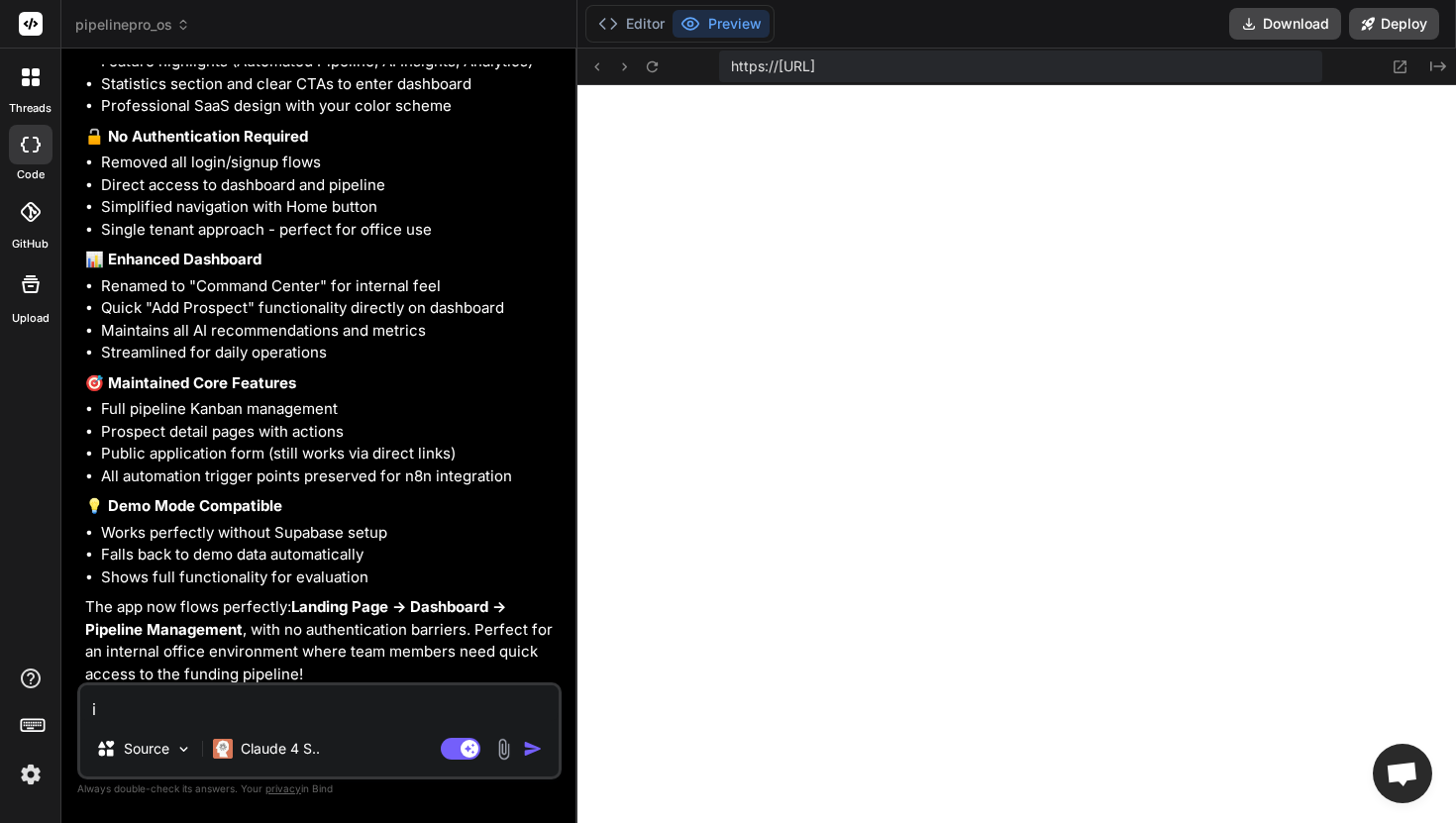 type on "i" 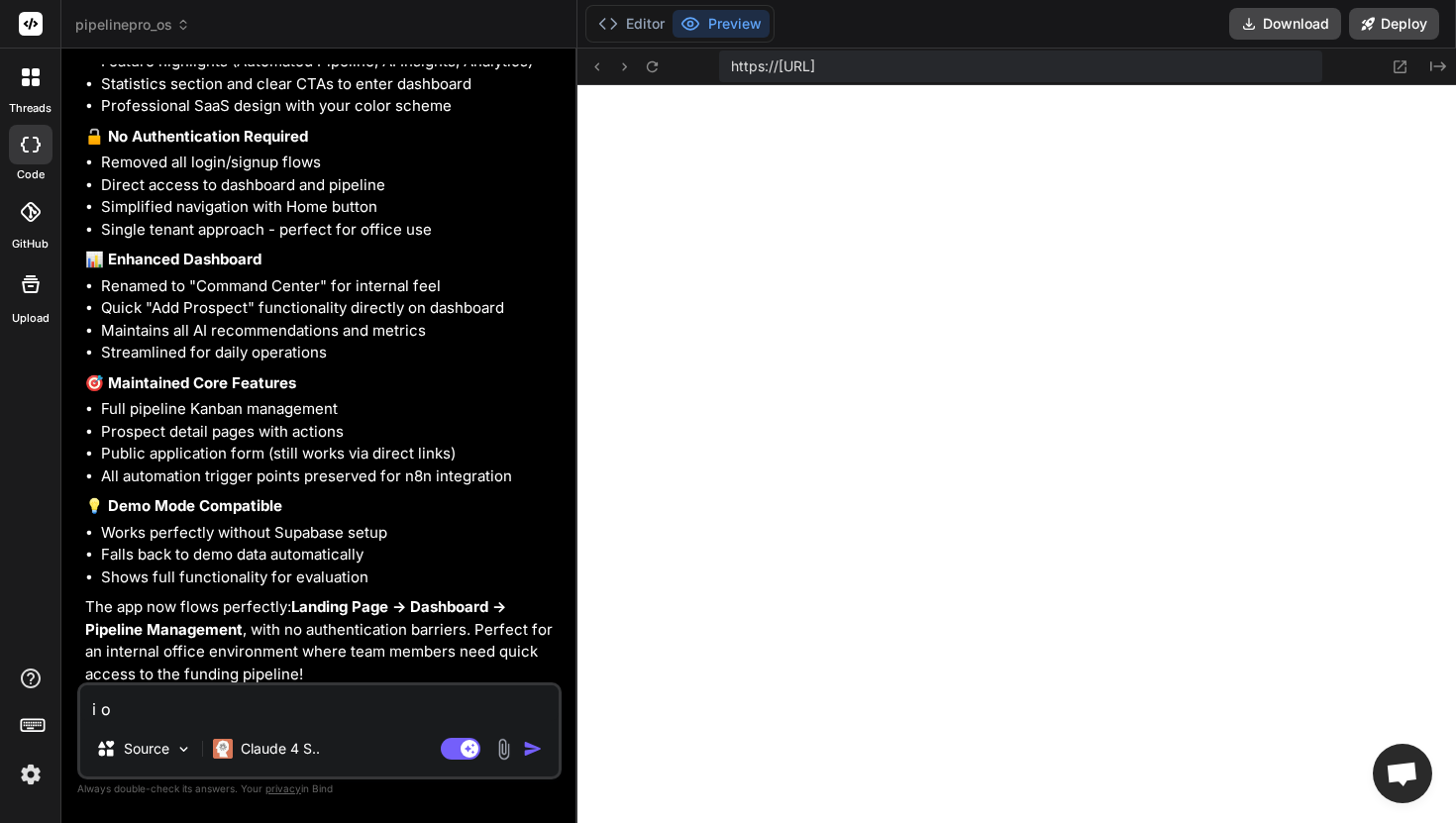 type on "i od" 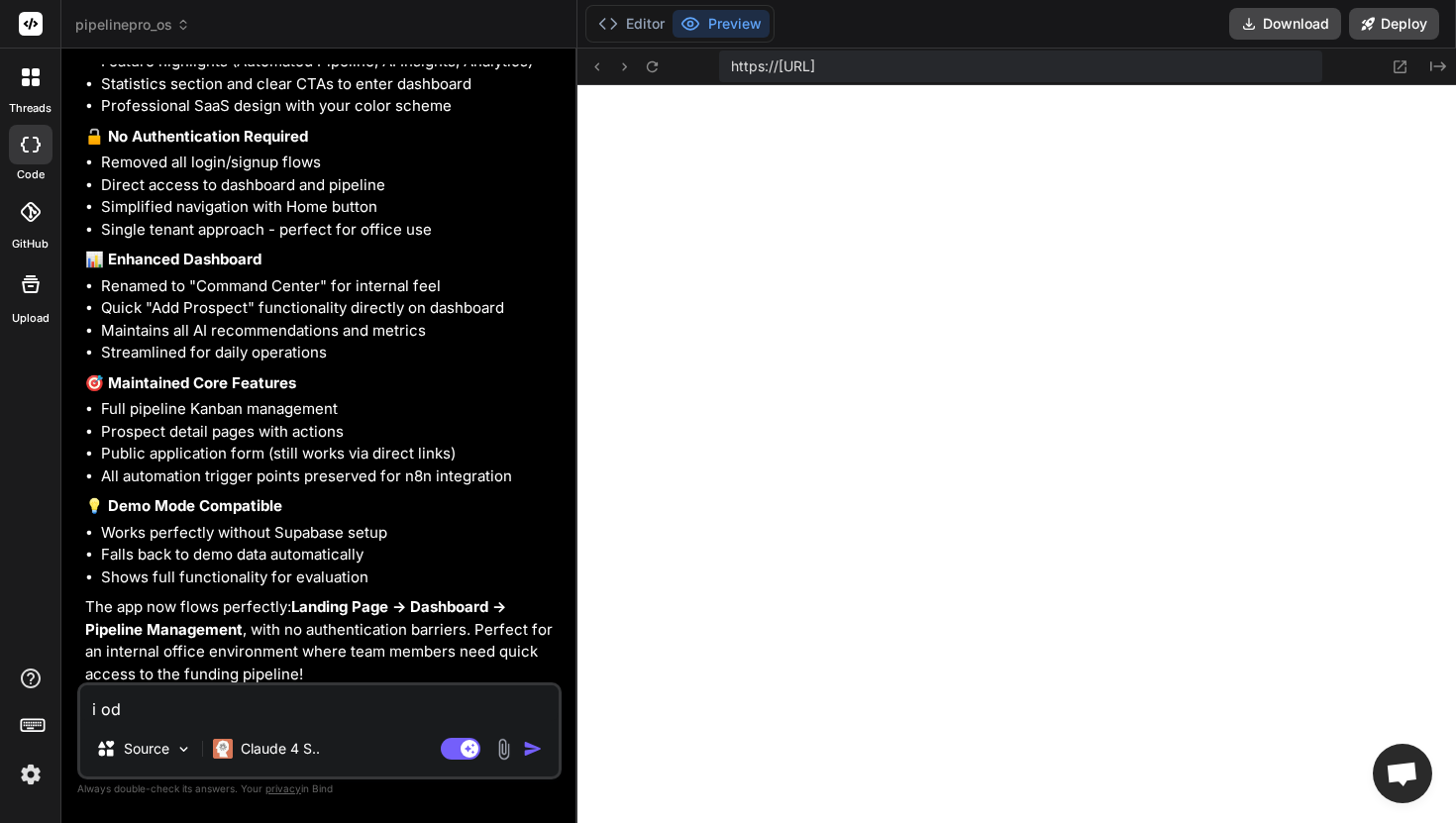 type 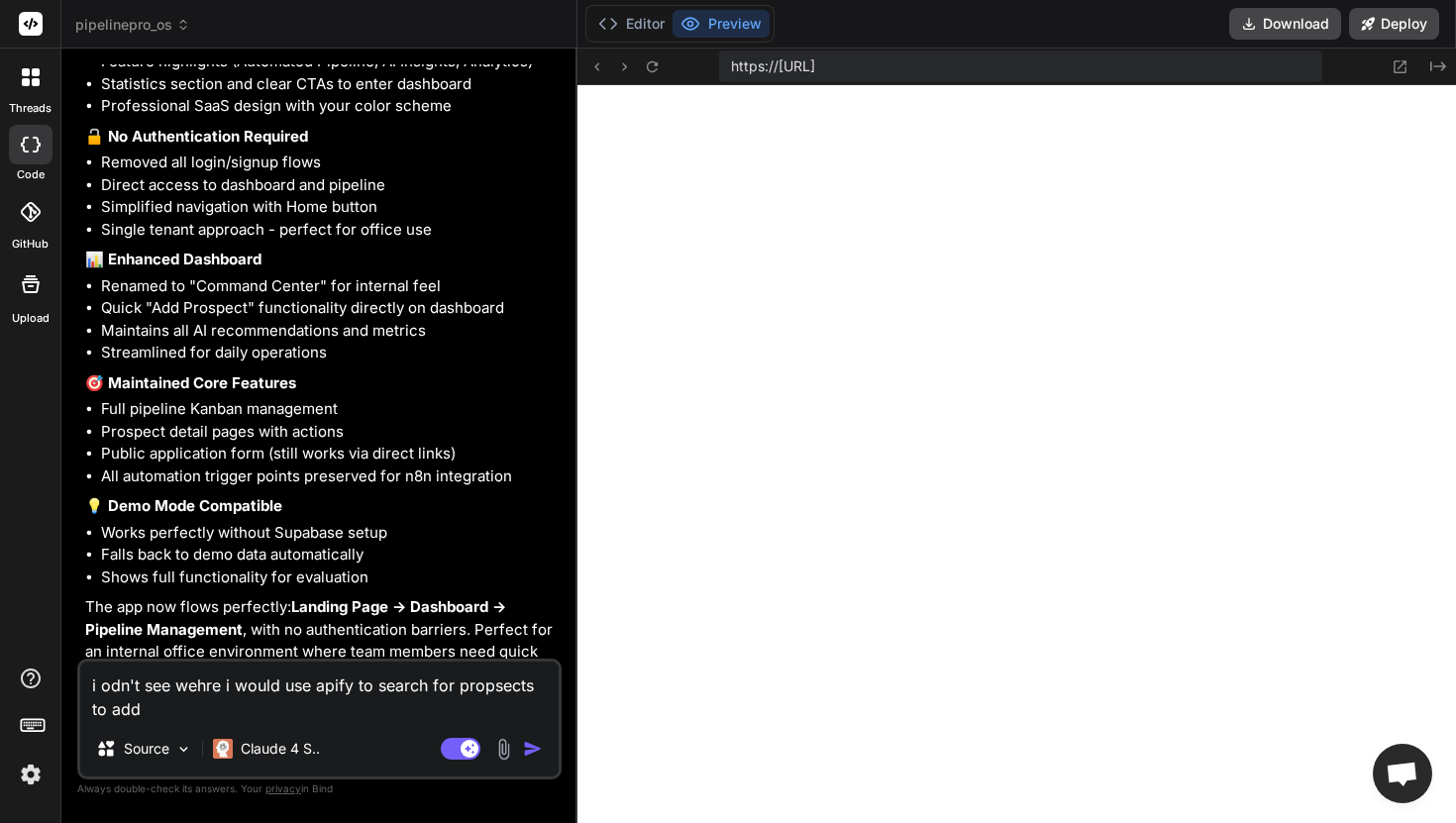 click at bounding box center [533, 749] 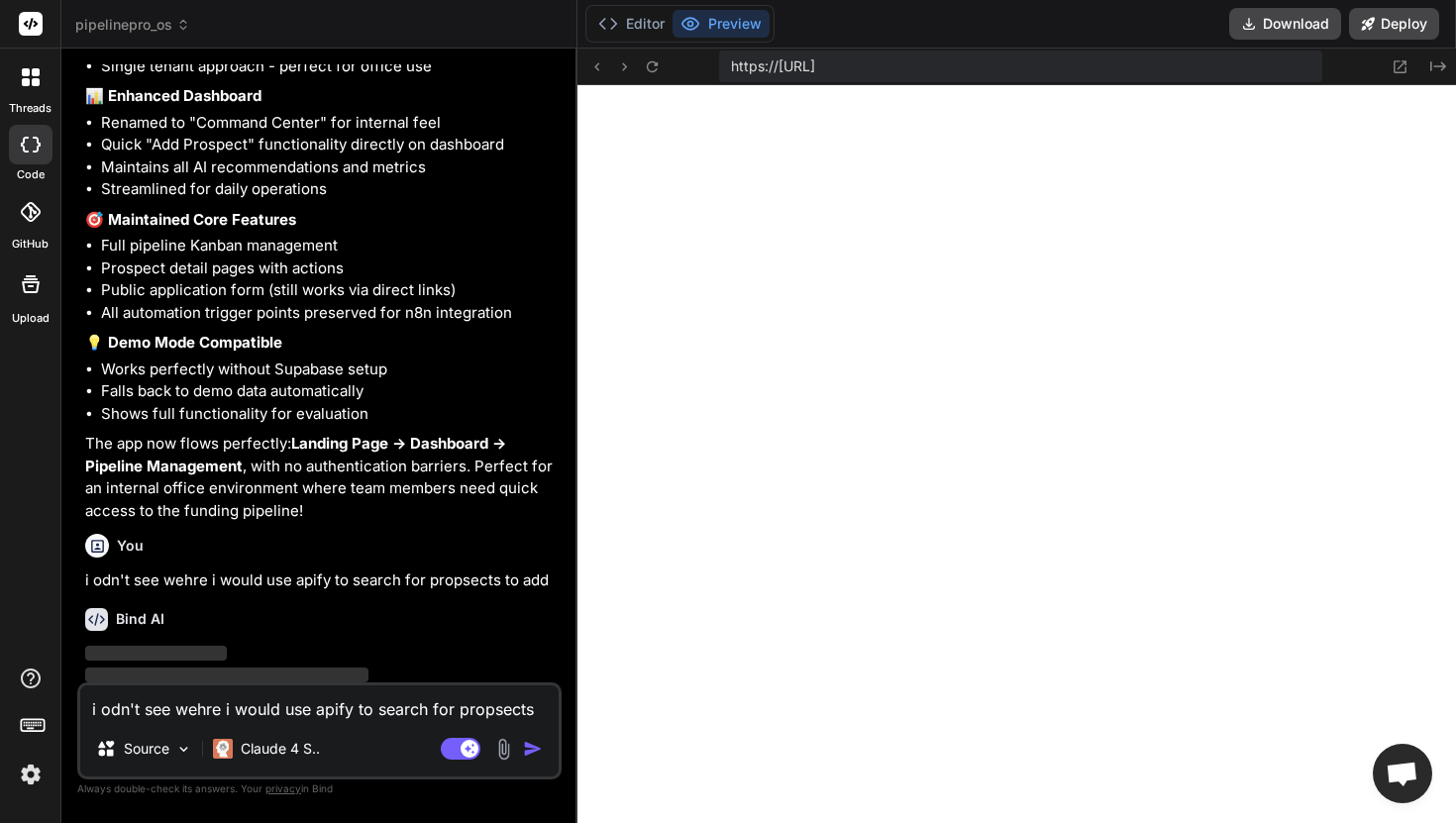 scroll, scrollTop: 6465, scrollLeft: 0, axis: vertical 